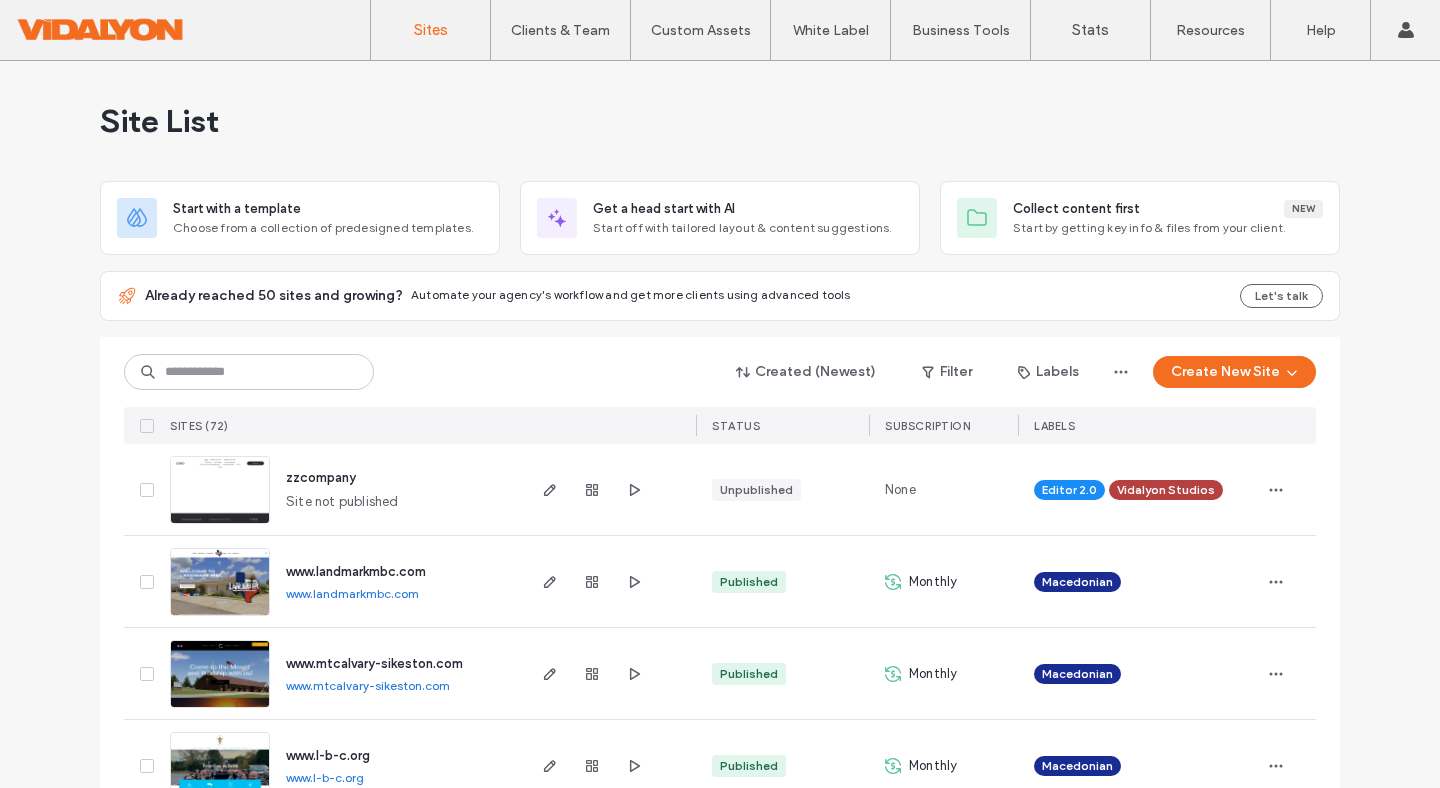scroll, scrollTop: 0, scrollLeft: 0, axis: both 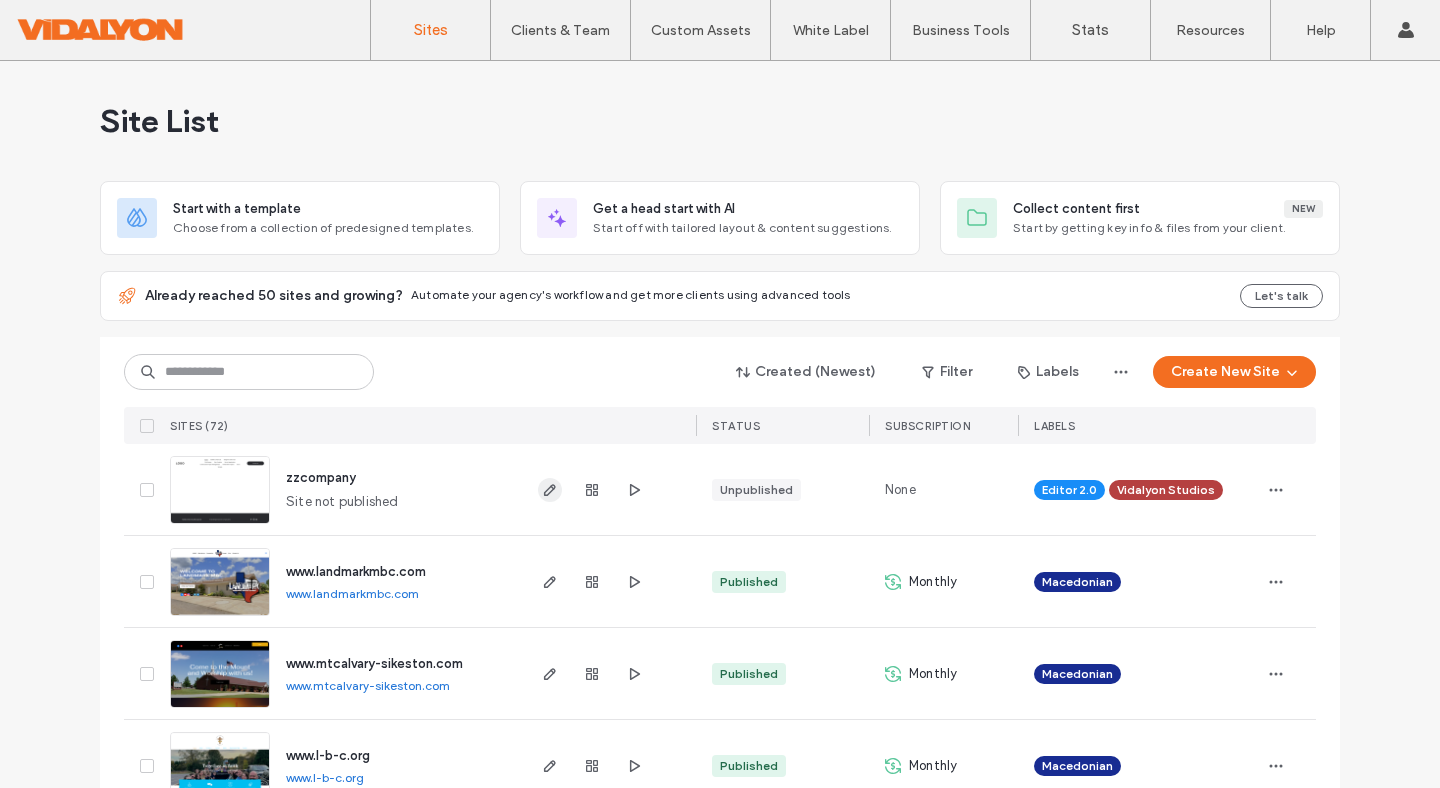 click at bounding box center (550, 490) 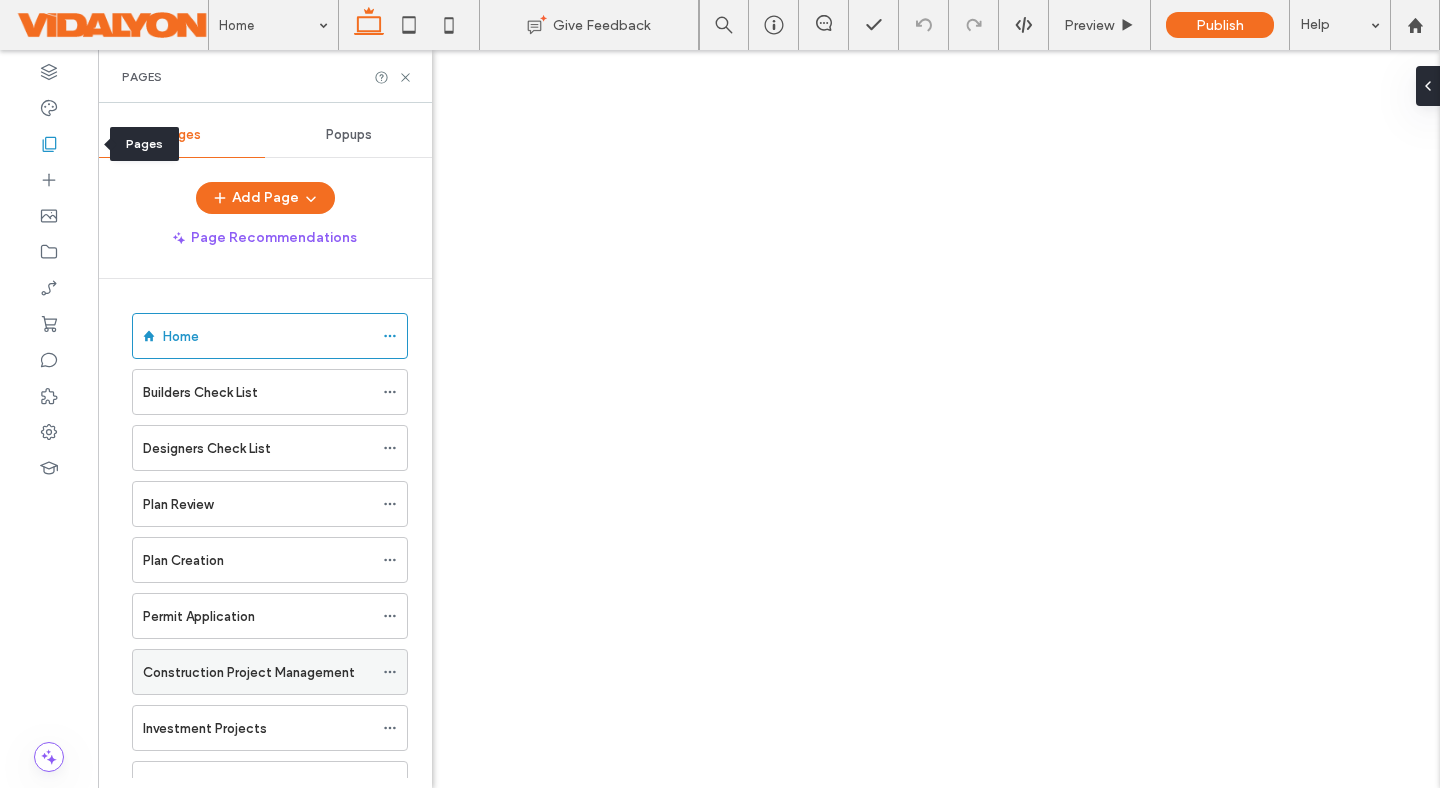 scroll, scrollTop: 0, scrollLeft: 0, axis: both 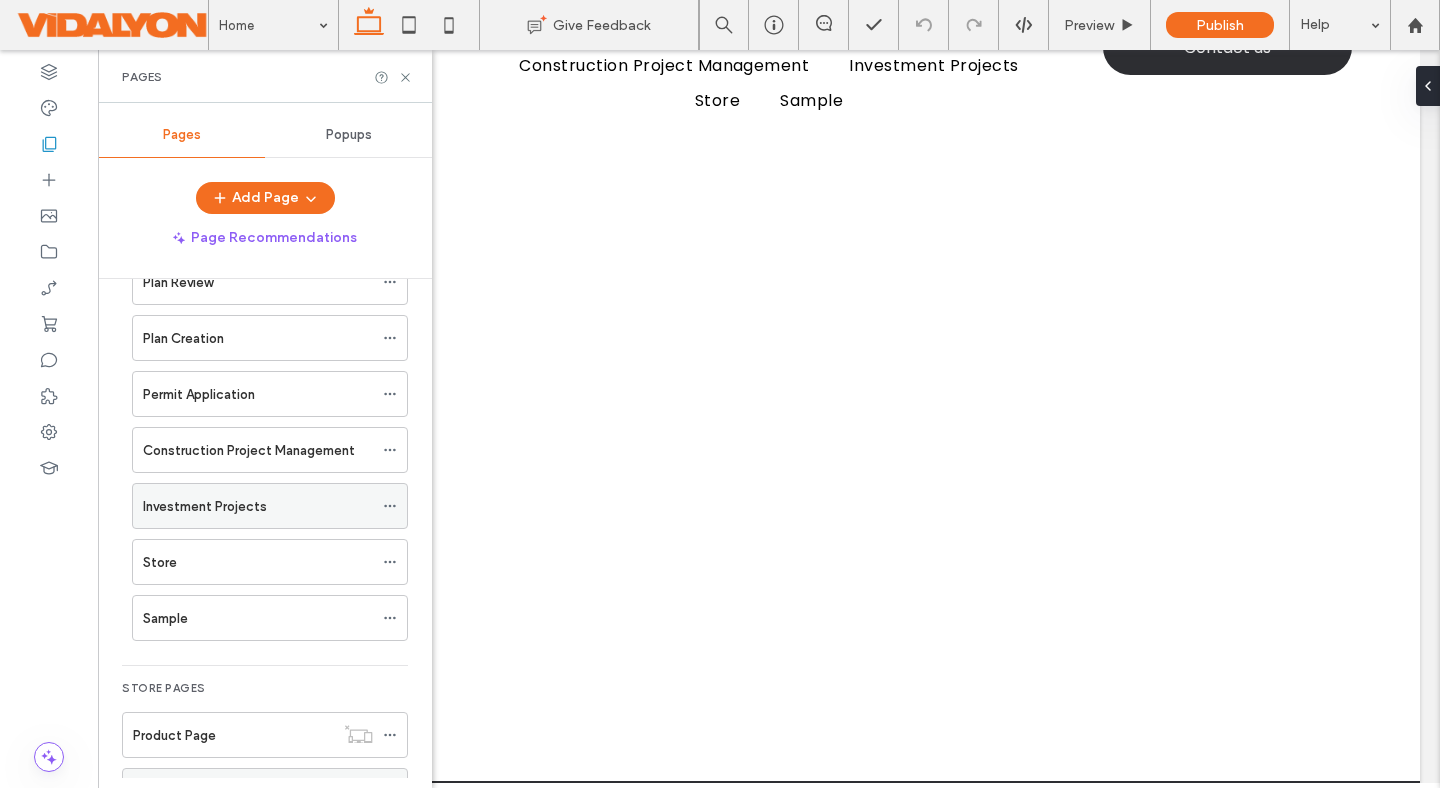 click 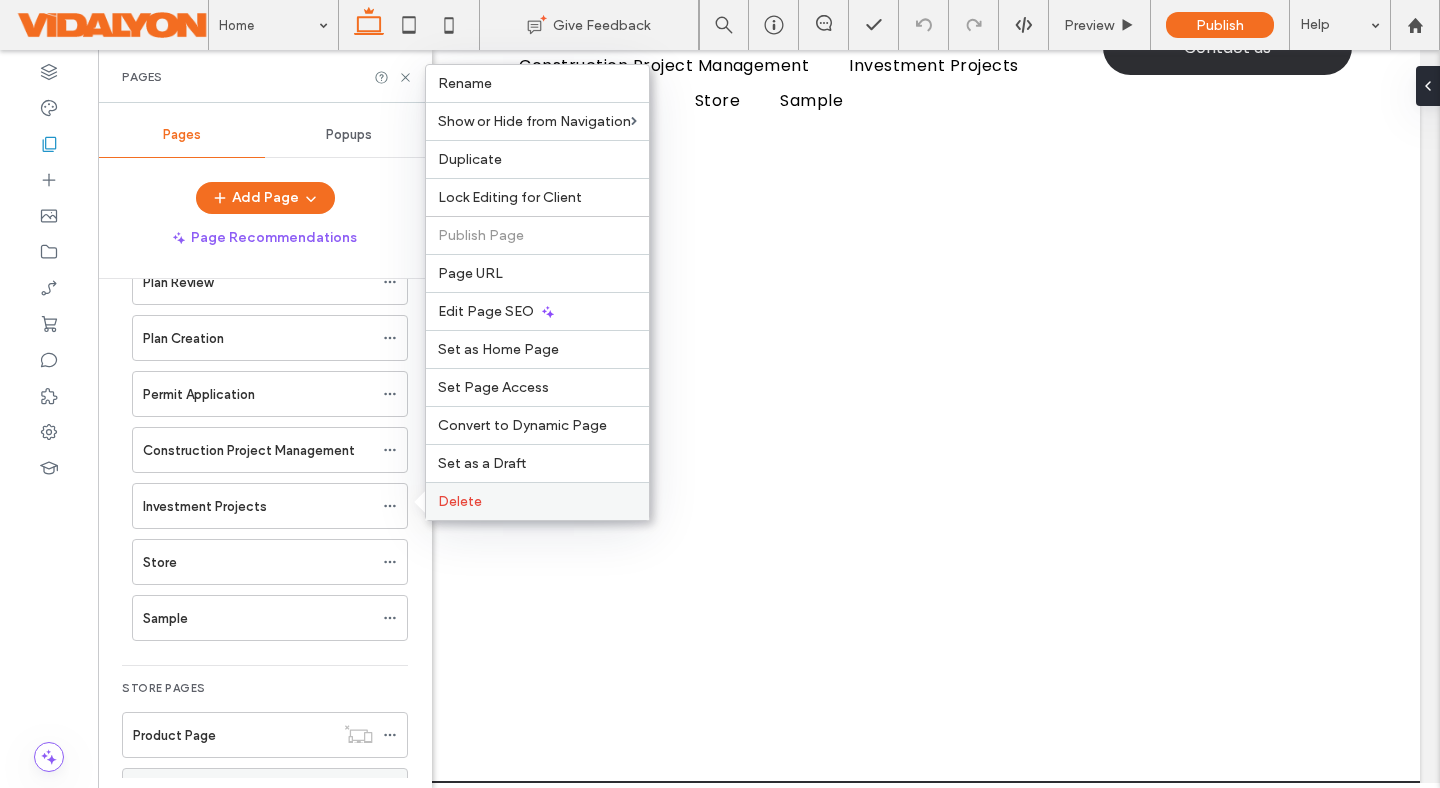 click on "Delete" at bounding box center [460, 501] 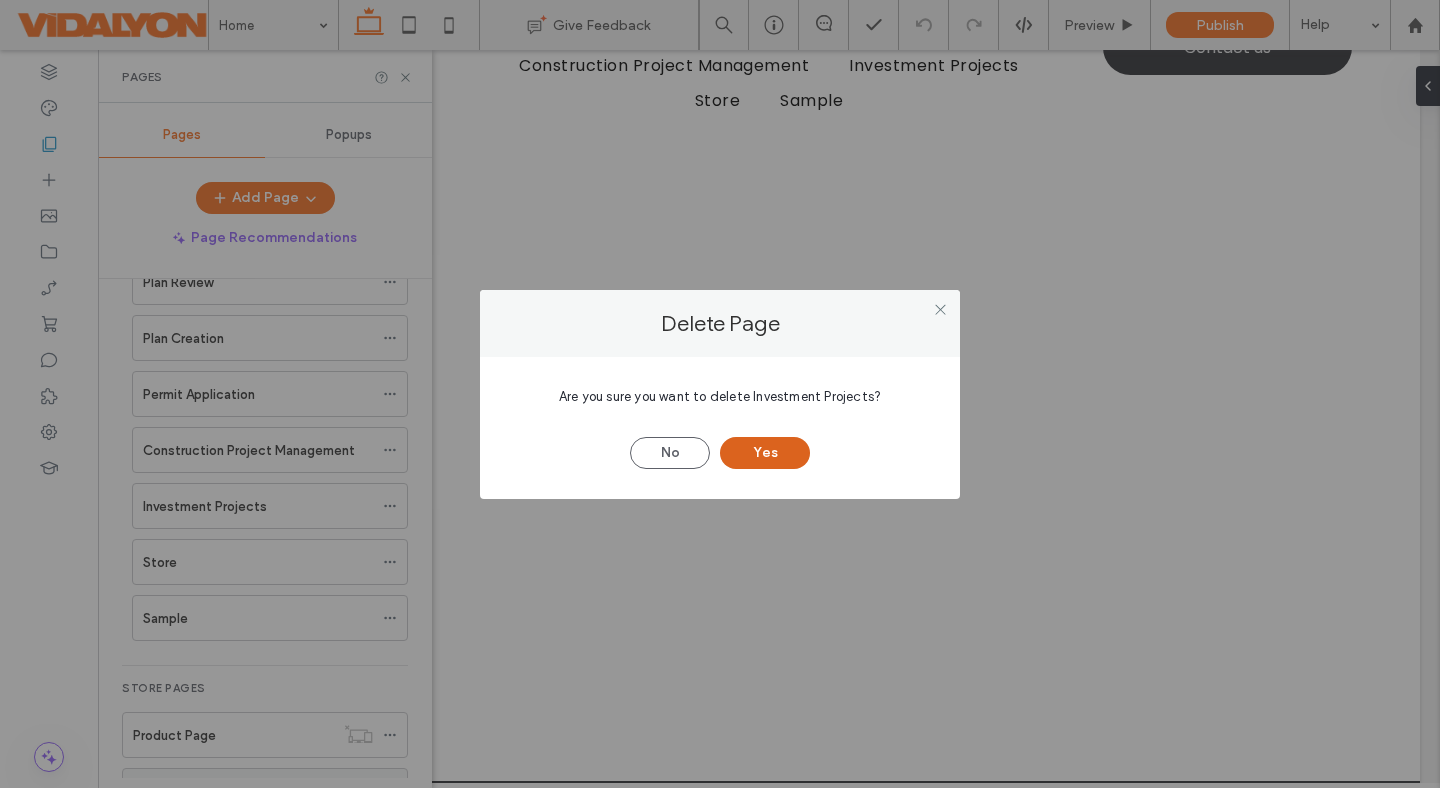 click on "Yes" at bounding box center (765, 453) 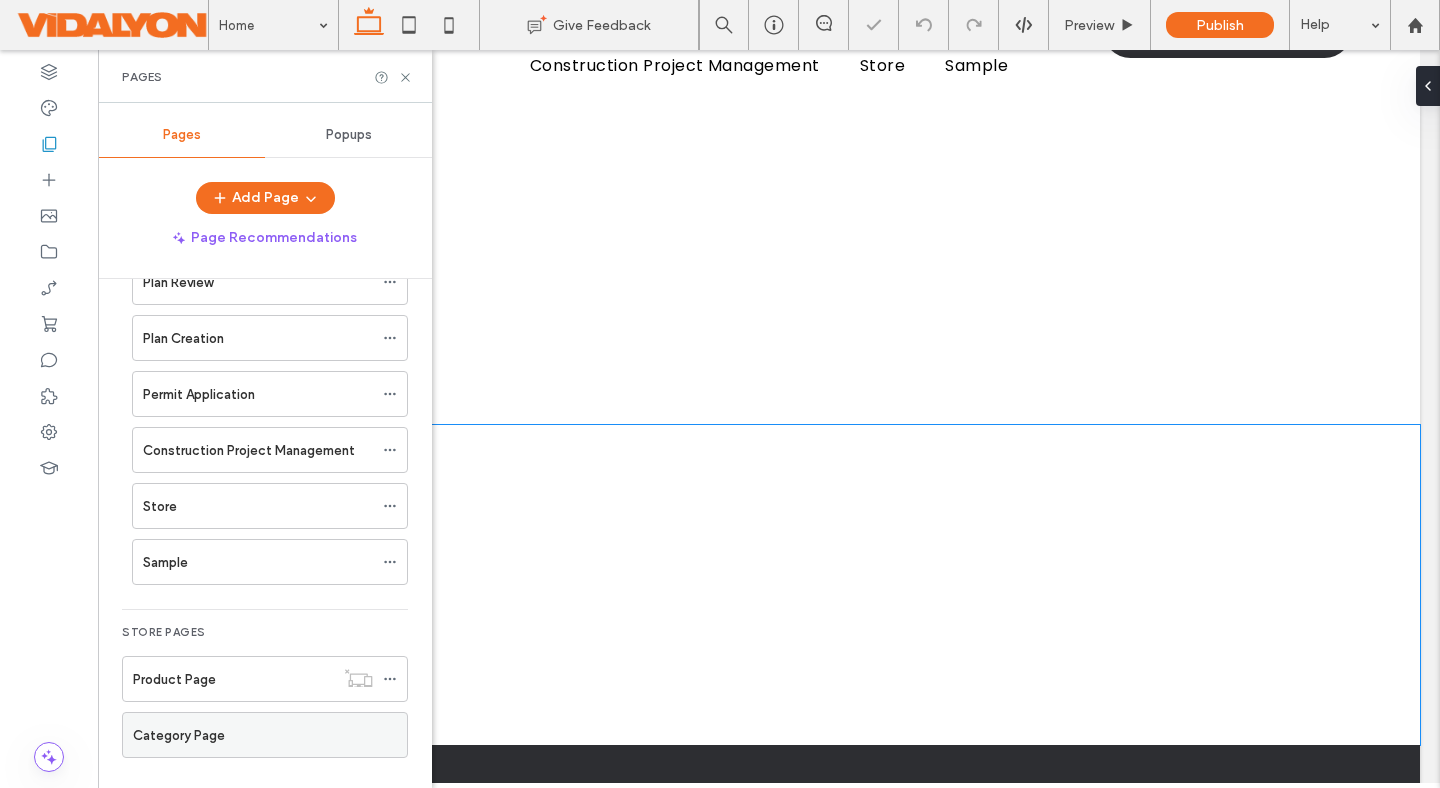 scroll, scrollTop: 97, scrollLeft: 0, axis: vertical 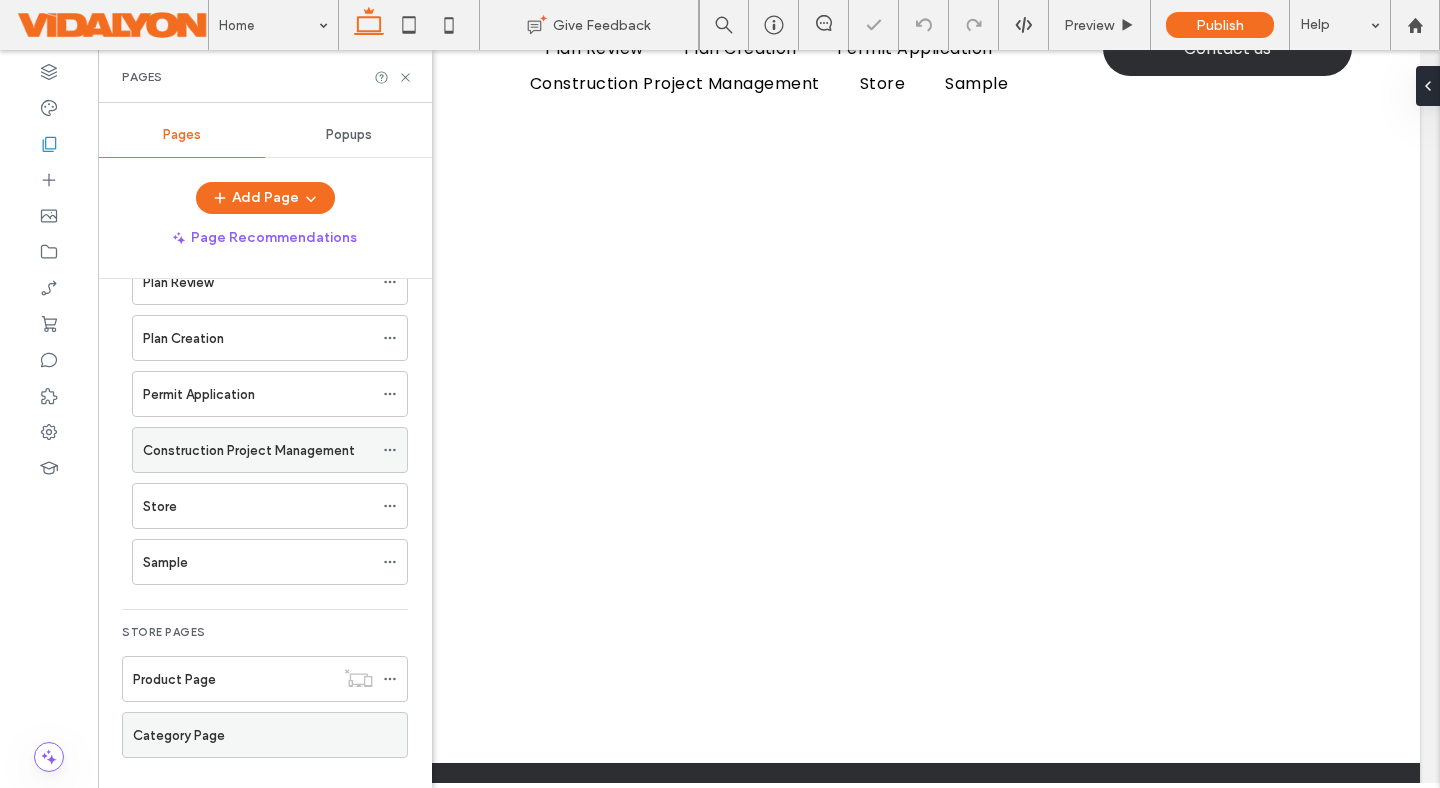 click 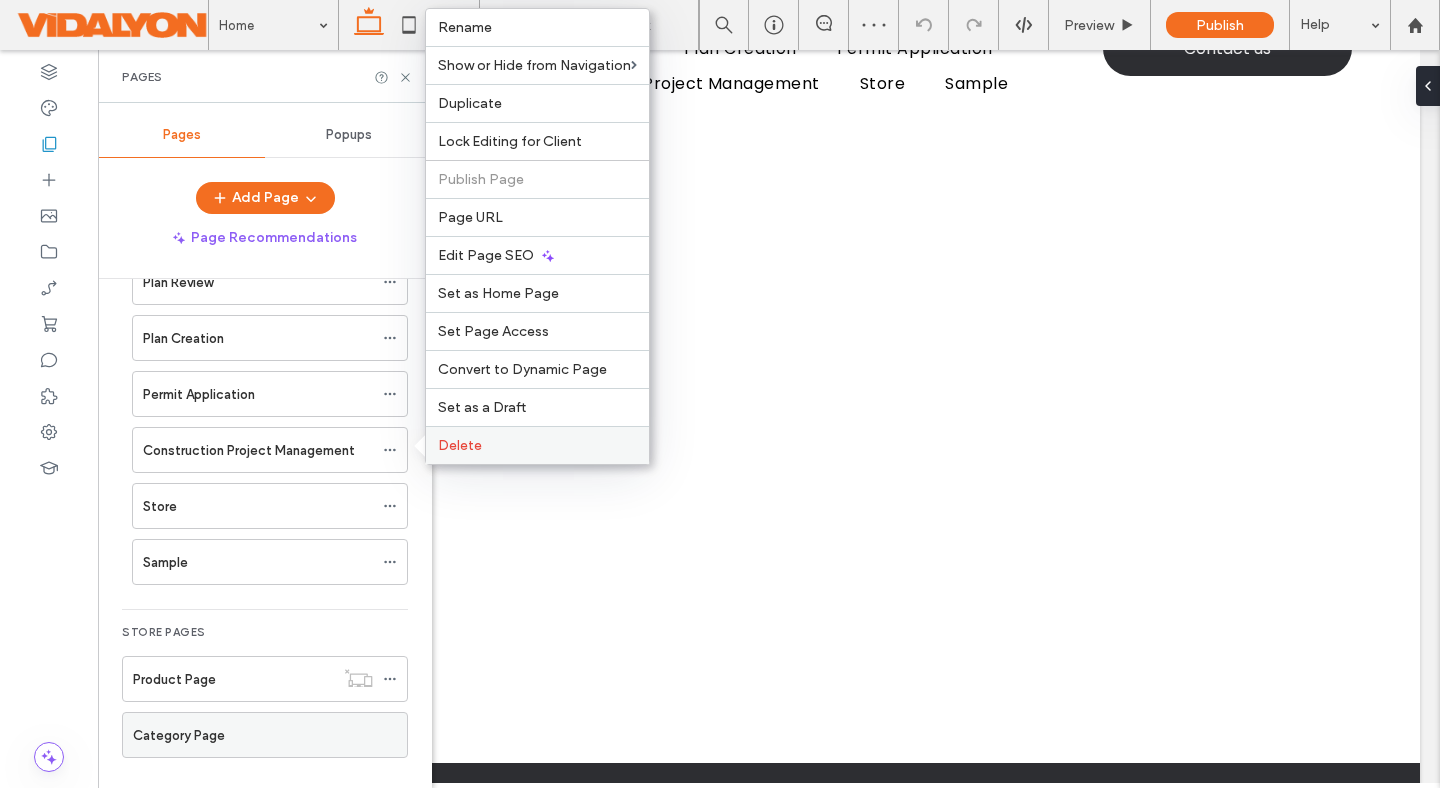 click on "Delete" at bounding box center (460, 445) 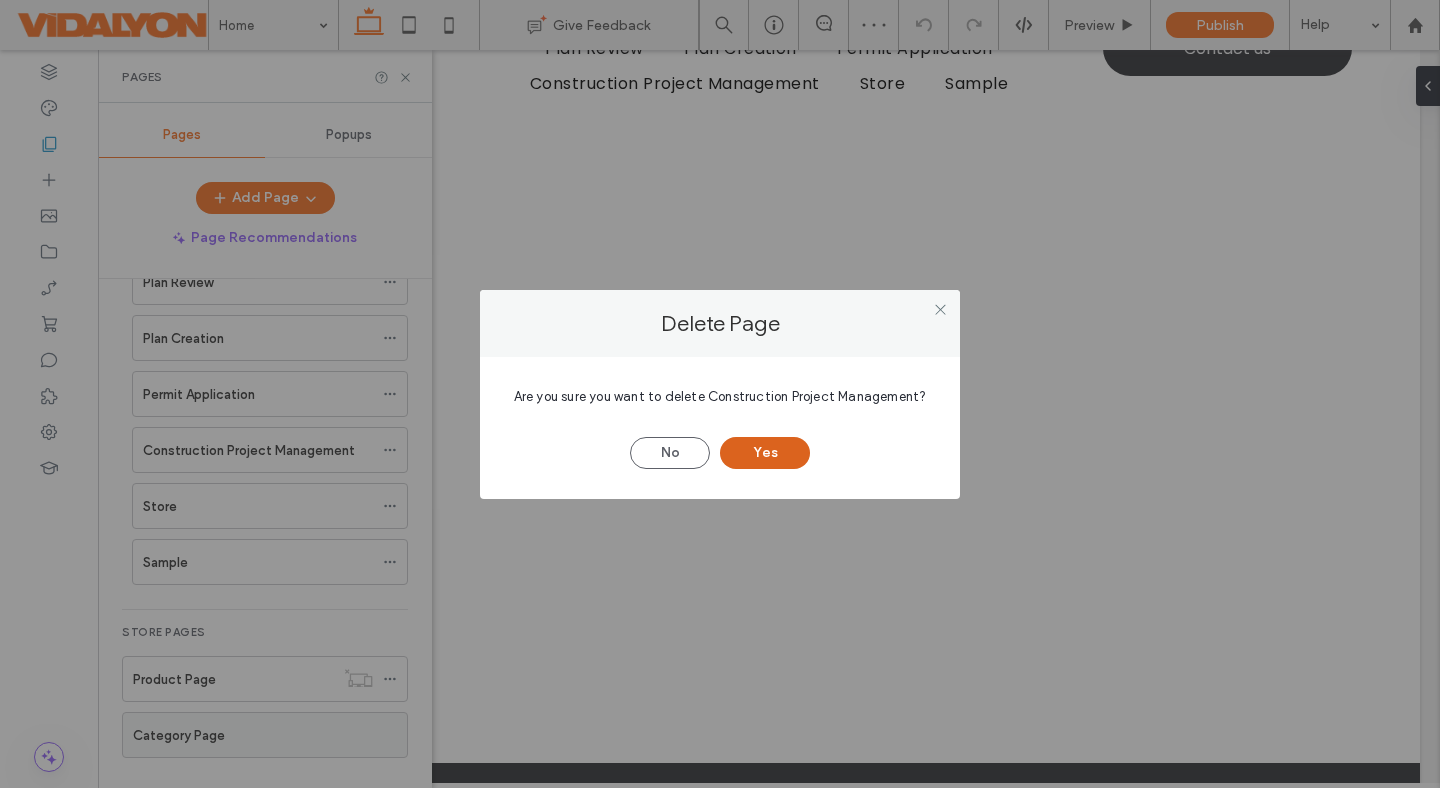 click on "Yes" at bounding box center (765, 453) 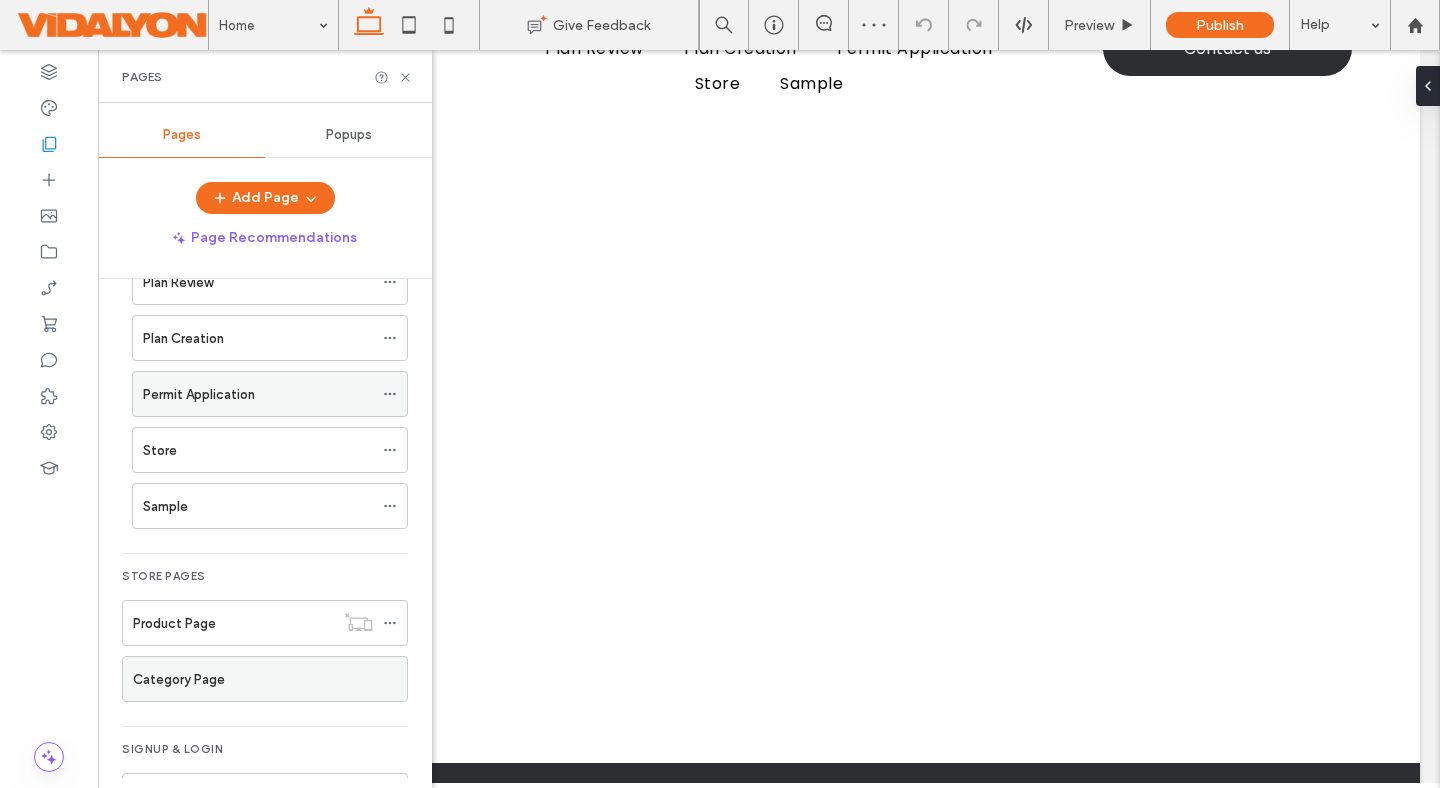 click 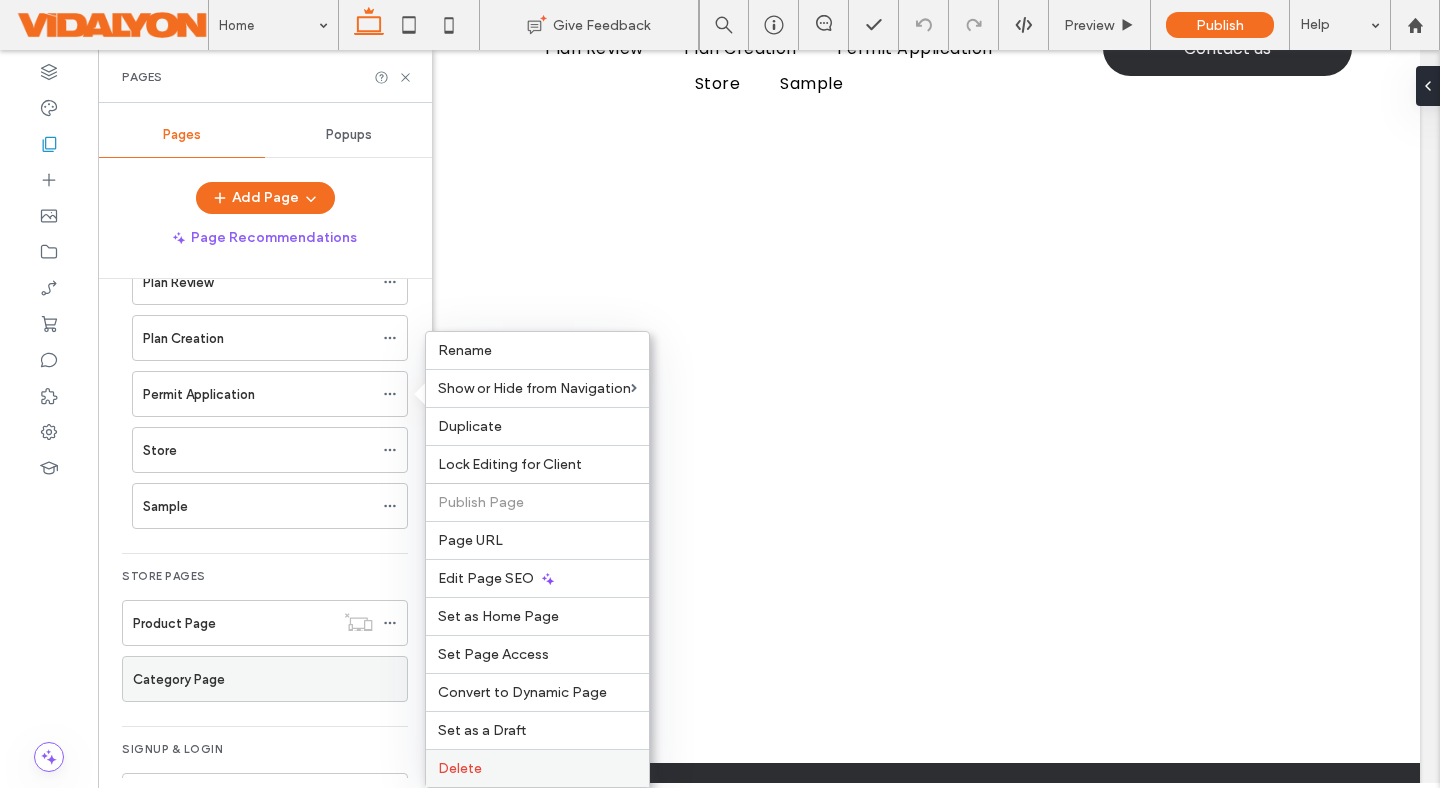 click on "Delete" at bounding box center (460, 768) 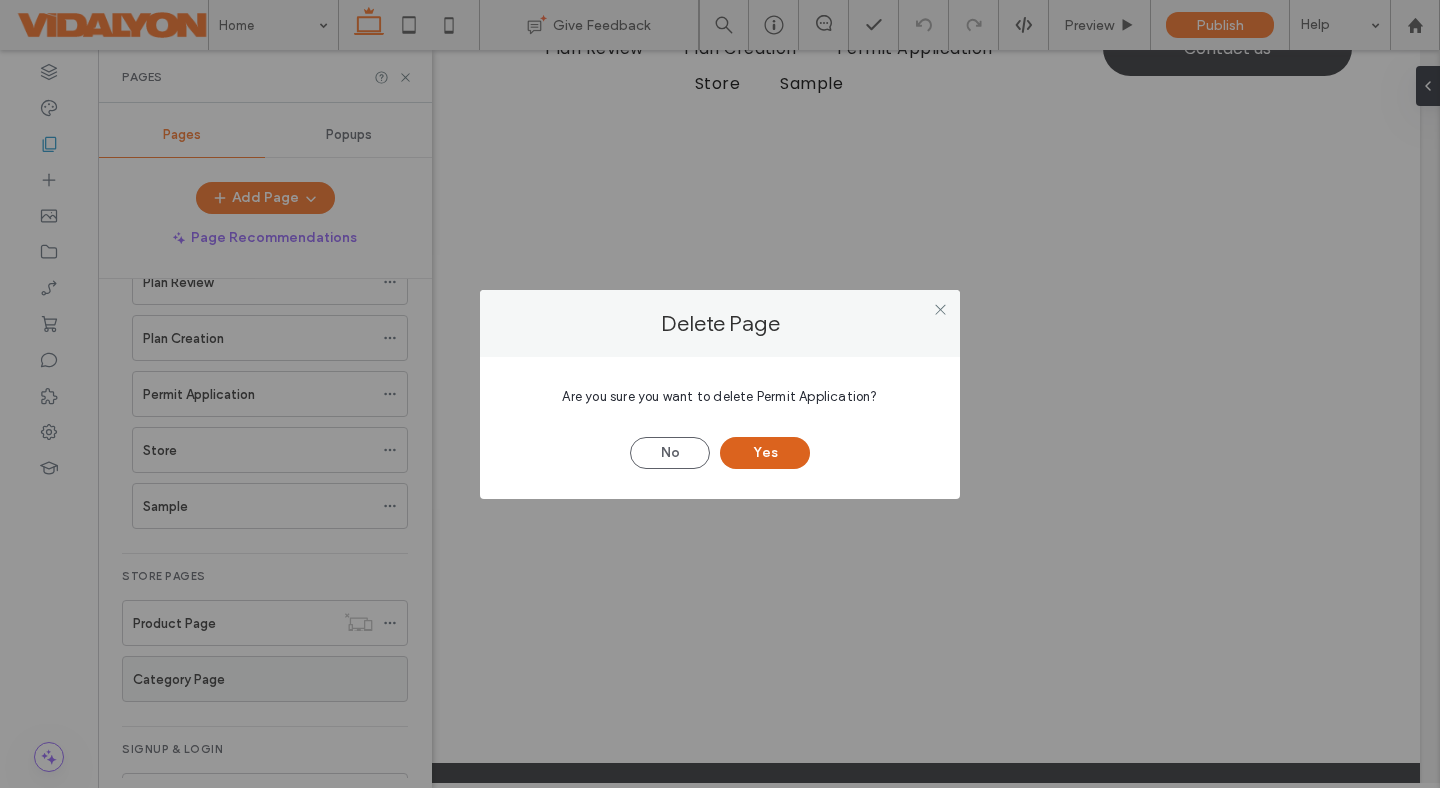 click on "Yes" at bounding box center [765, 453] 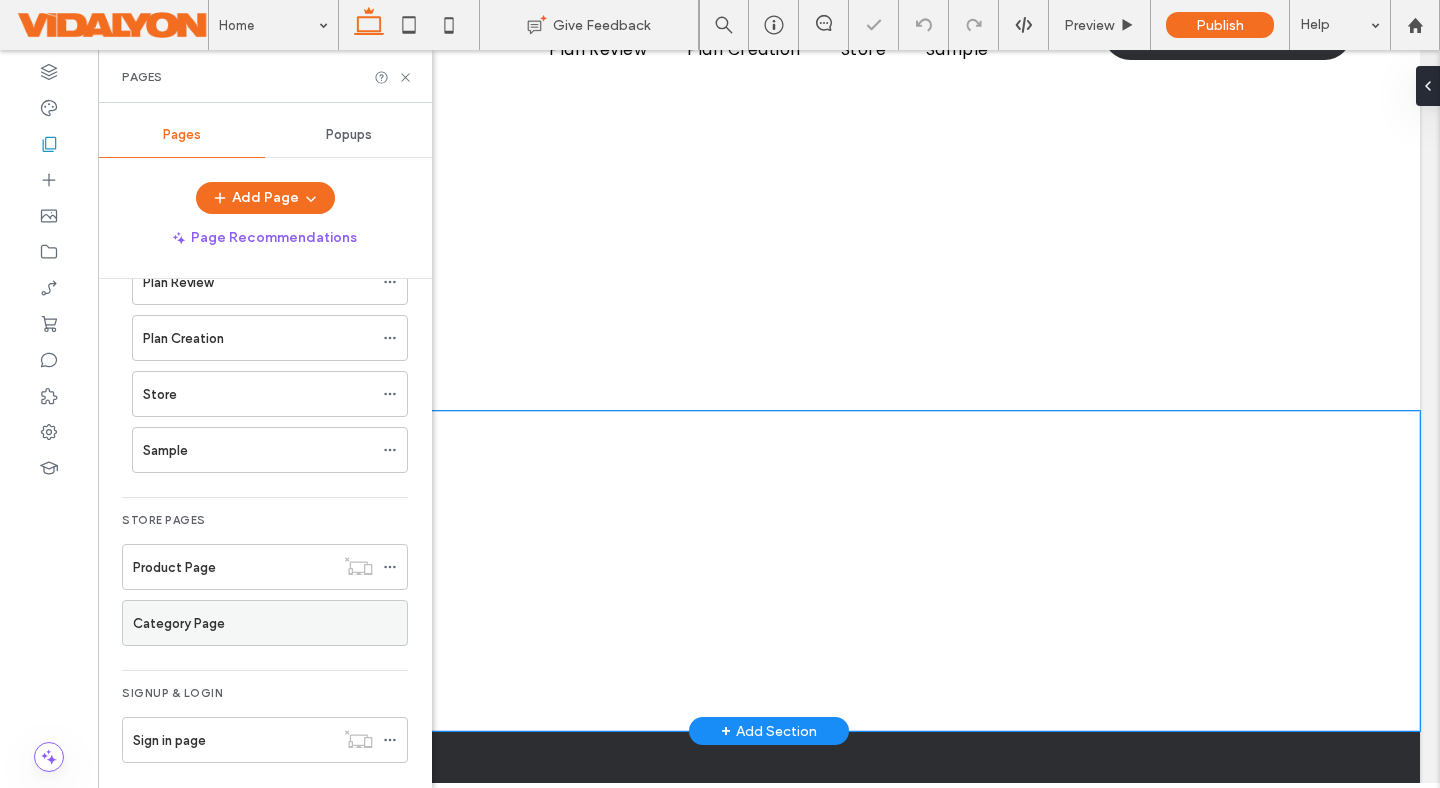 scroll, scrollTop: 81, scrollLeft: 0, axis: vertical 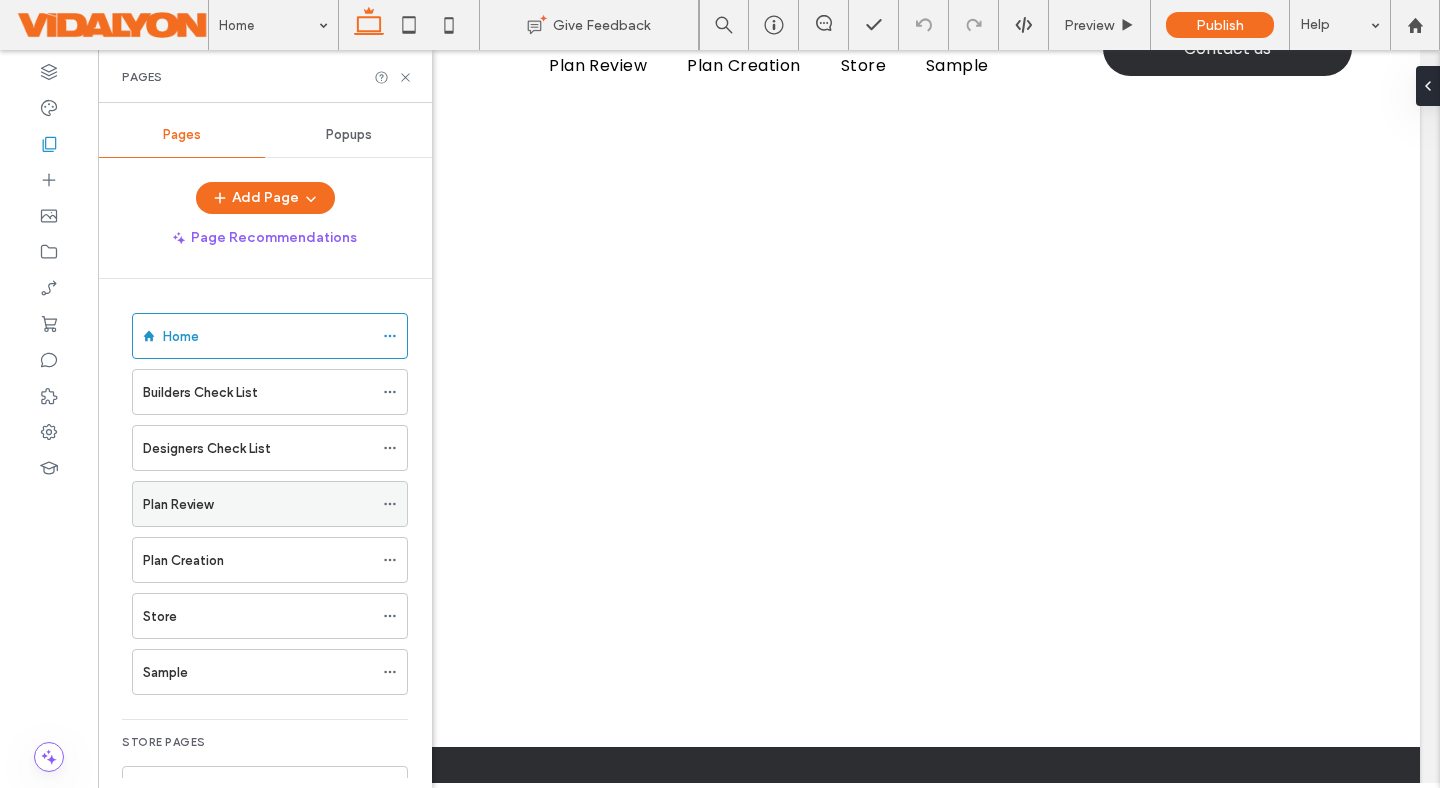 click 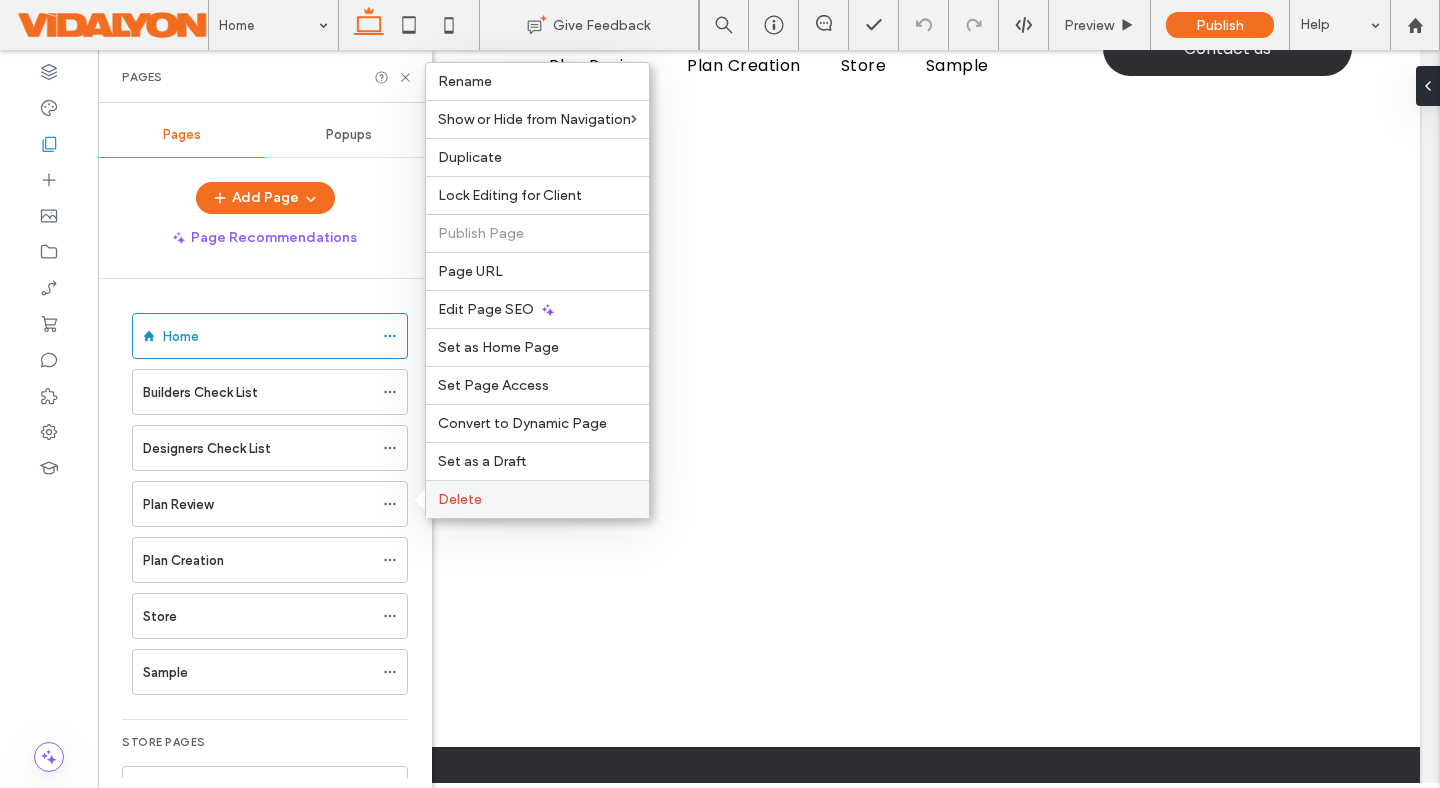 click on "Delete" at bounding box center (460, 499) 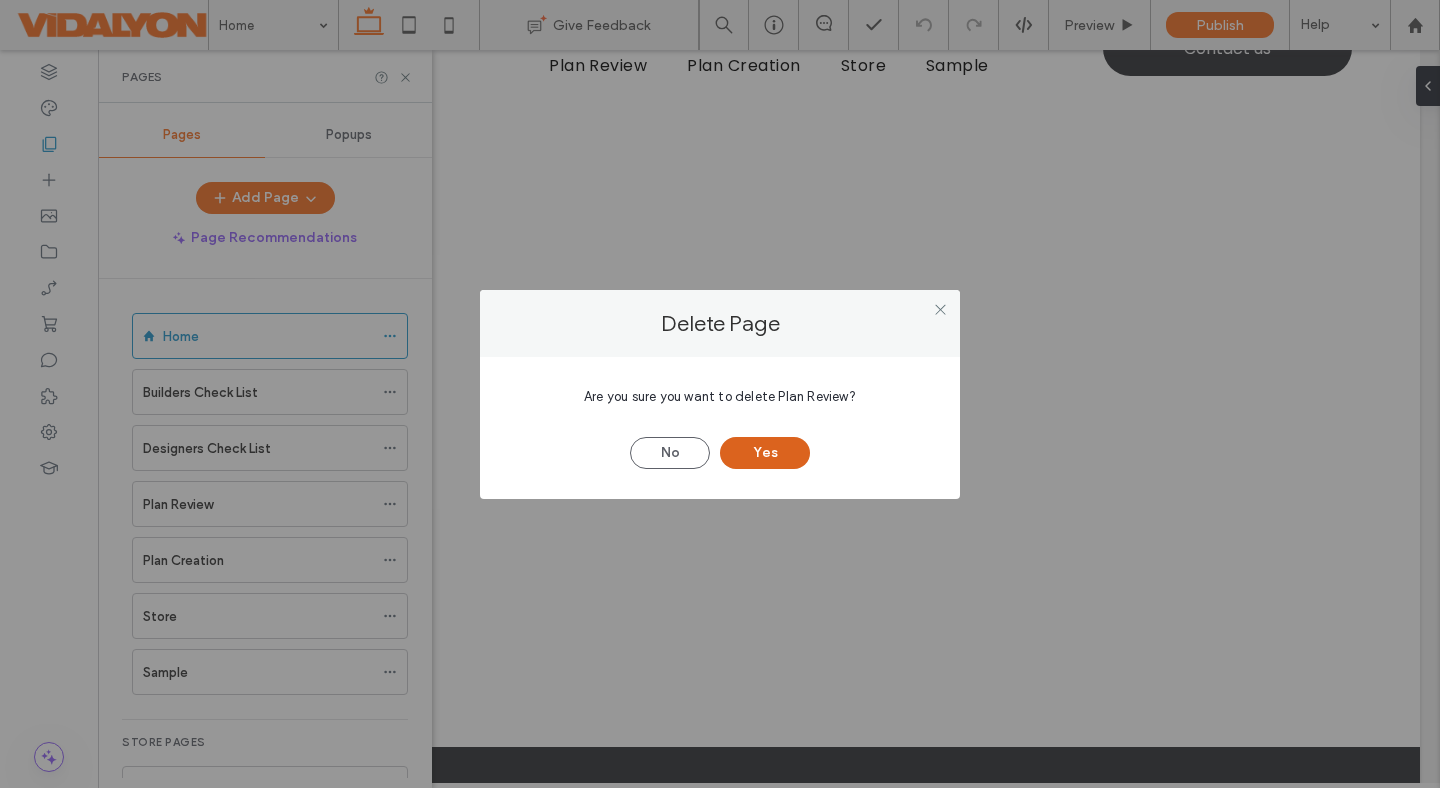 click on "Yes" at bounding box center (765, 453) 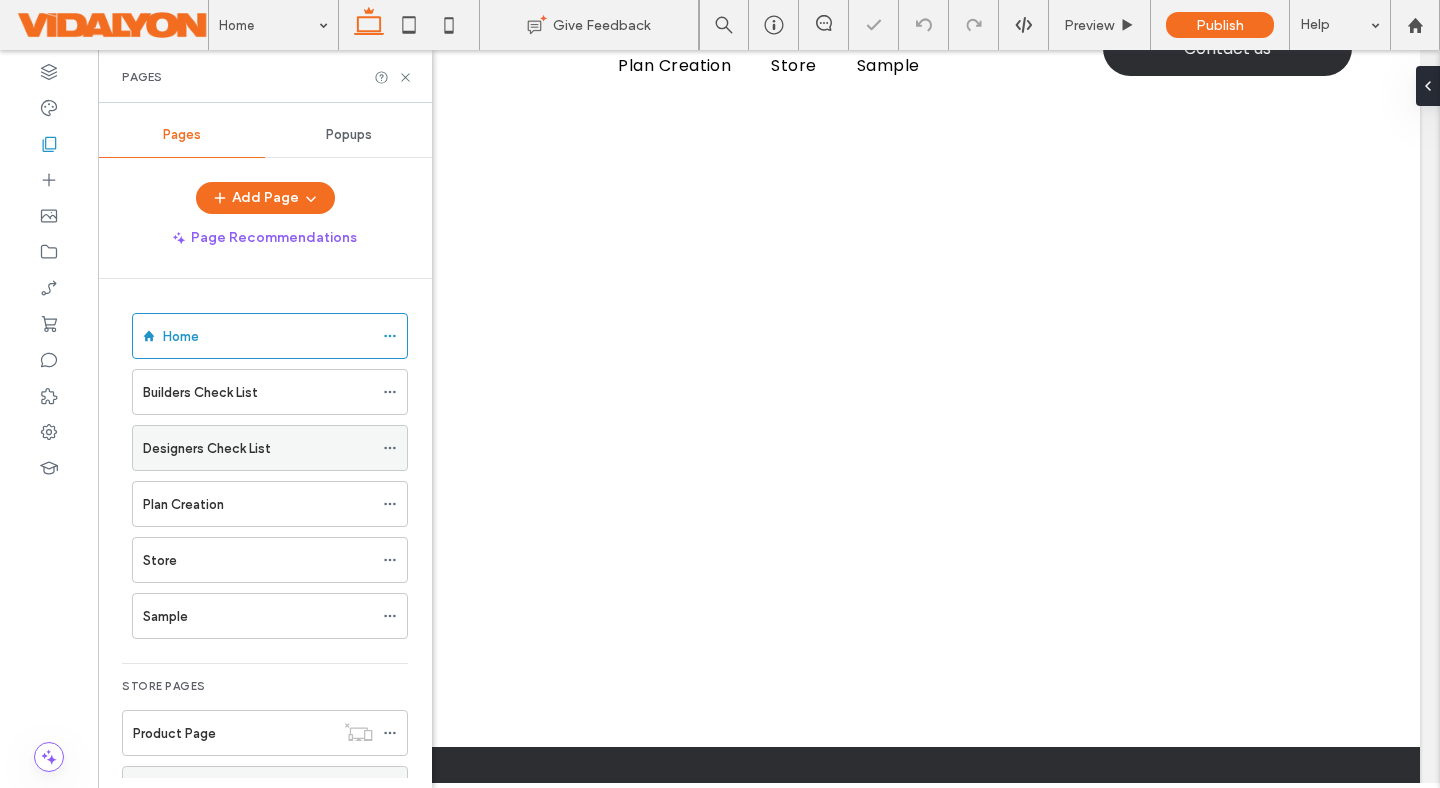 click 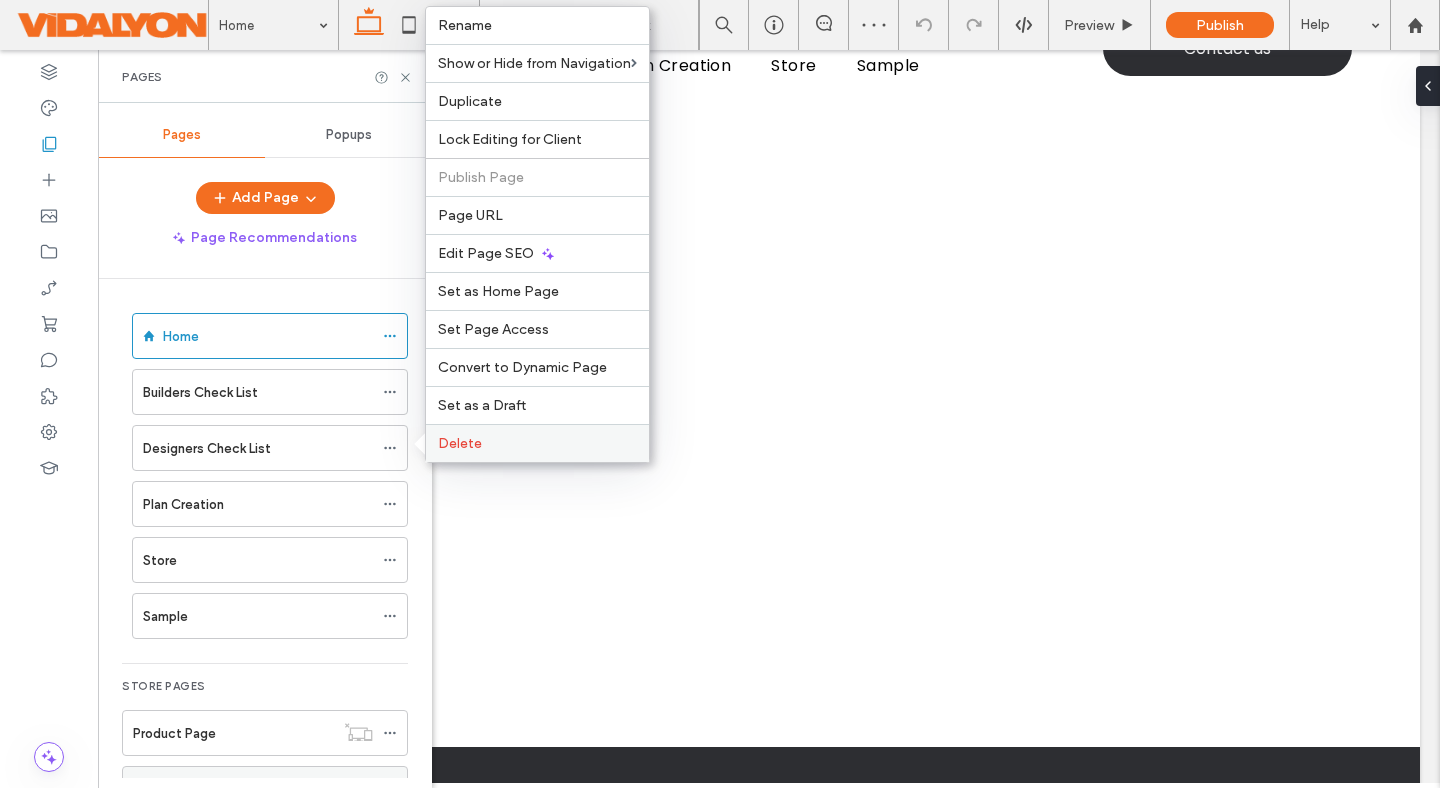 click on "Delete" at bounding box center [460, 443] 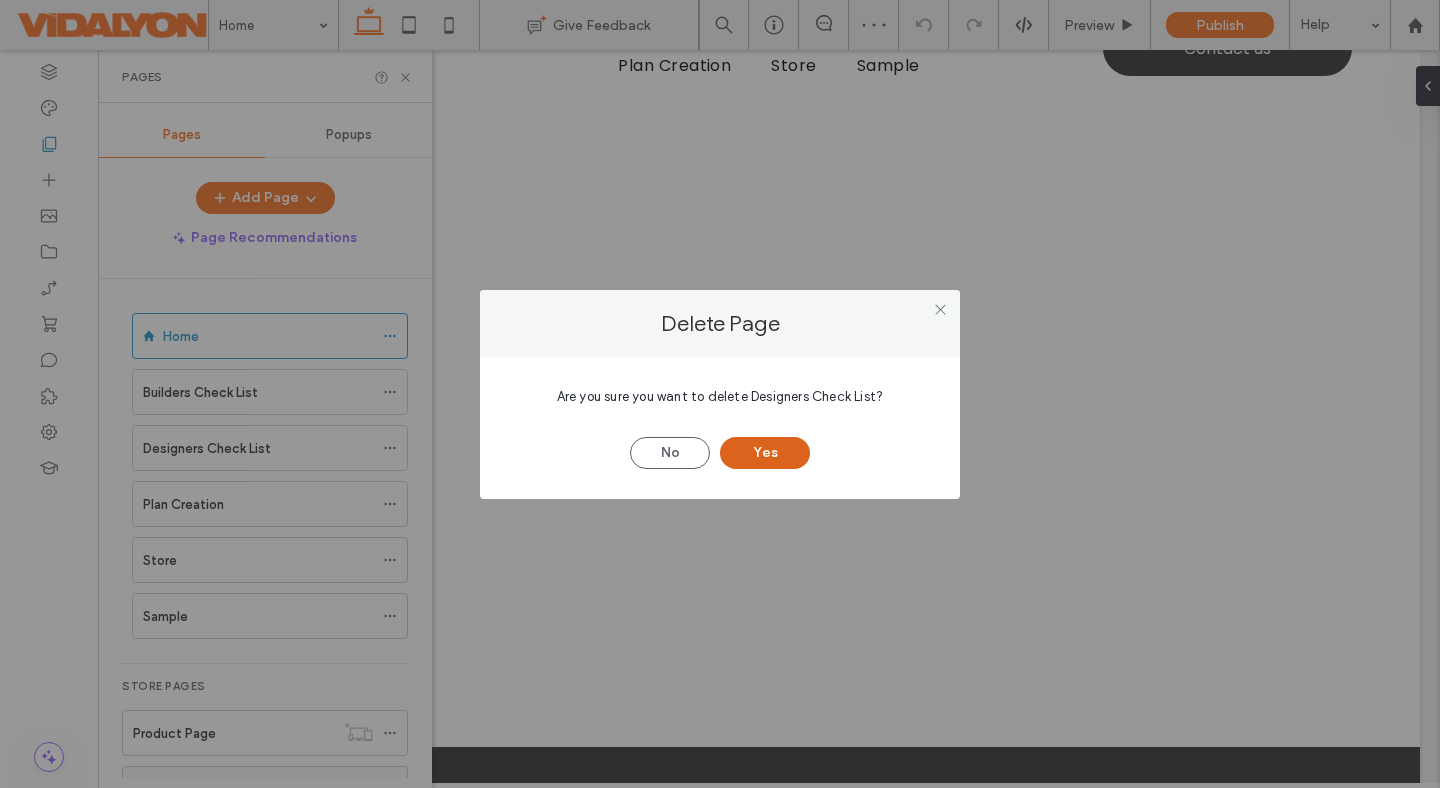 click on "Yes" at bounding box center (765, 453) 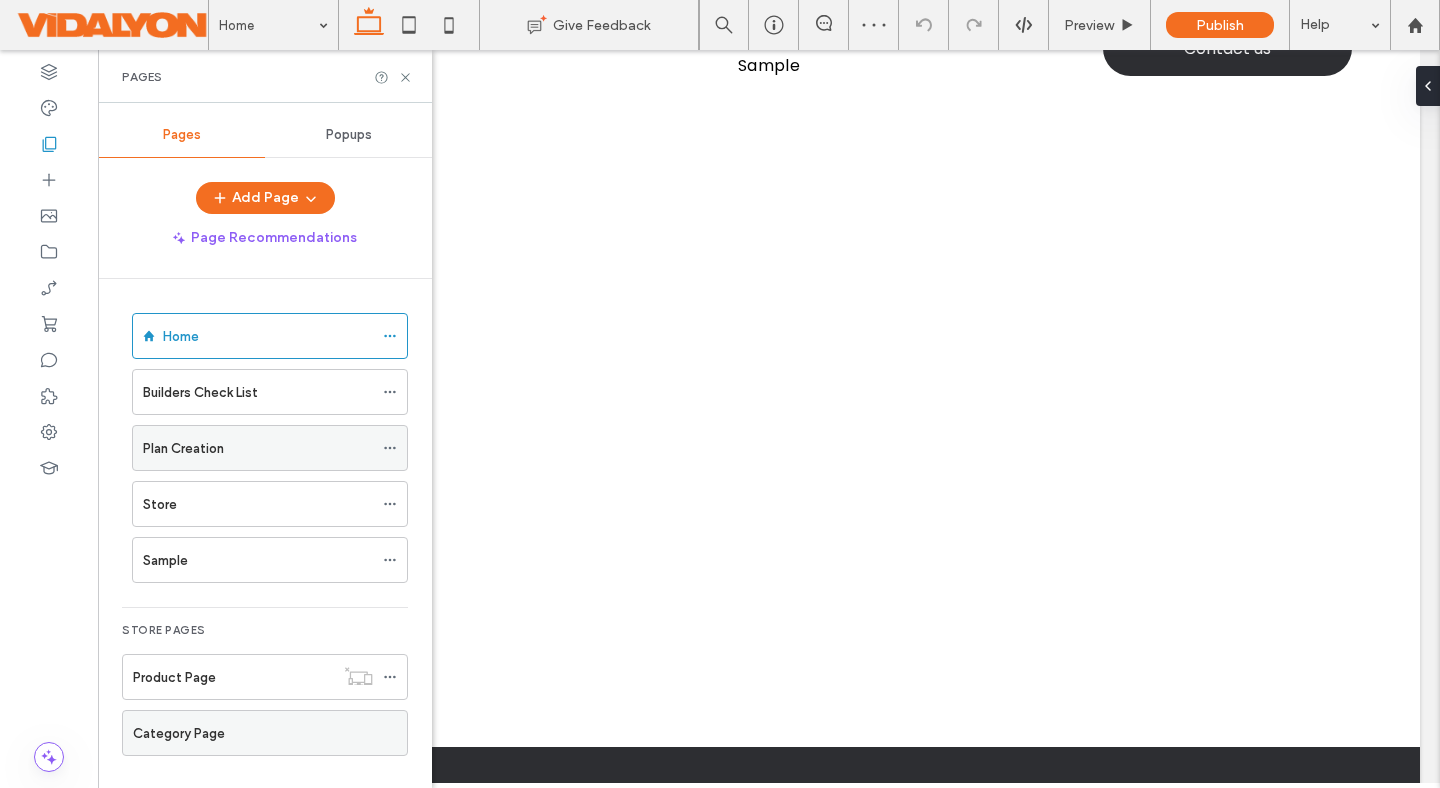 click 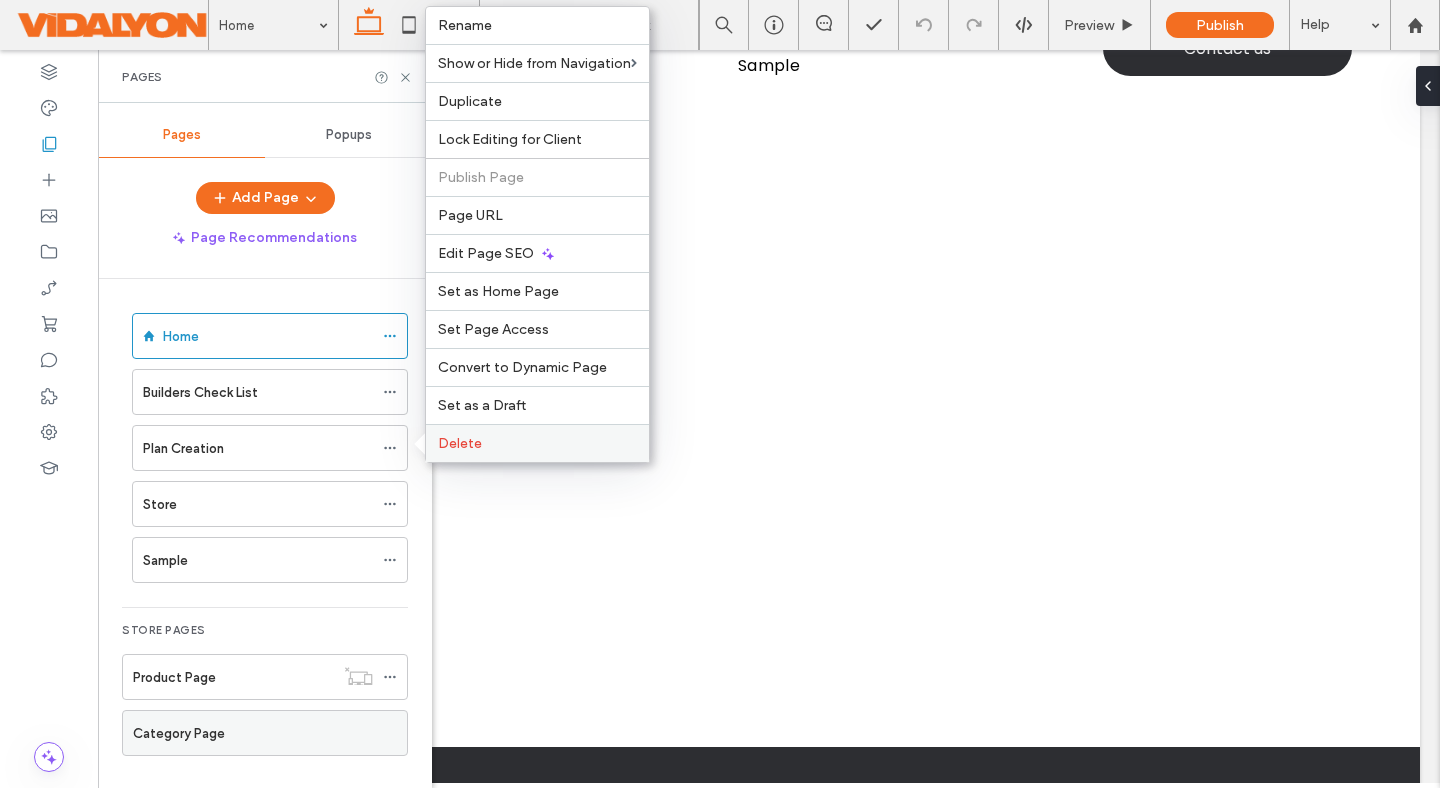 click on "Delete" at bounding box center [460, 443] 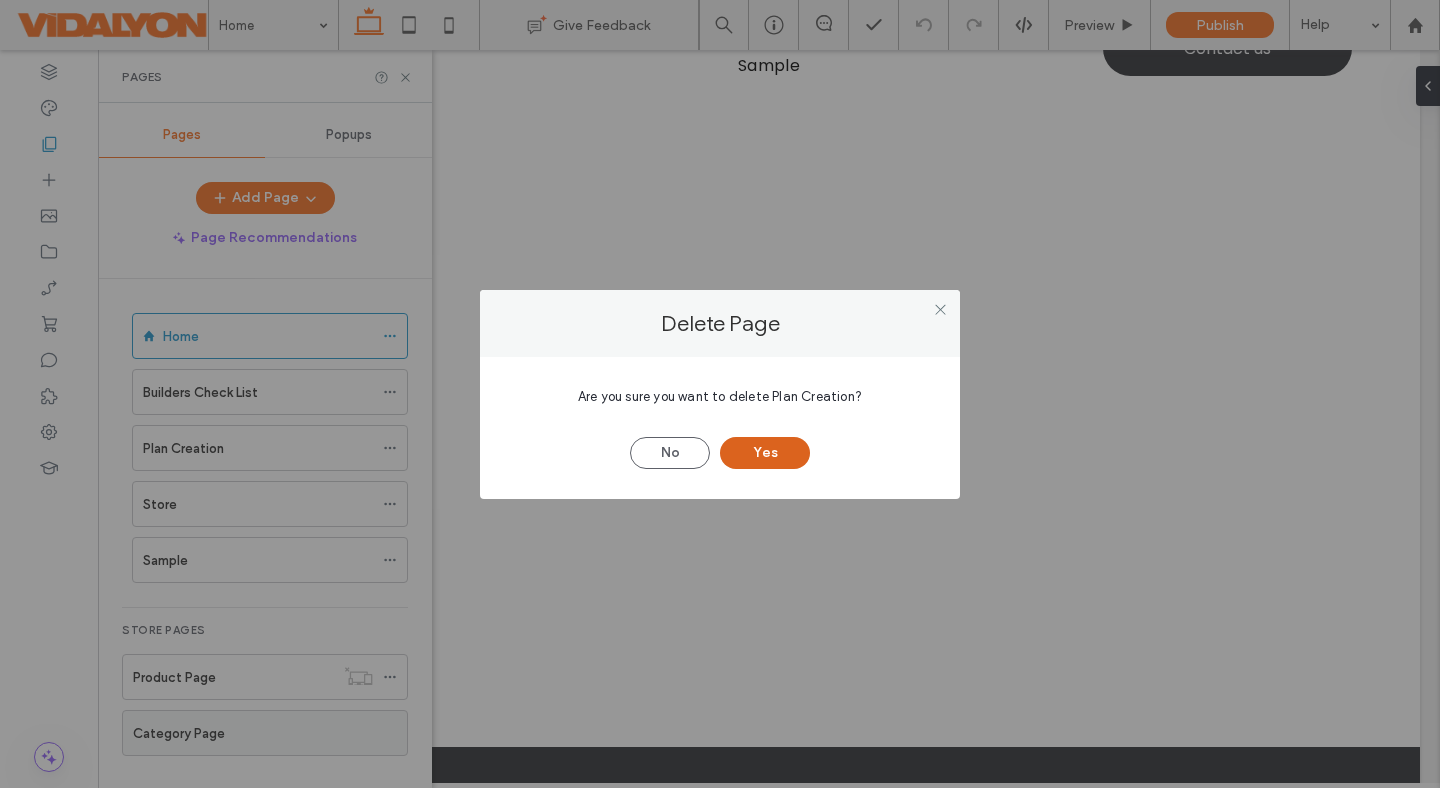 click on "Yes" at bounding box center [765, 453] 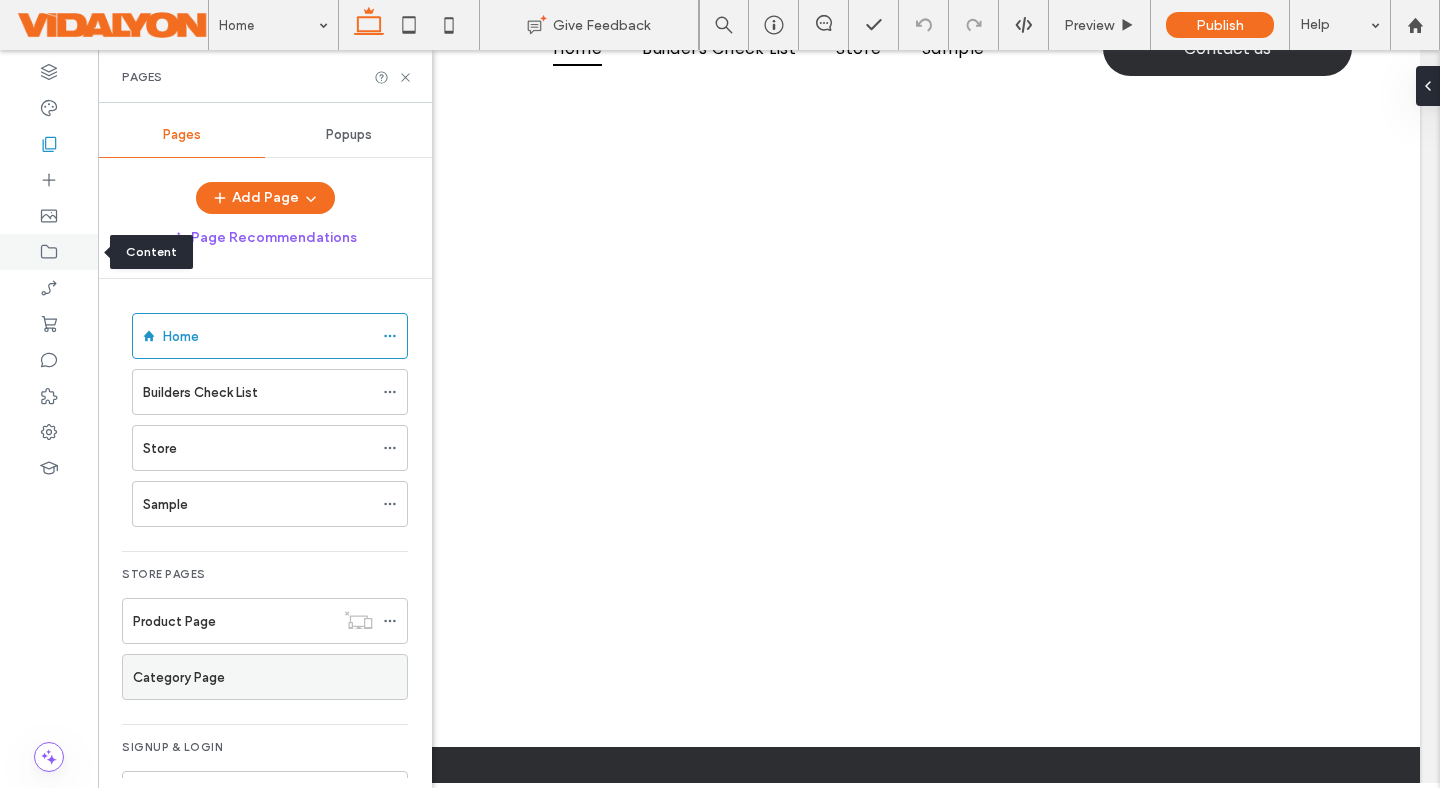 click 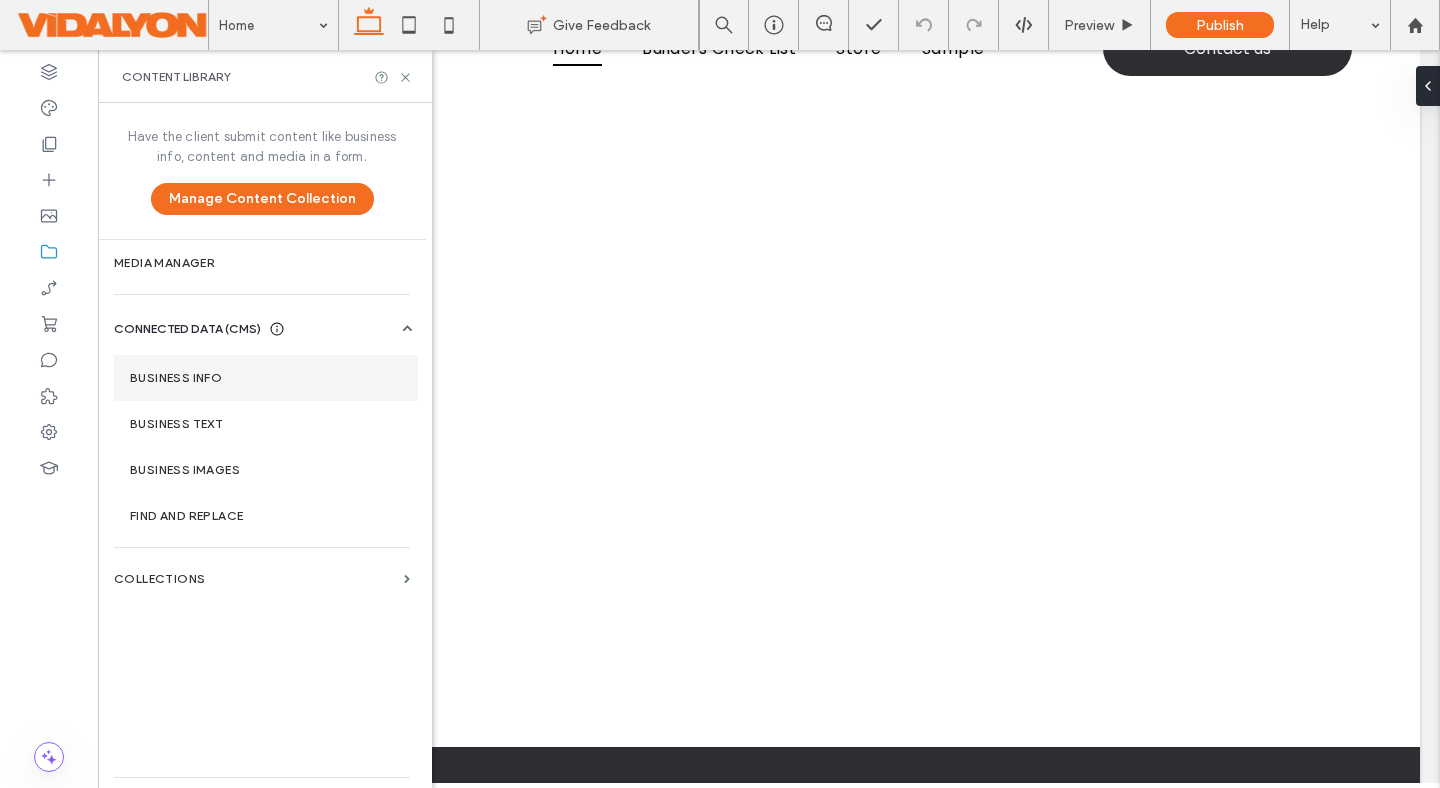 click on "Business Info" at bounding box center (266, 378) 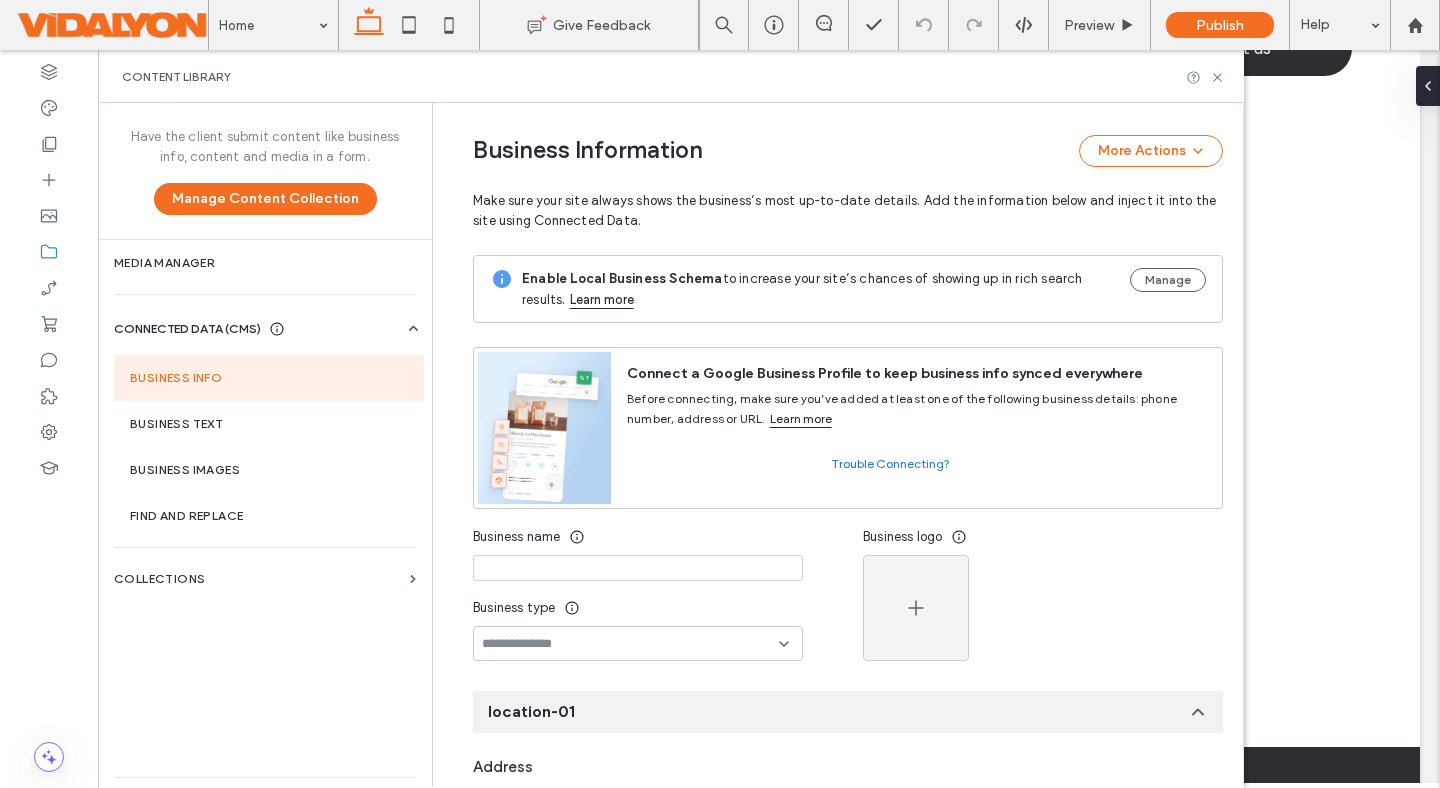 scroll, scrollTop: 244, scrollLeft: 0, axis: vertical 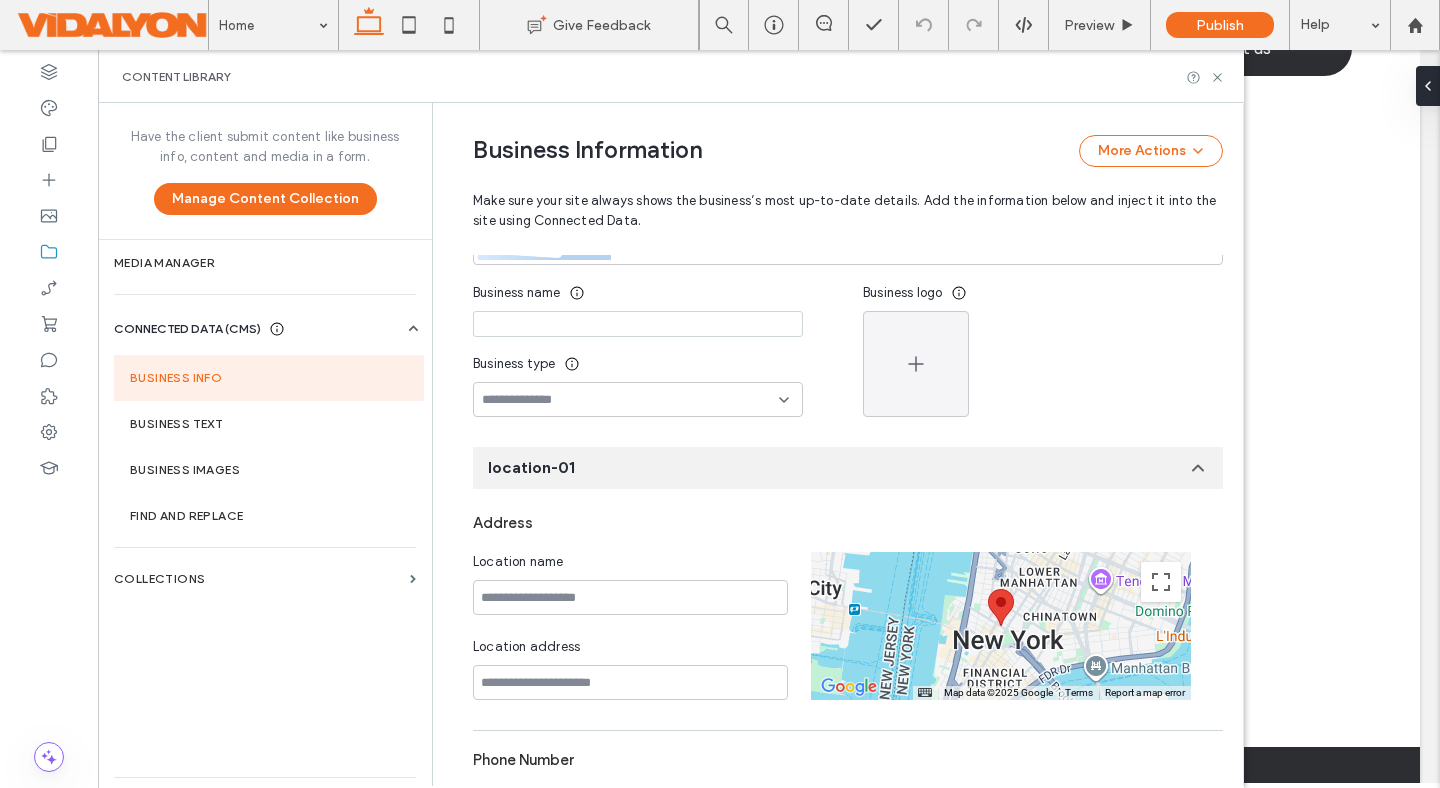 click at bounding box center (638, 324) 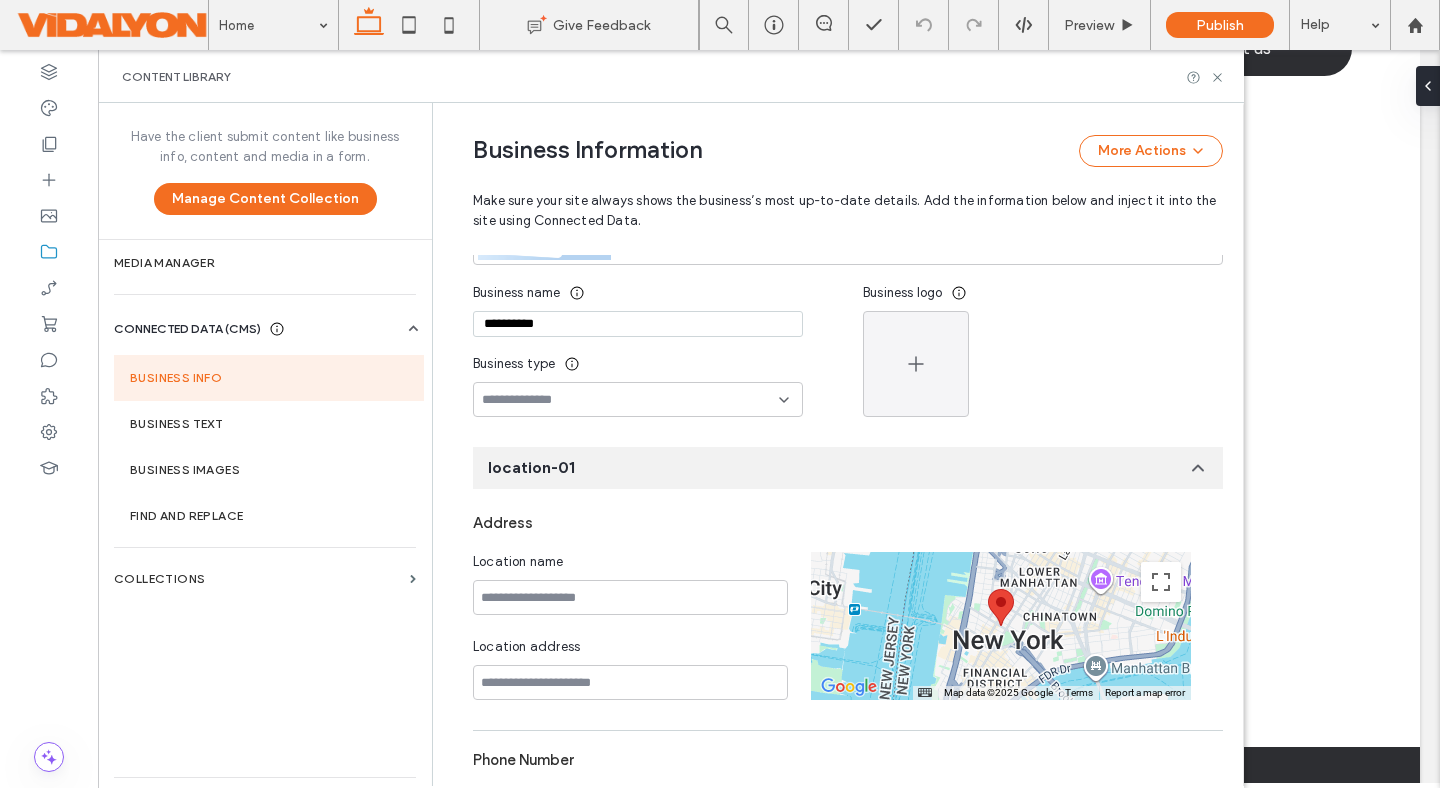type on "**********" 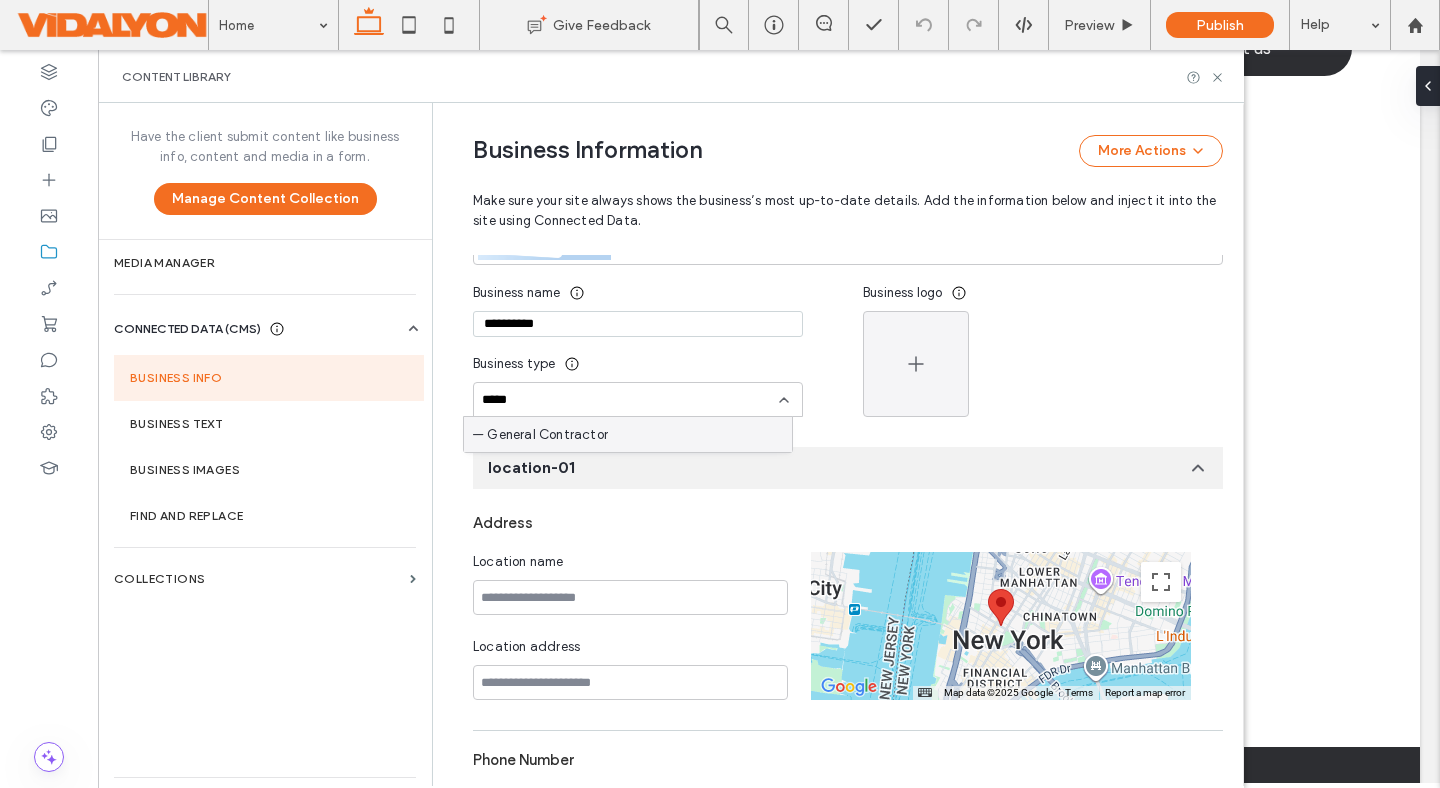 type on "*****" 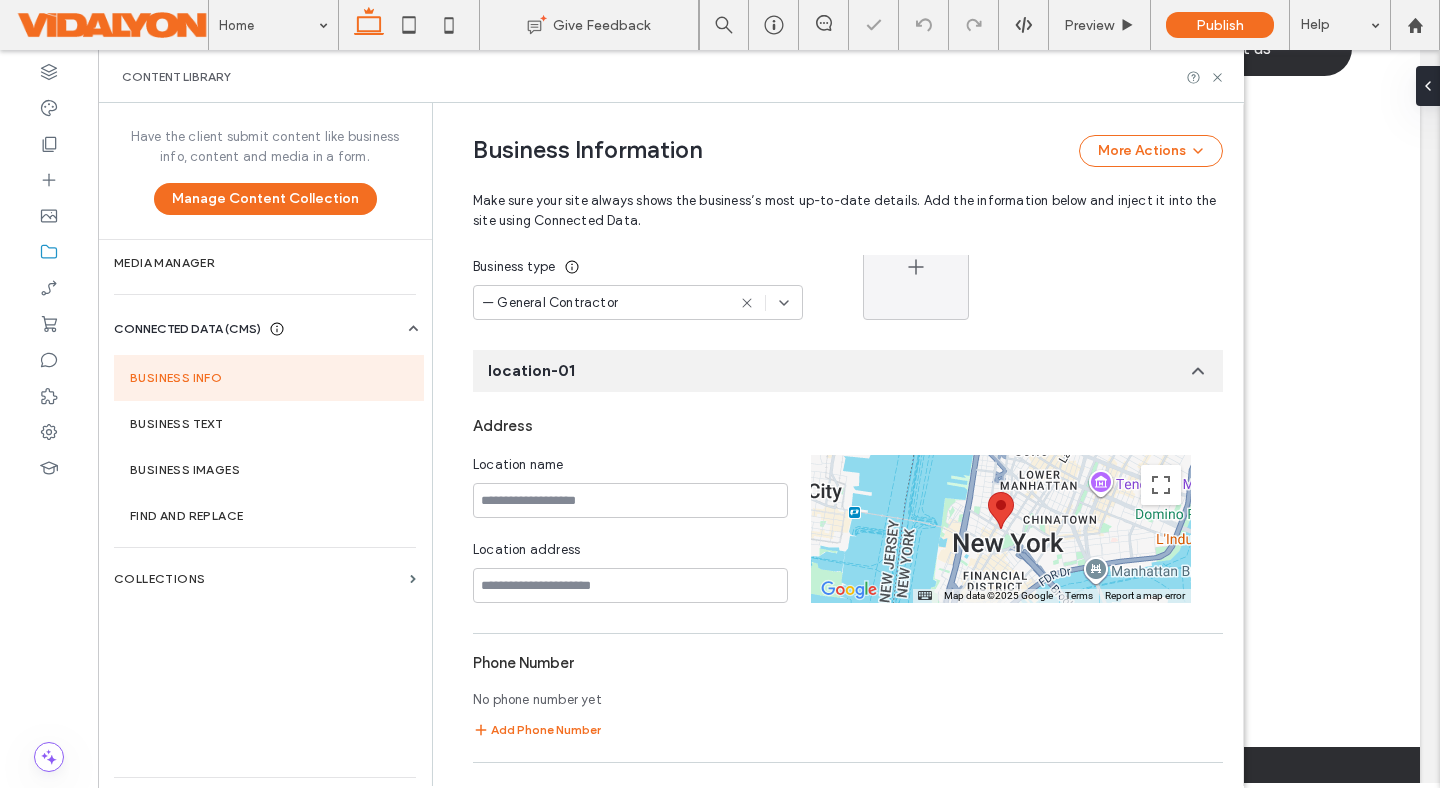 scroll, scrollTop: 395, scrollLeft: 0, axis: vertical 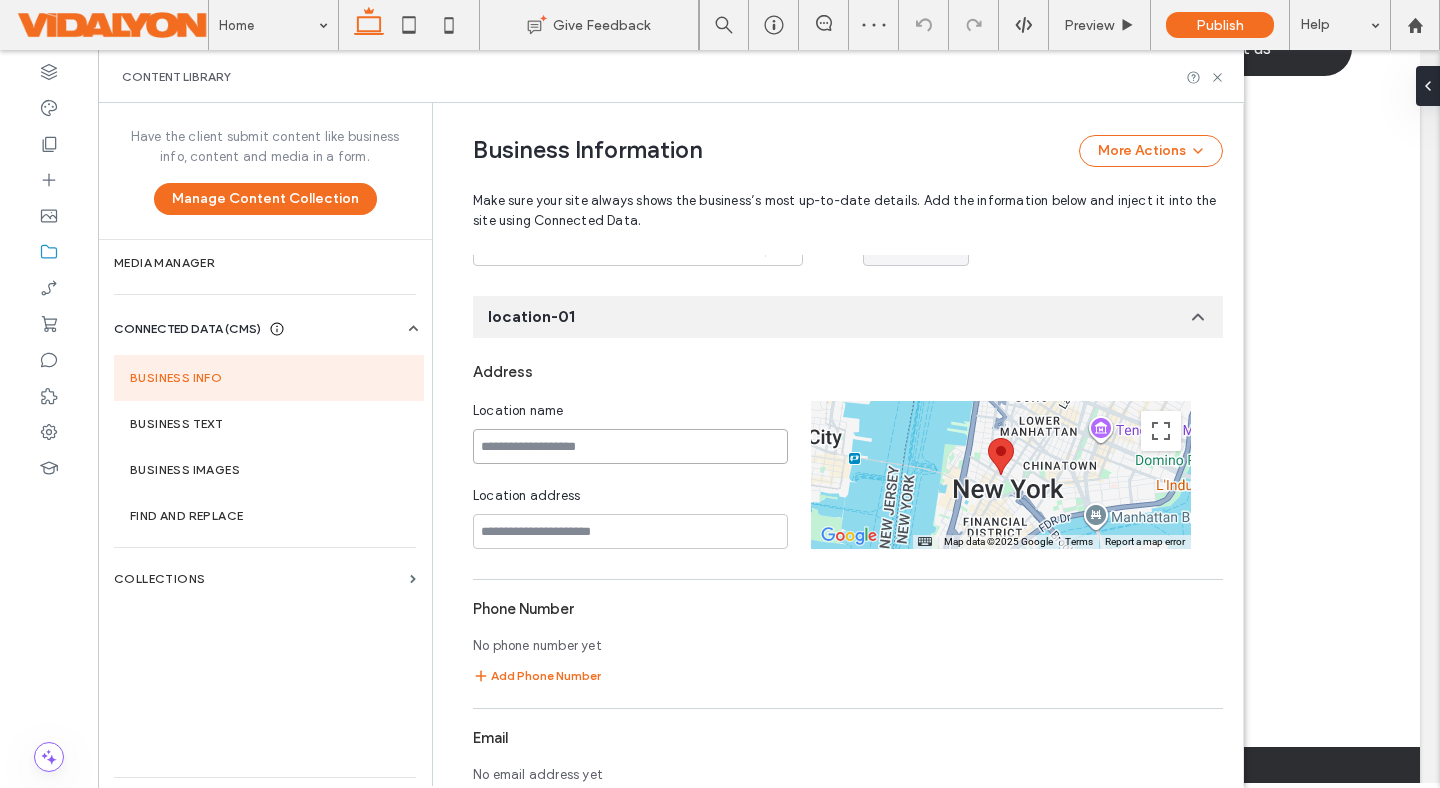 click at bounding box center (630, 446) 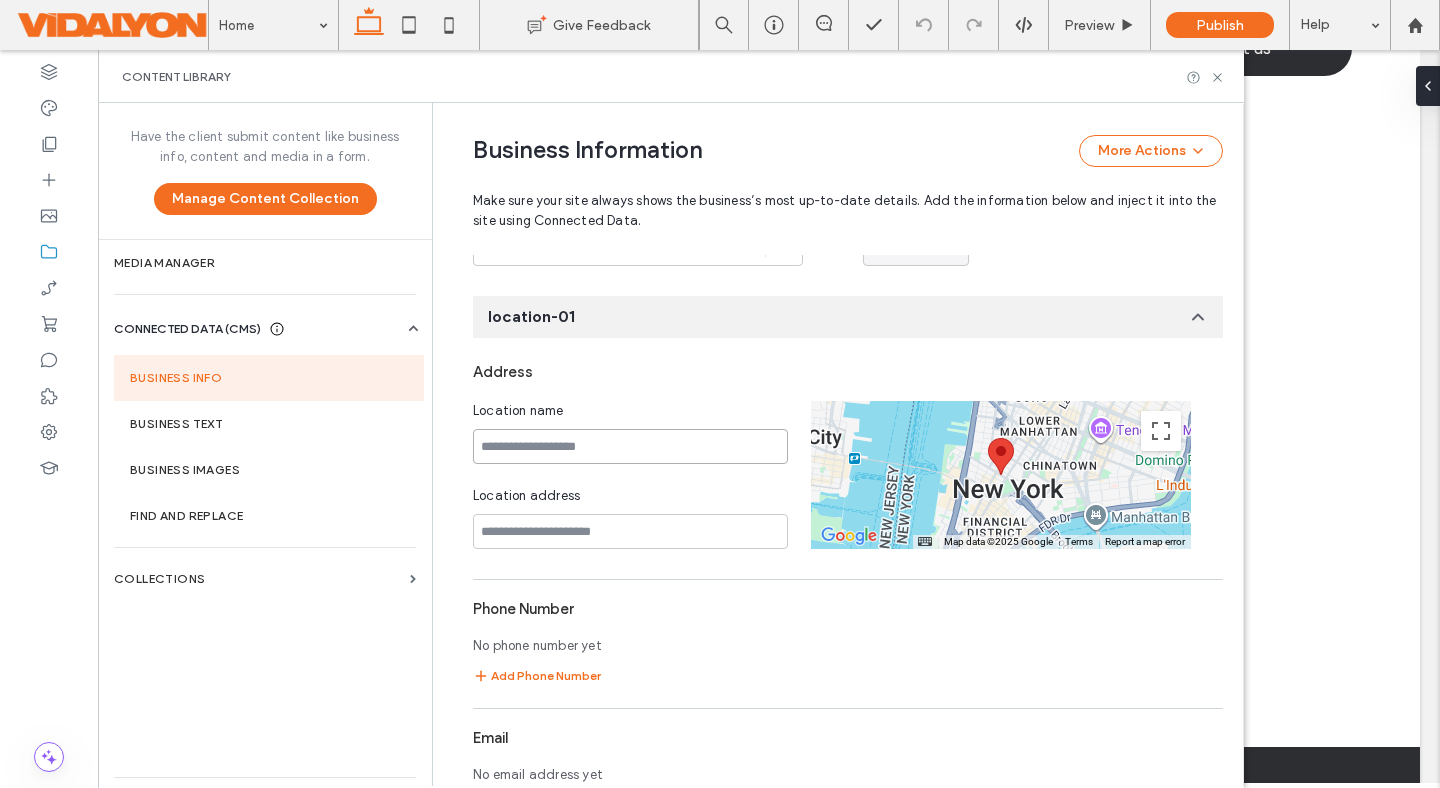 paste on "**********" 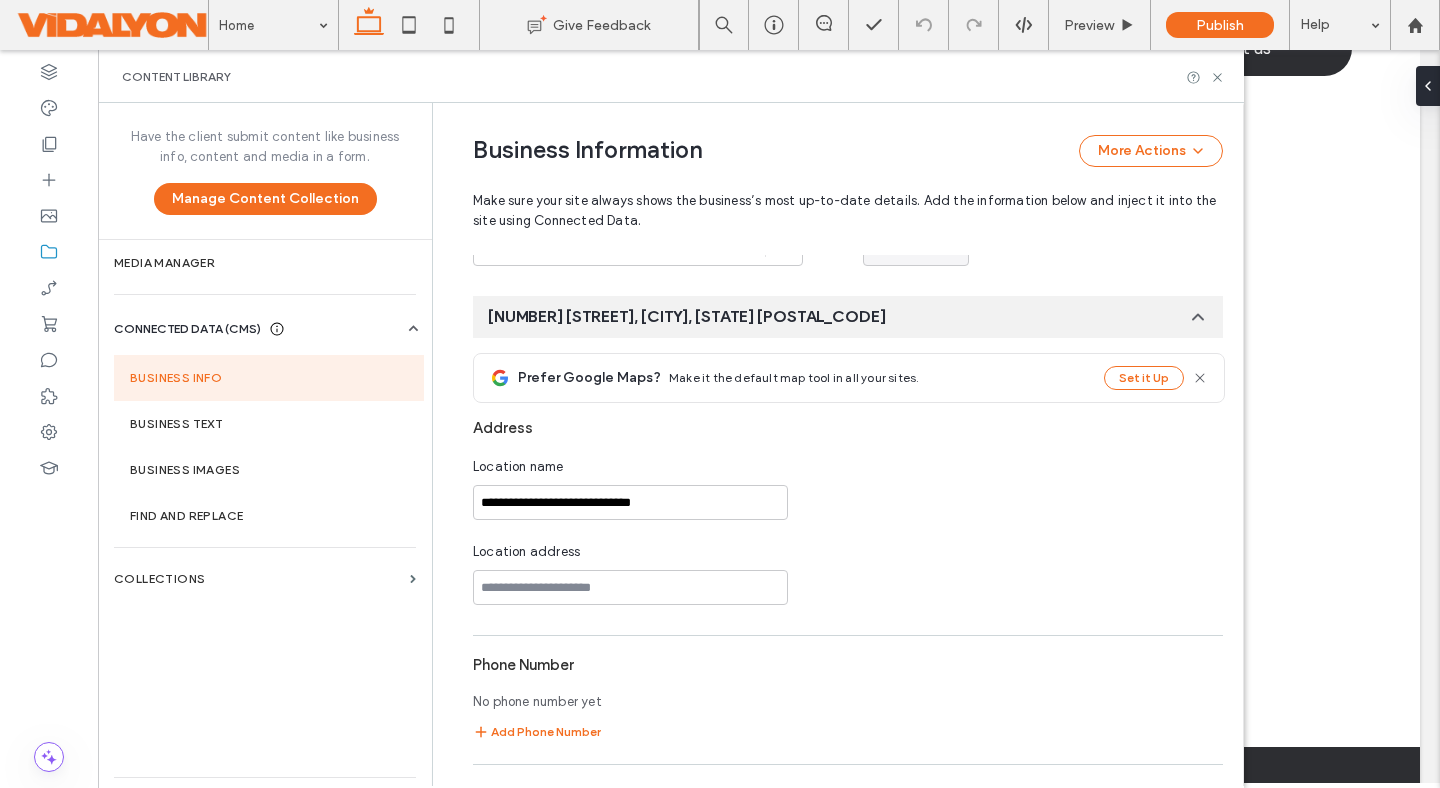 scroll, scrollTop: 430, scrollLeft: 0, axis: vertical 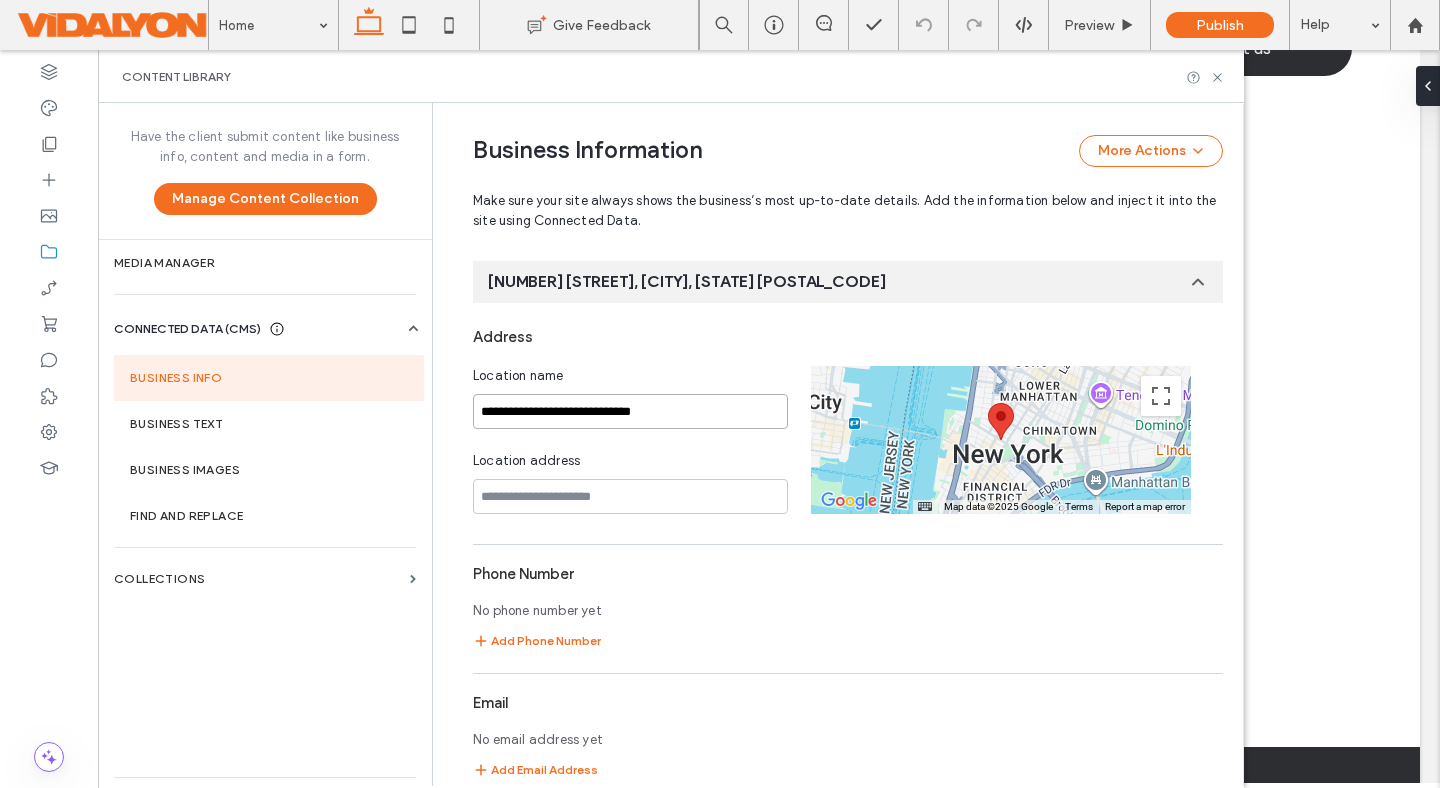 drag, startPoint x: 667, startPoint y: 410, endPoint x: 442, endPoint y: 405, distance: 225.05554 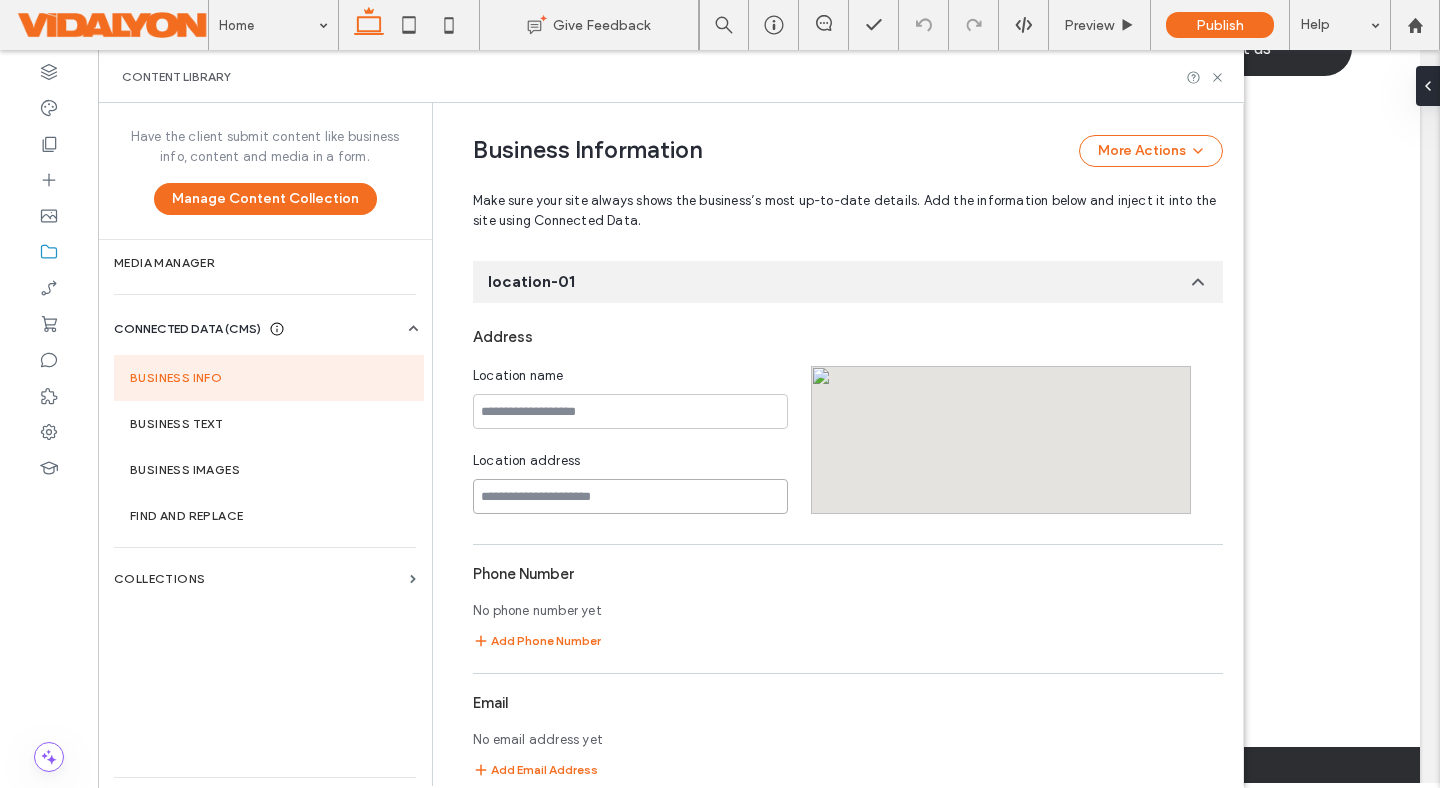 click at bounding box center (630, 496) 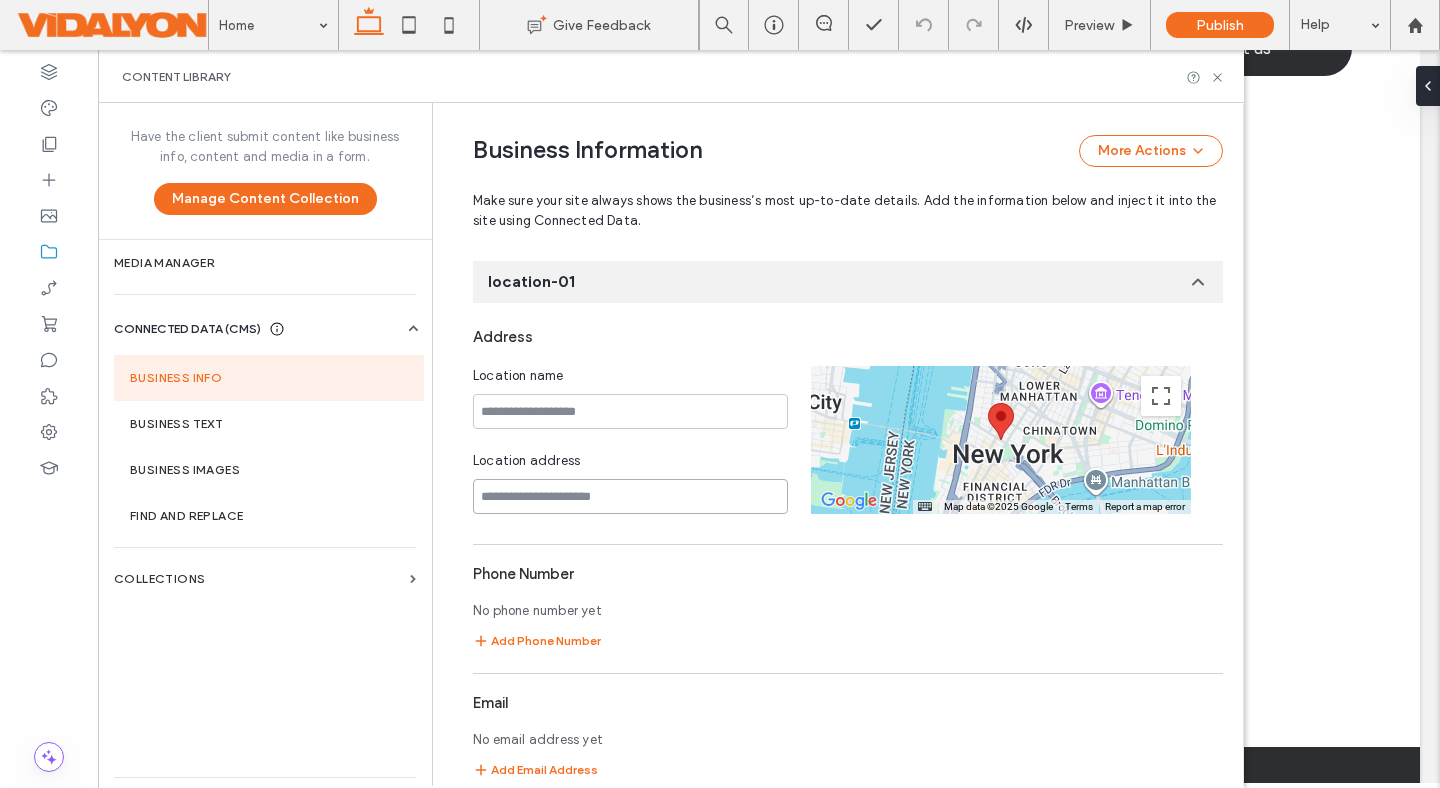 paste on "**********" 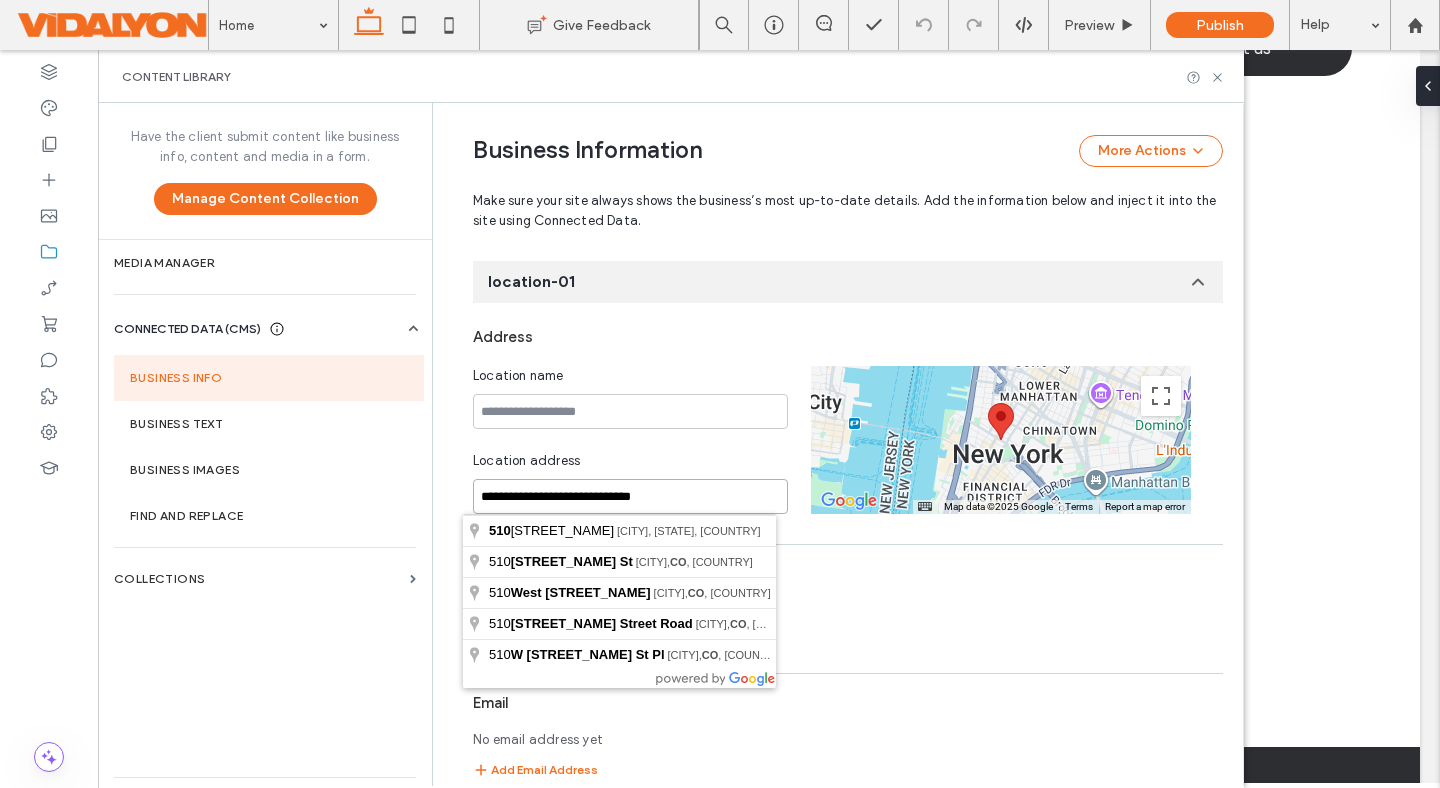 type on "**********" 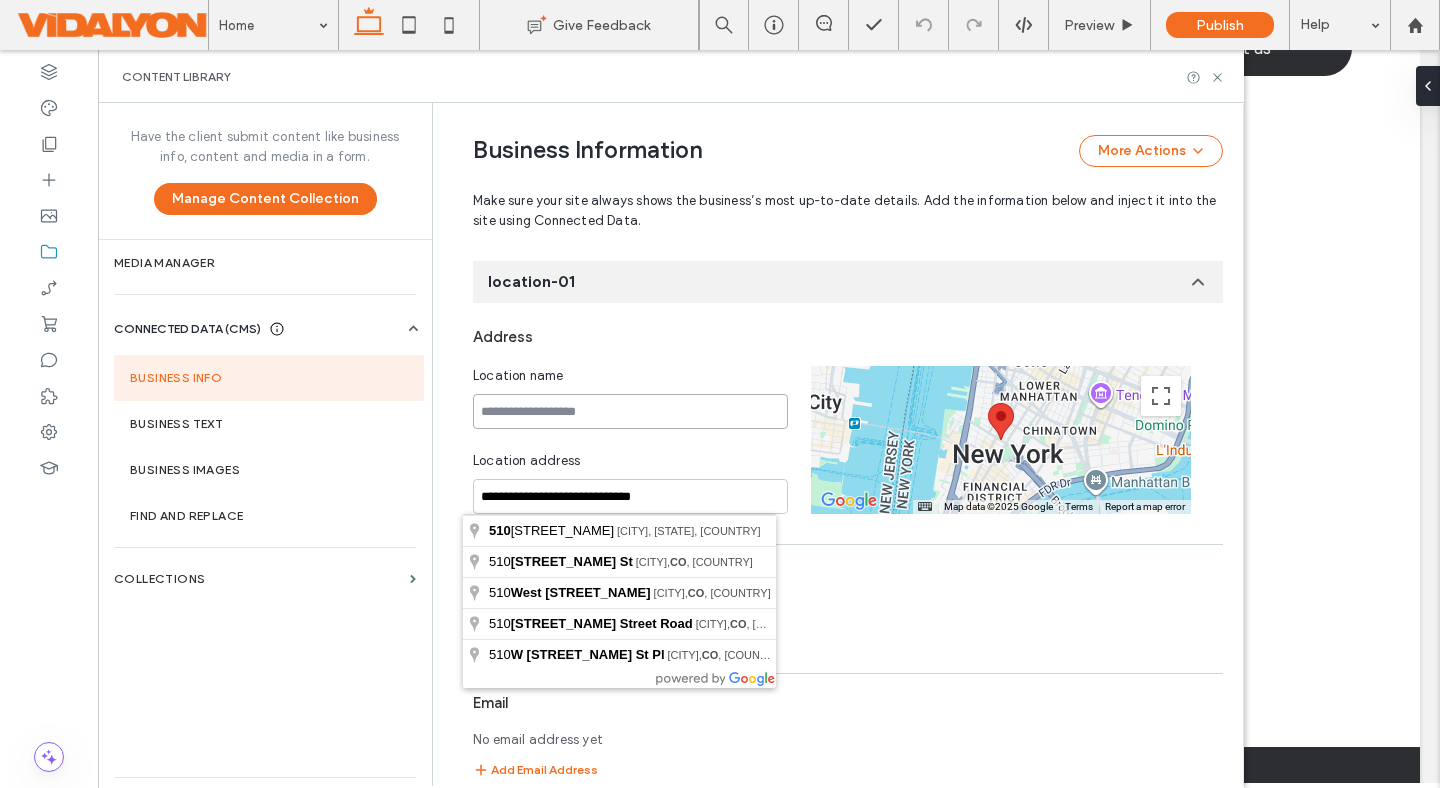 click at bounding box center (630, 411) 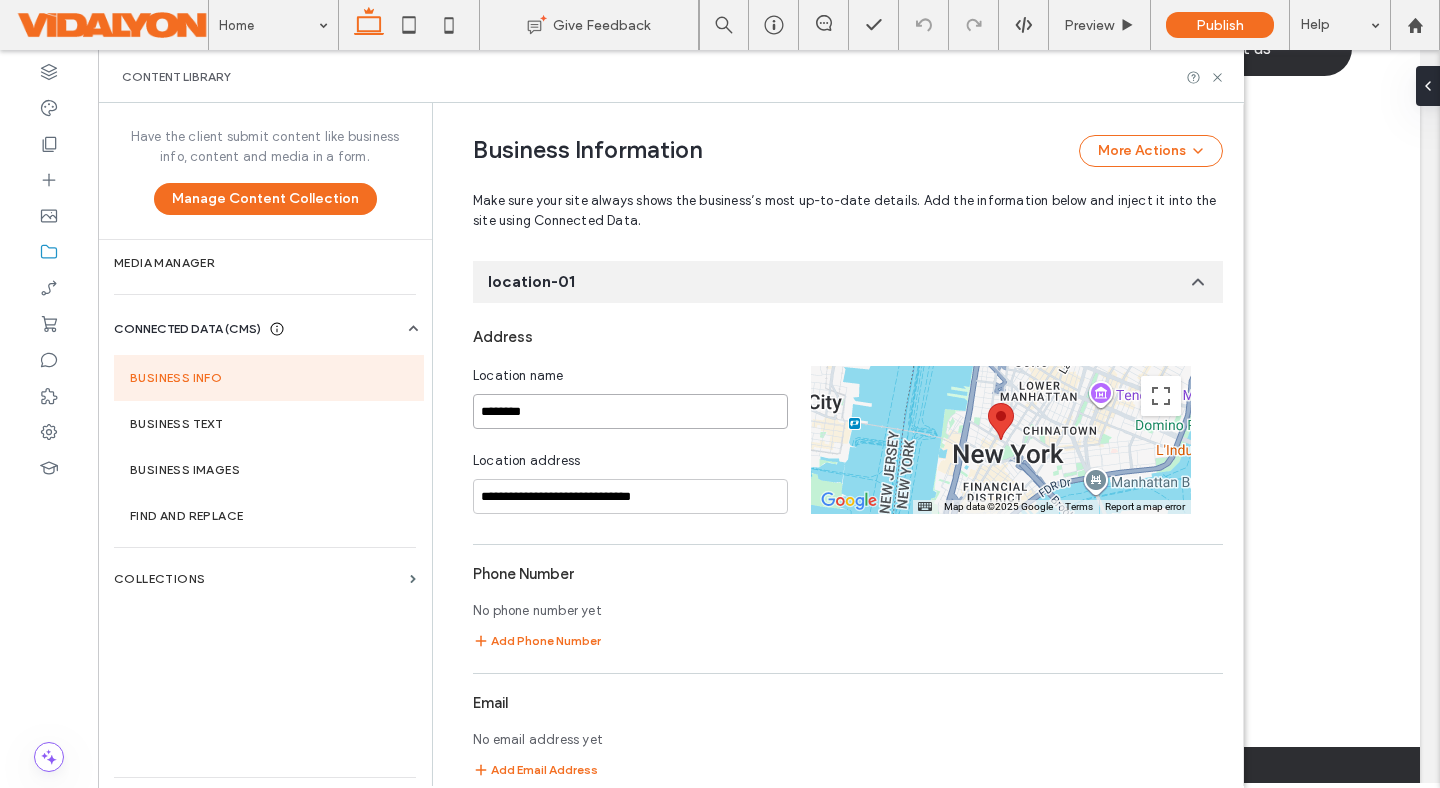 type on "*******" 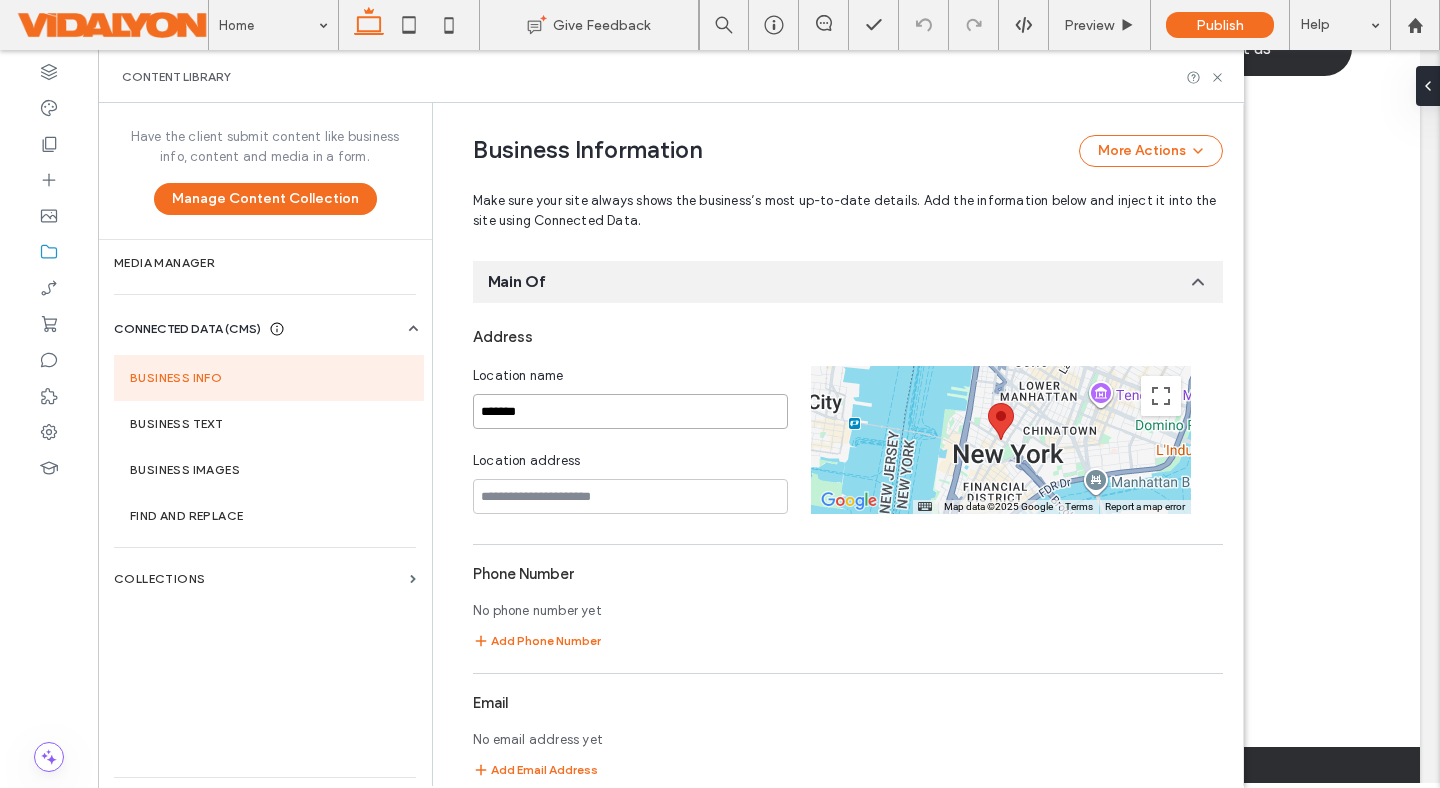 click on "*******" at bounding box center (630, 411) 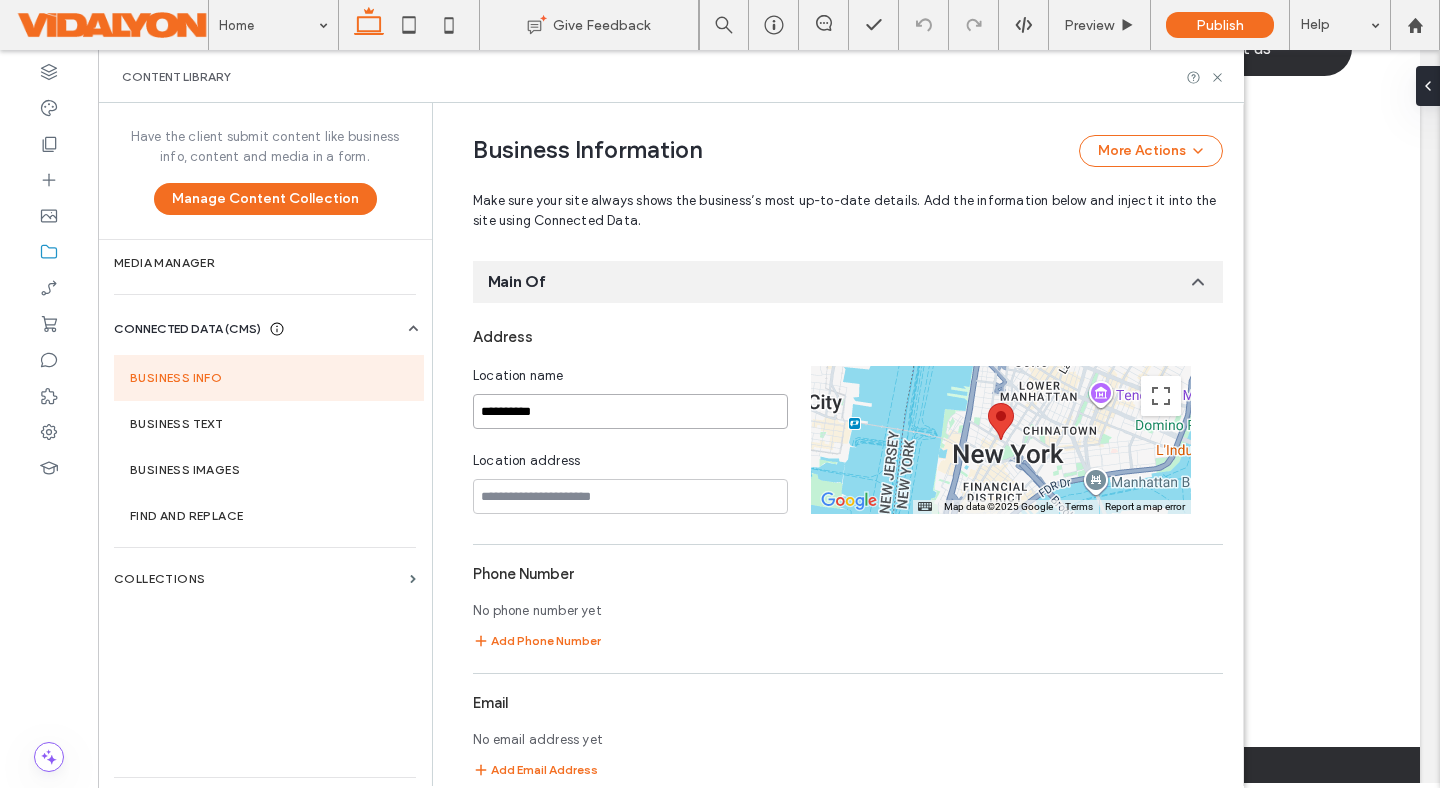 type on "**********" 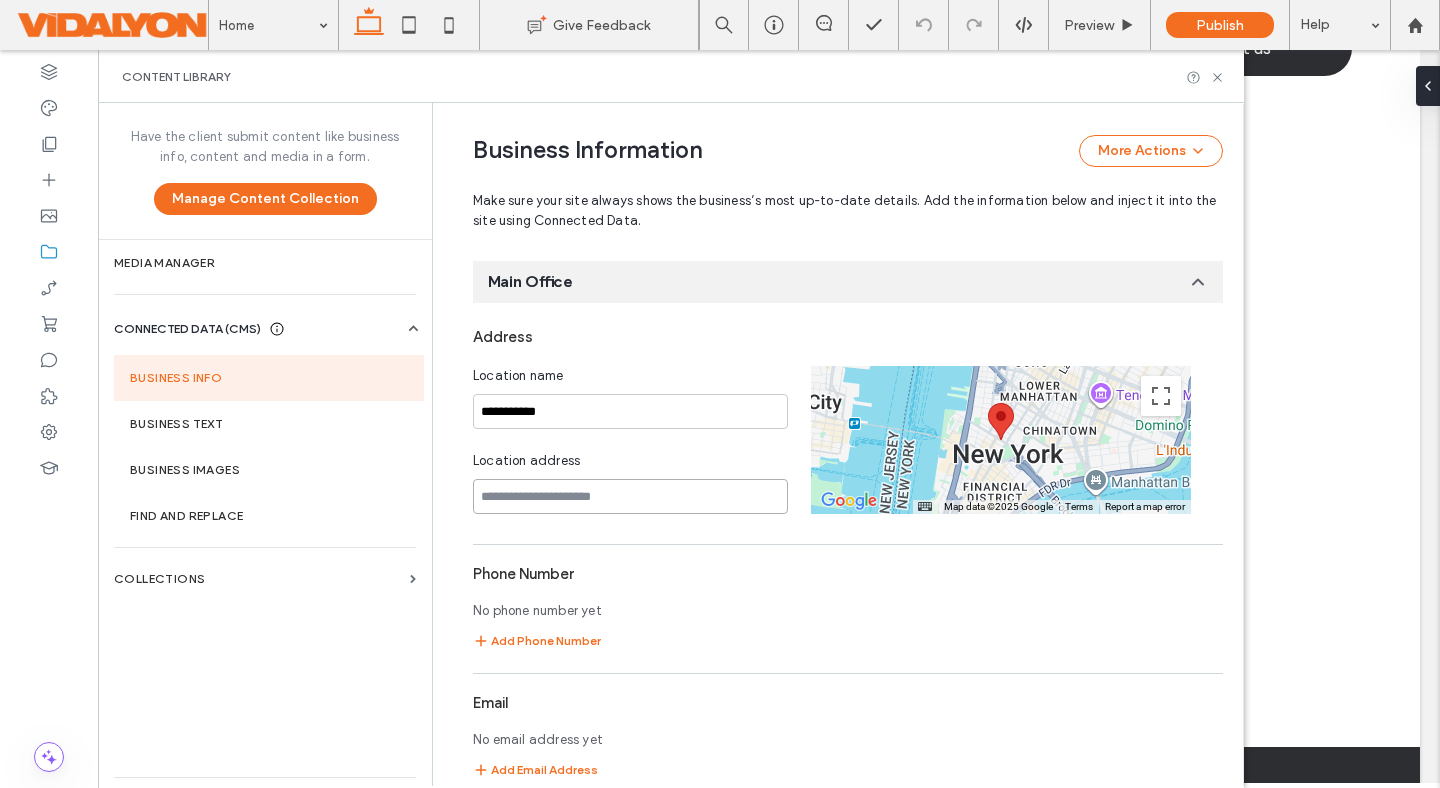 click at bounding box center [630, 496] 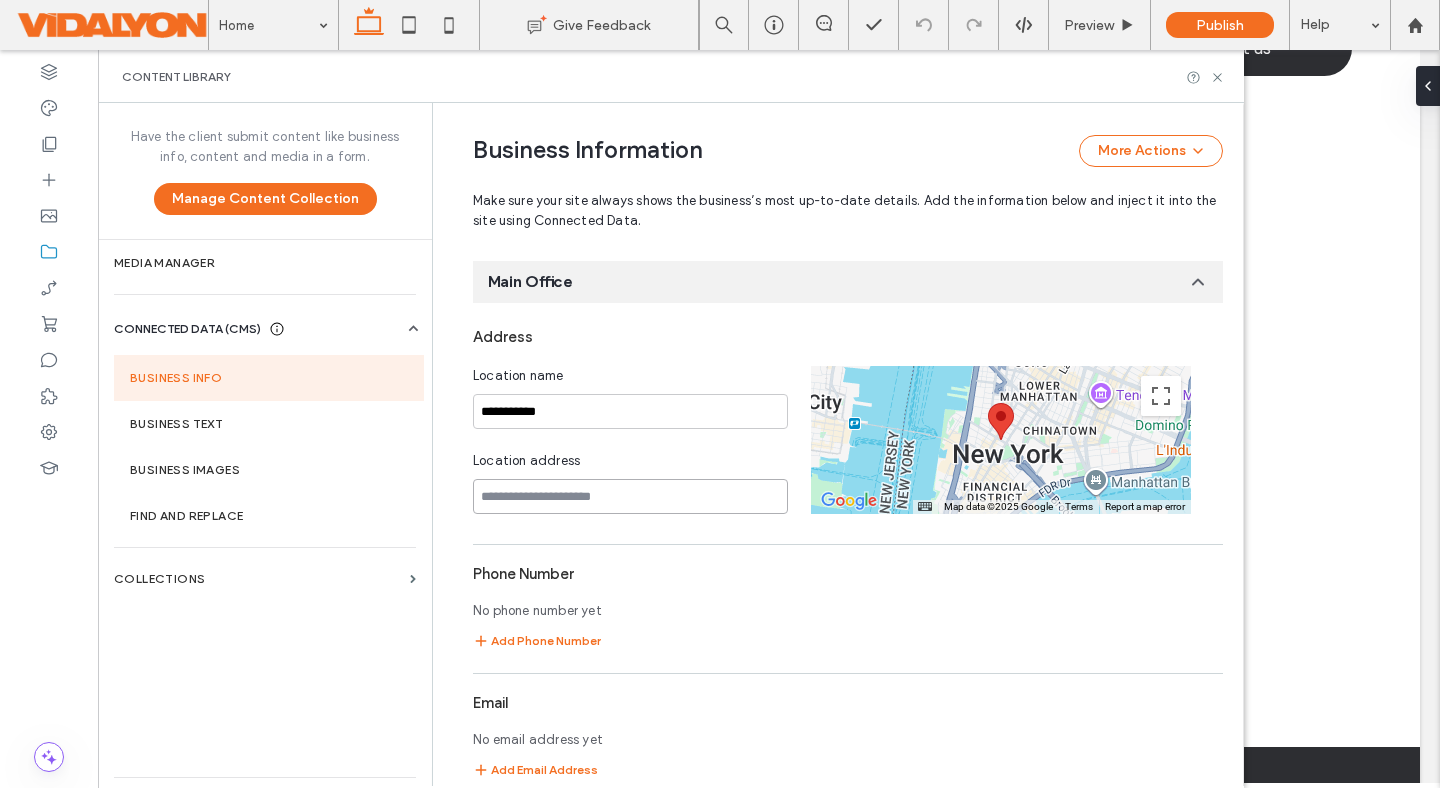 paste on "**********" 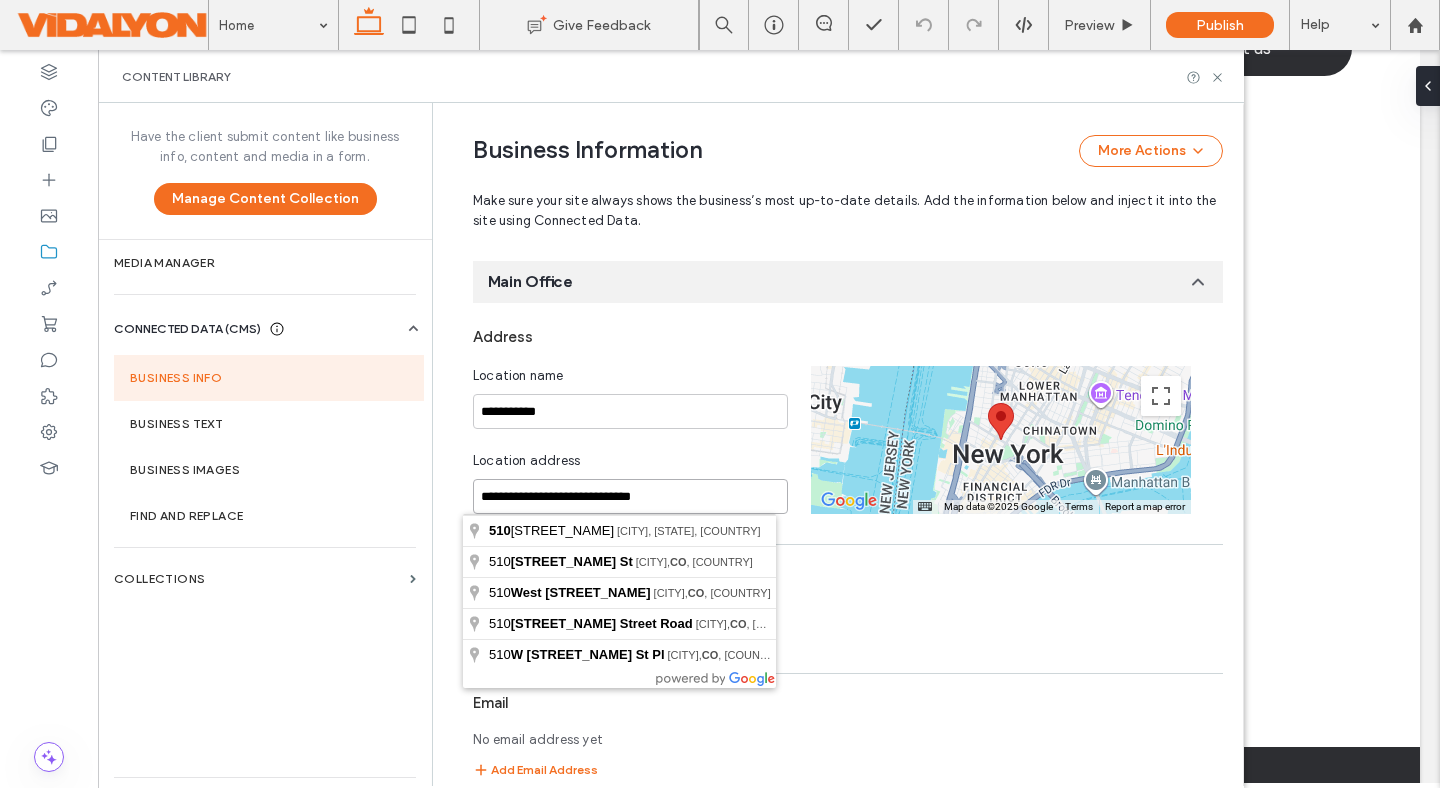 type on "**********" 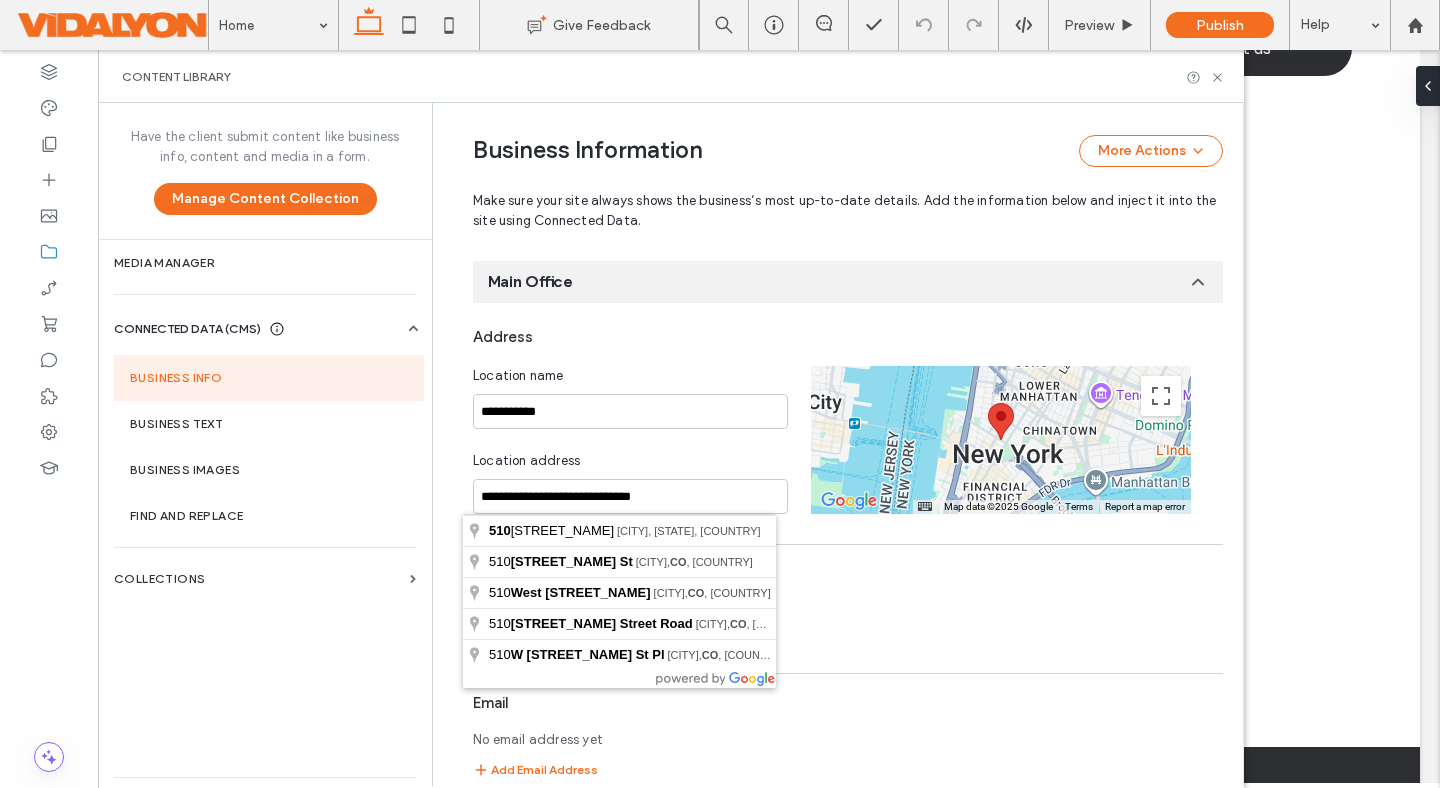 click on "**********" at bounding box center [848, 782] 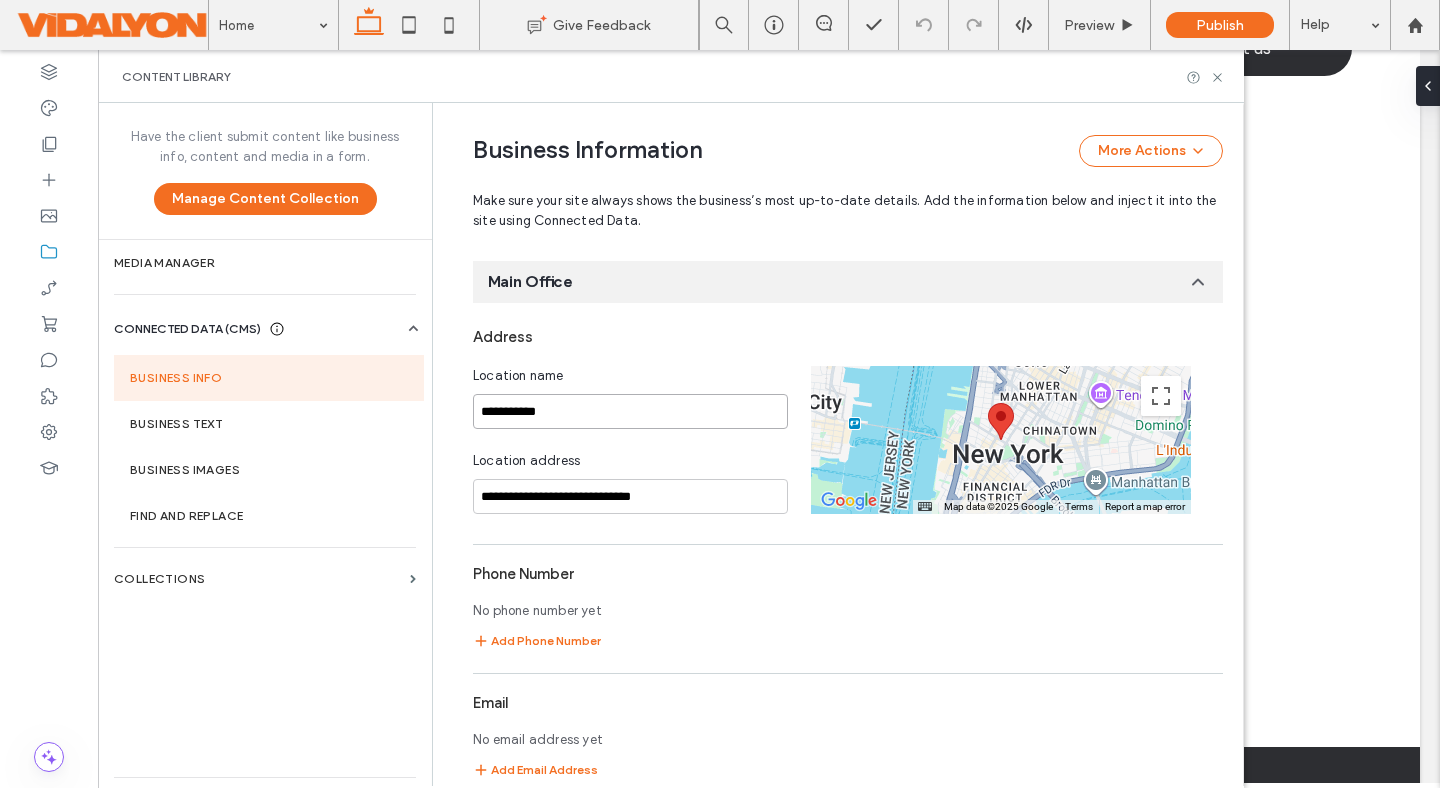 click on "**********" at bounding box center [630, 411] 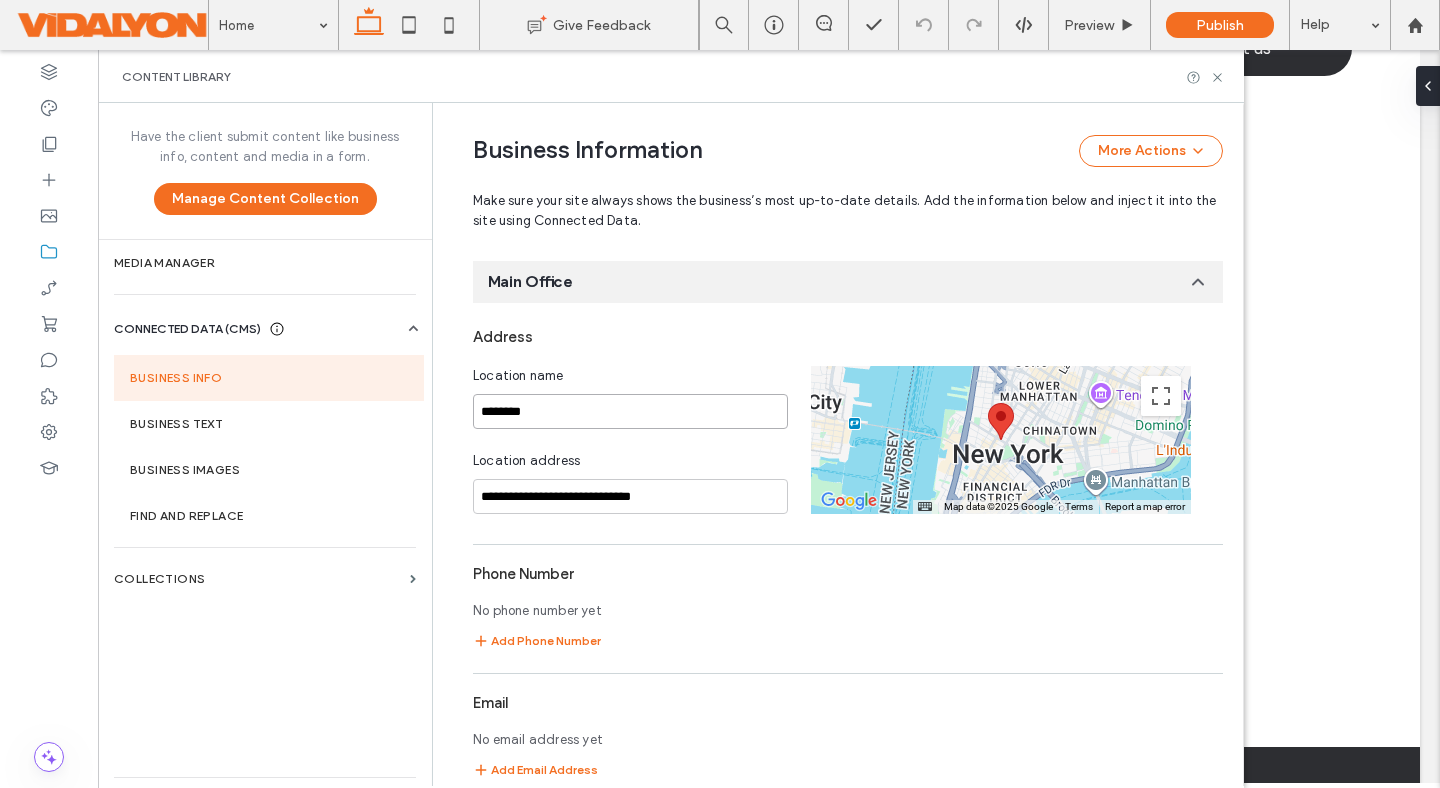 type on "*********" 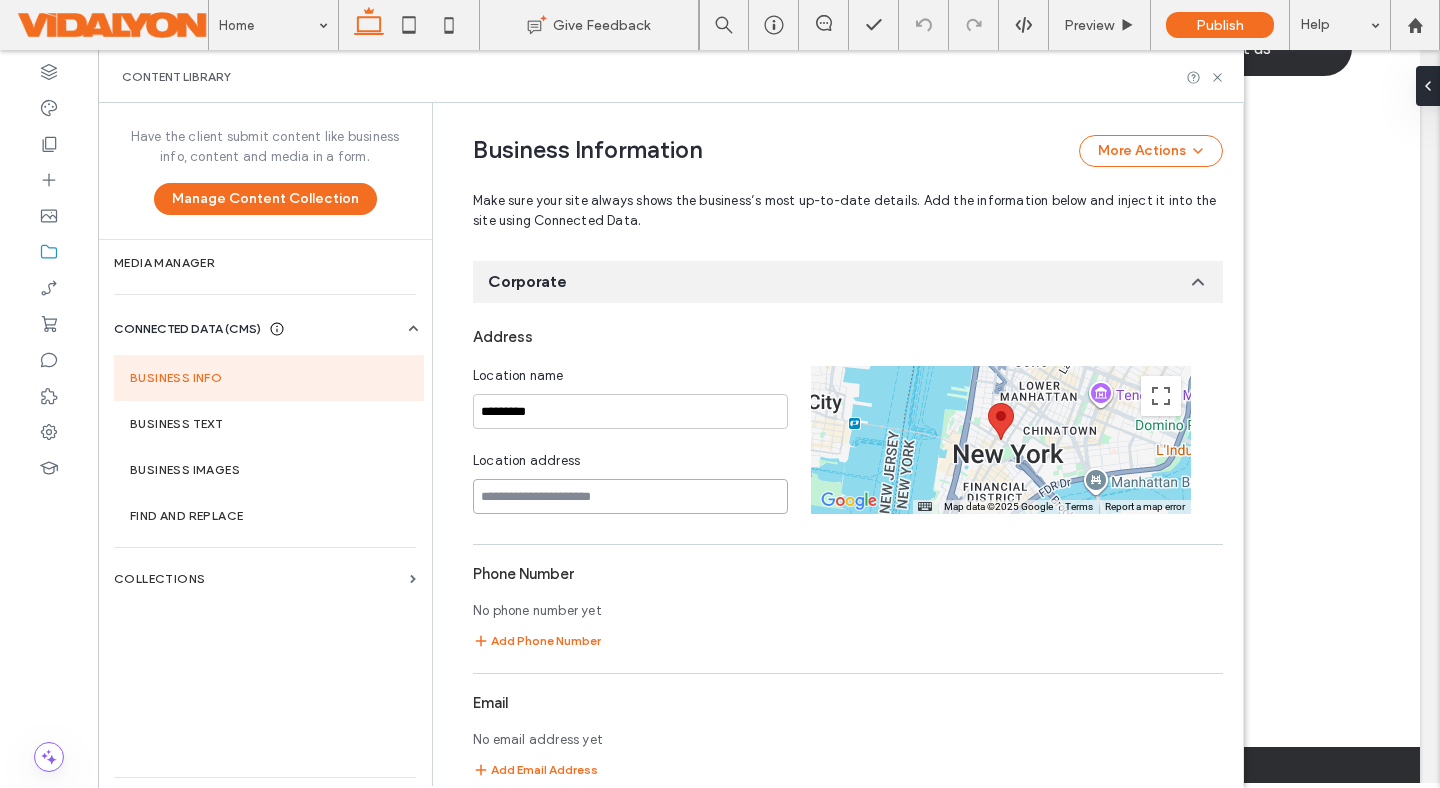 click at bounding box center (630, 496) 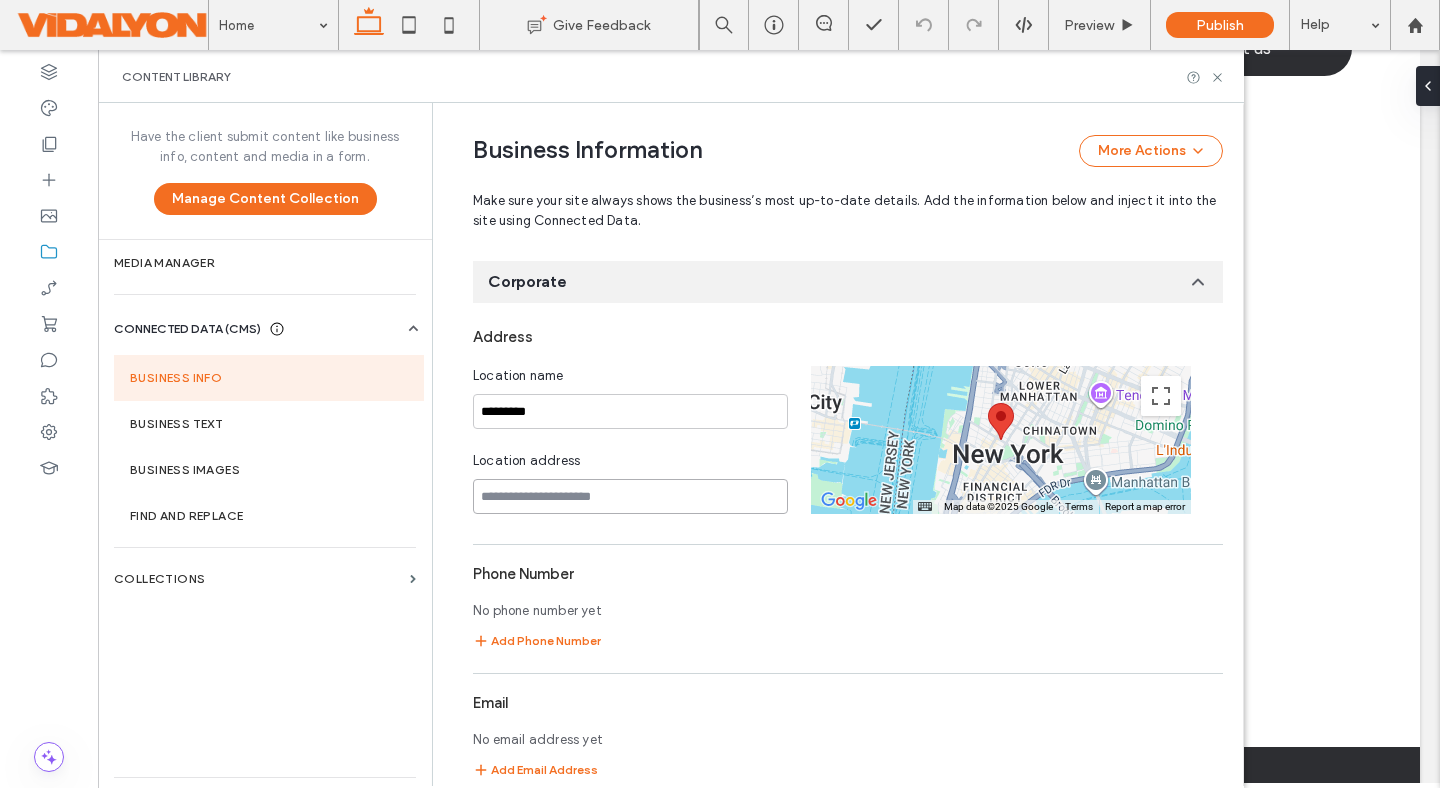 paste on "**********" 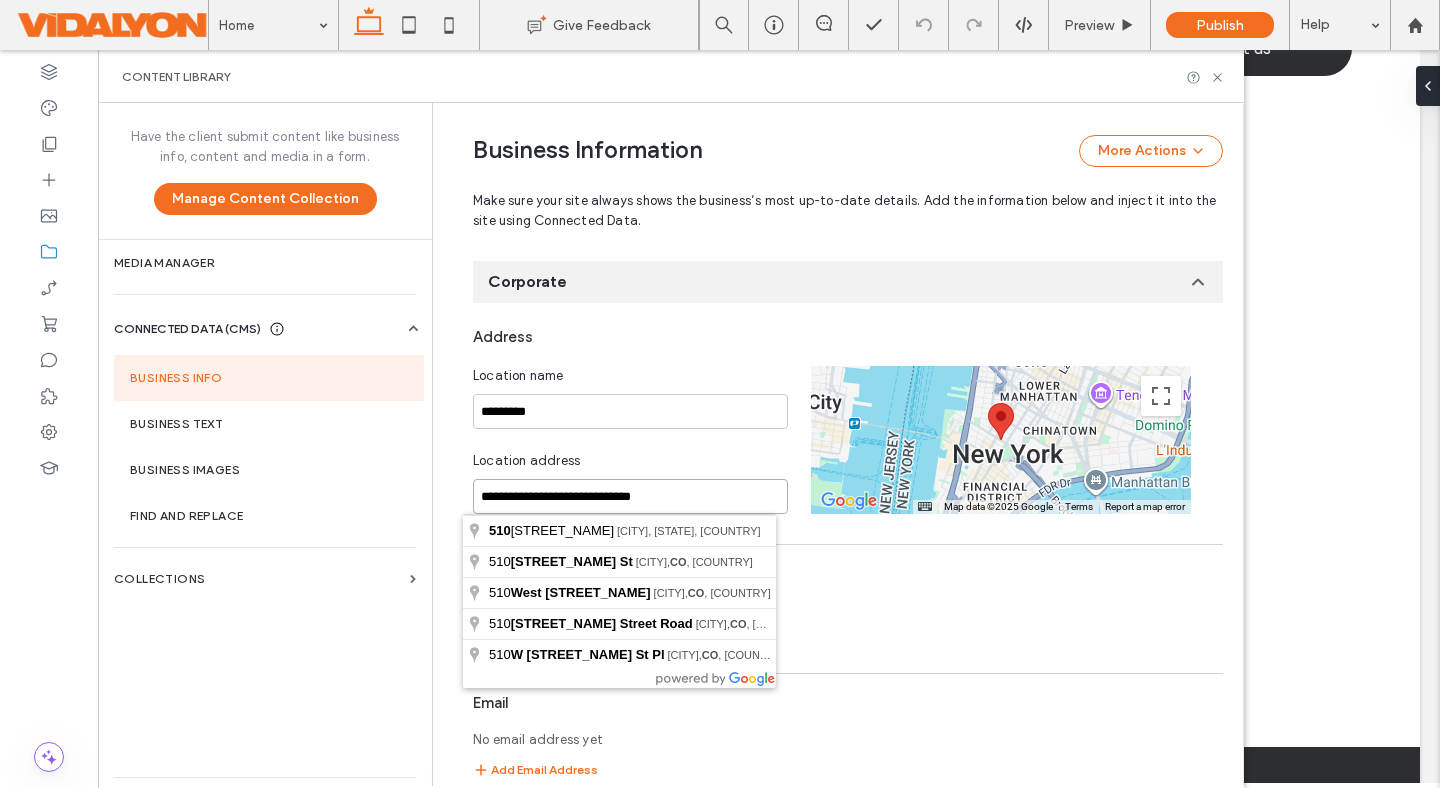type on "**********" 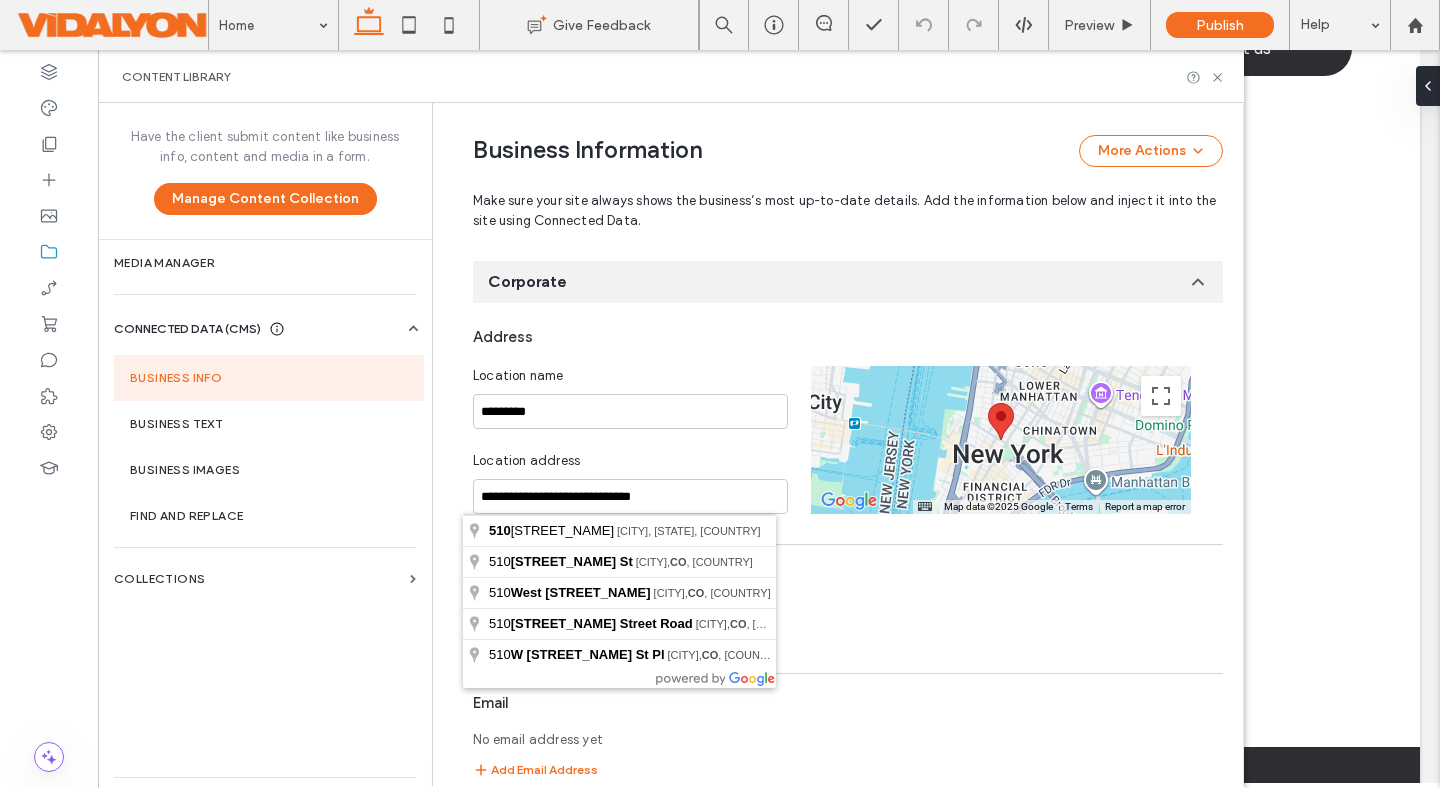 click on "**********" at bounding box center (848, 782) 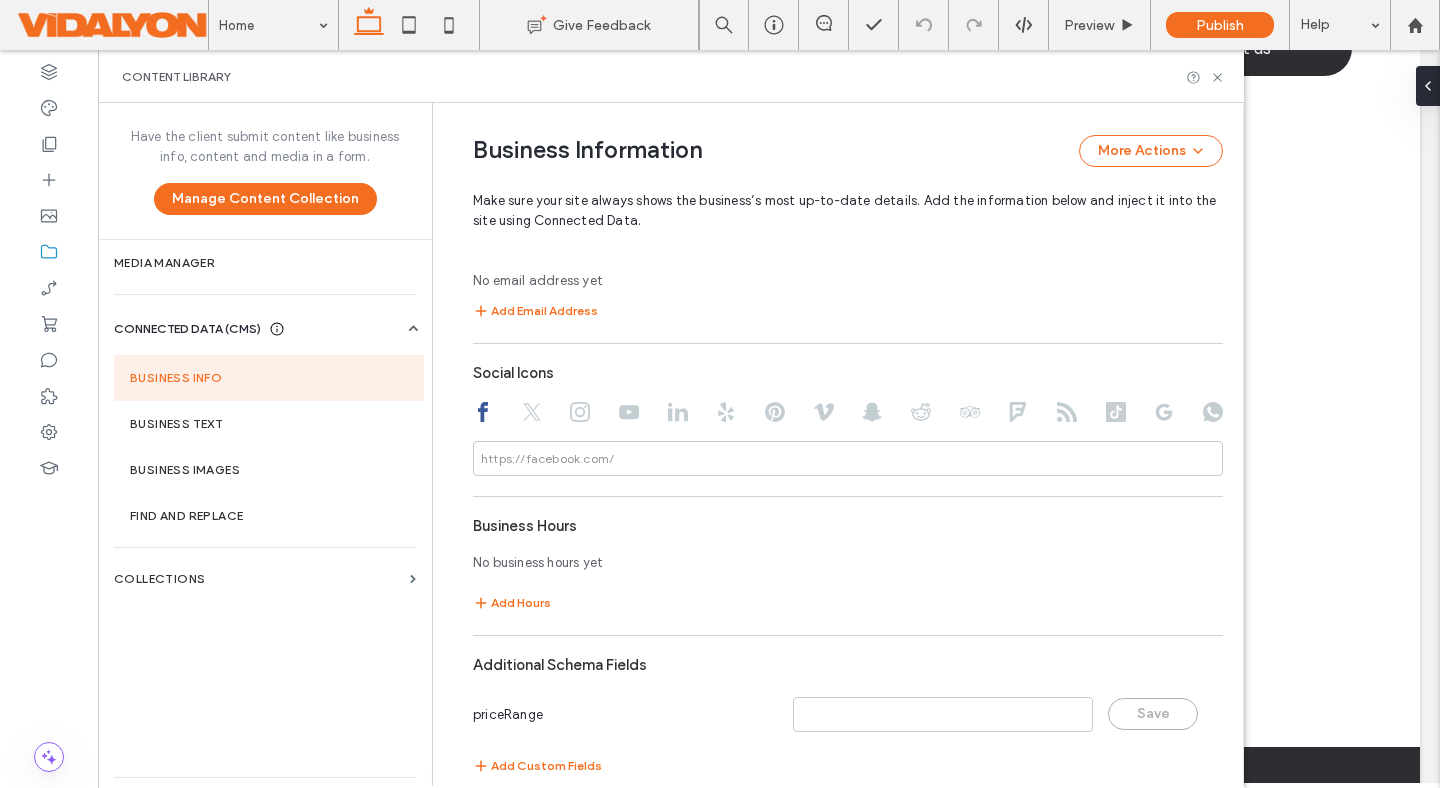 scroll, scrollTop: 916, scrollLeft: 0, axis: vertical 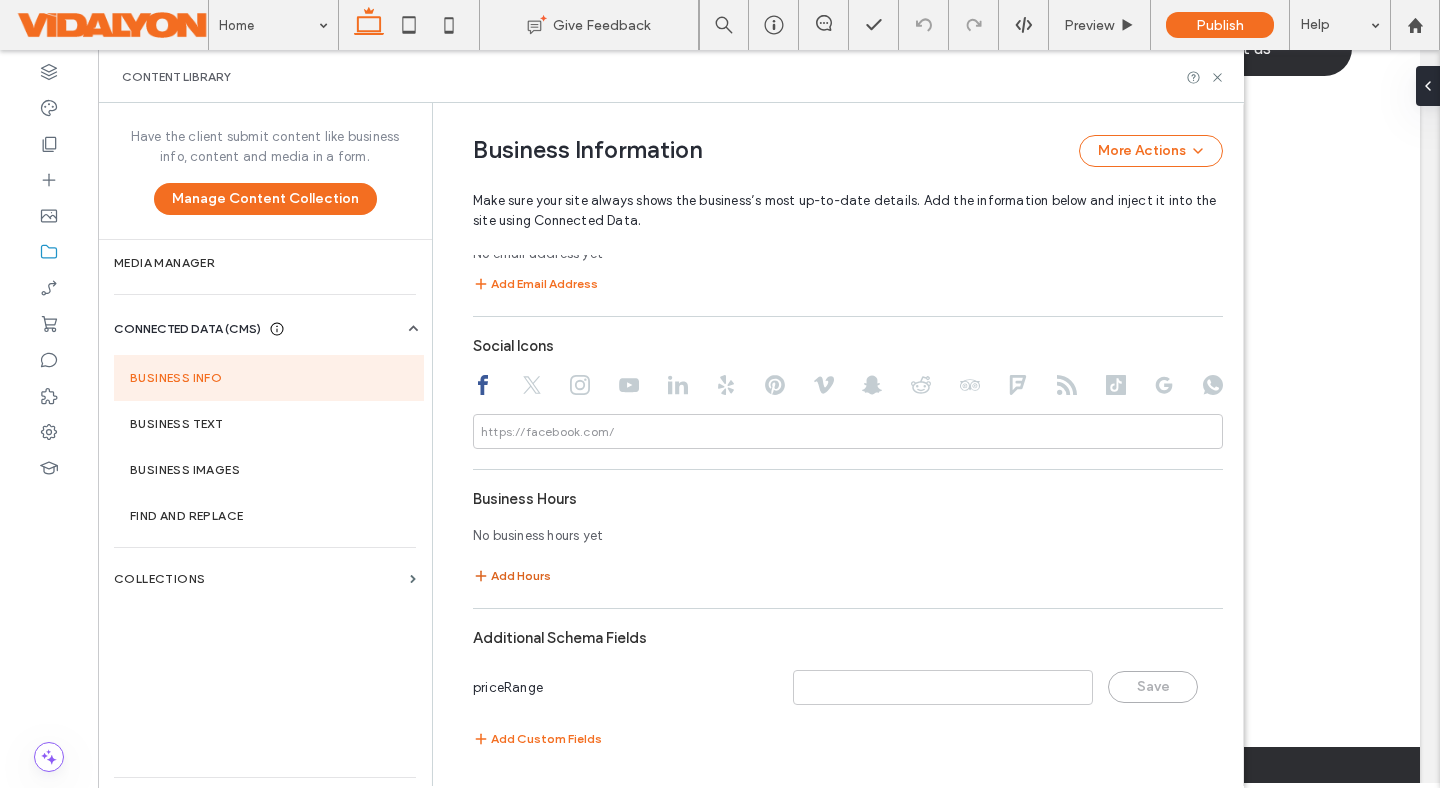 click on "Add Hours" at bounding box center (512, 576) 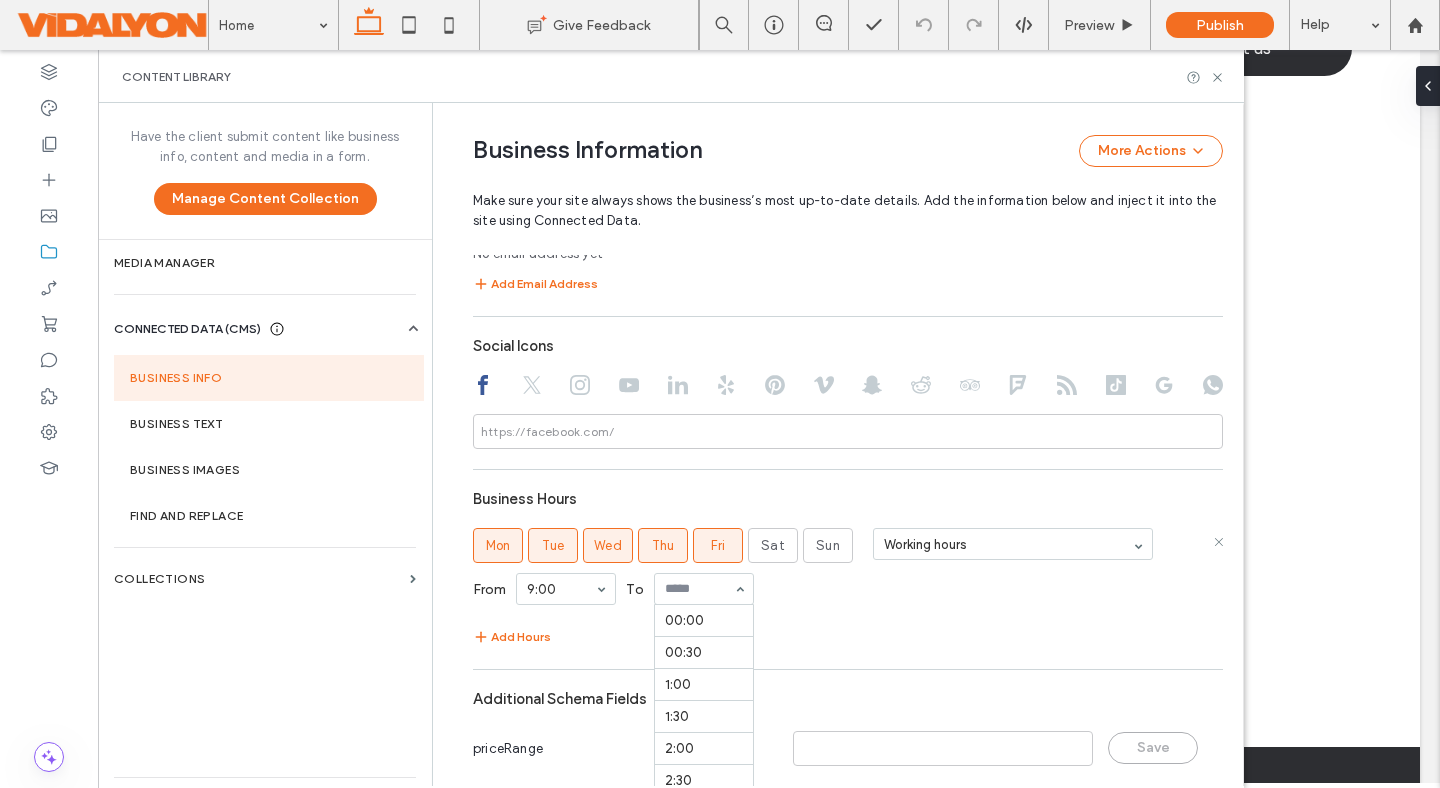 scroll, scrollTop: 1152, scrollLeft: 0, axis: vertical 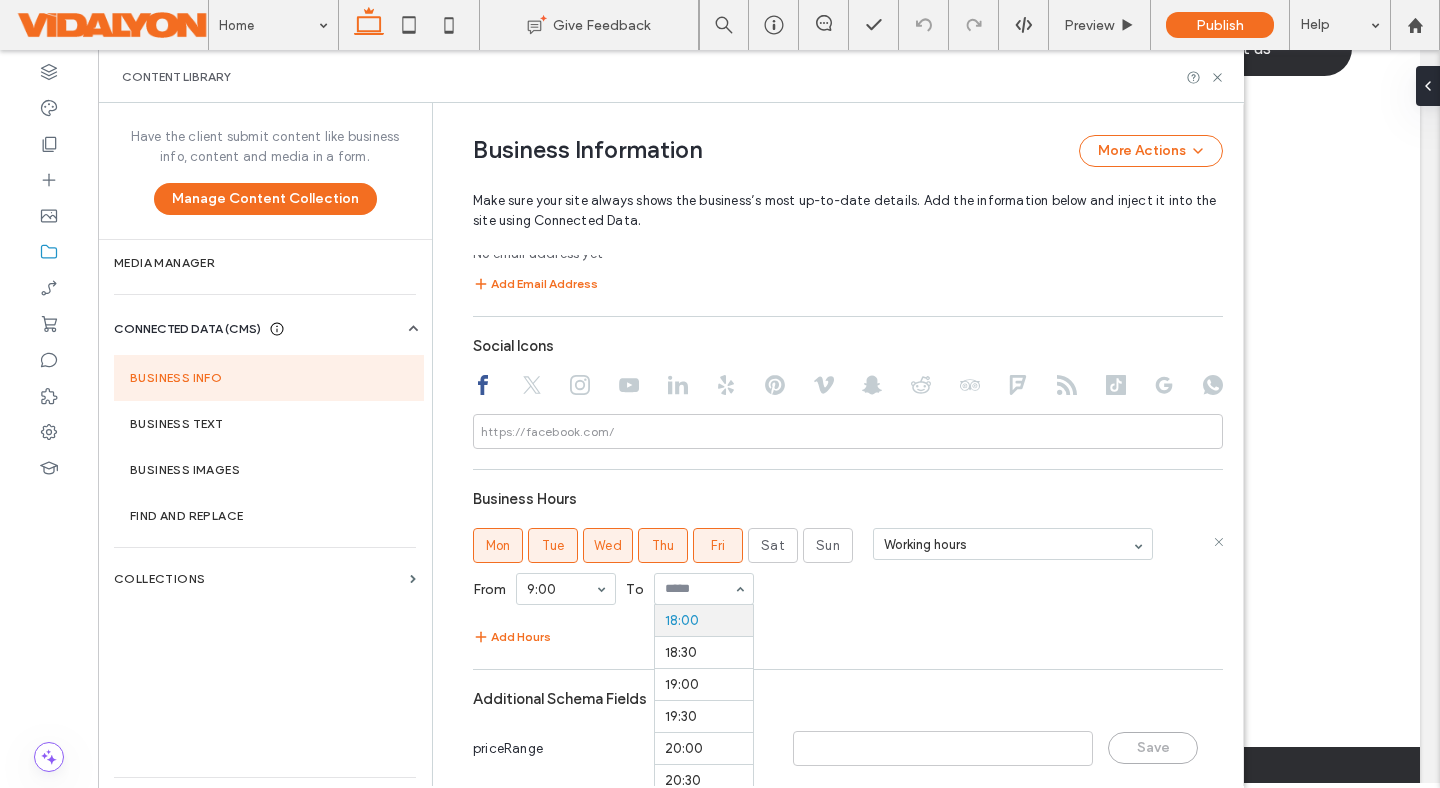 click on "00:00 00:30 1:00 1:30 2:00 2:30 3:00 3:30 4:00 4:30 5:00 5:30 6:00 6:30 7:00 7:30 8:00 8:30 9:00 9:30 10:00 10:30 11:00 11:30 12:00 12:30 13:00 13:30 14:00 14:30 15:00 15:30 16:00 16:30 17:00 17:30 18:00 18:30 19:00 19:30 20:00 20:30 21:00 21:30 22:00 22:30 23:00 23:30" at bounding box center [704, 589] 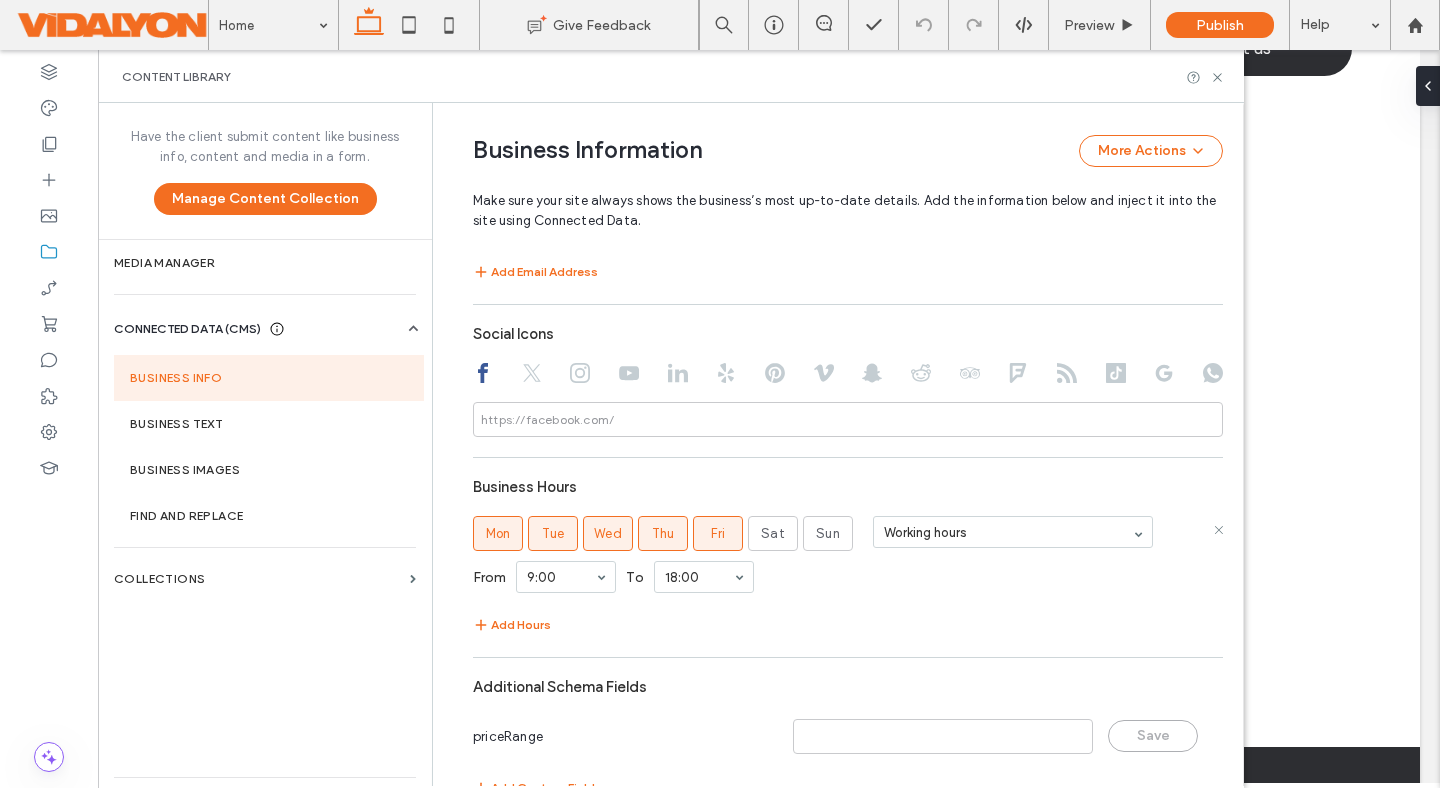 scroll, scrollTop: 977, scrollLeft: 0, axis: vertical 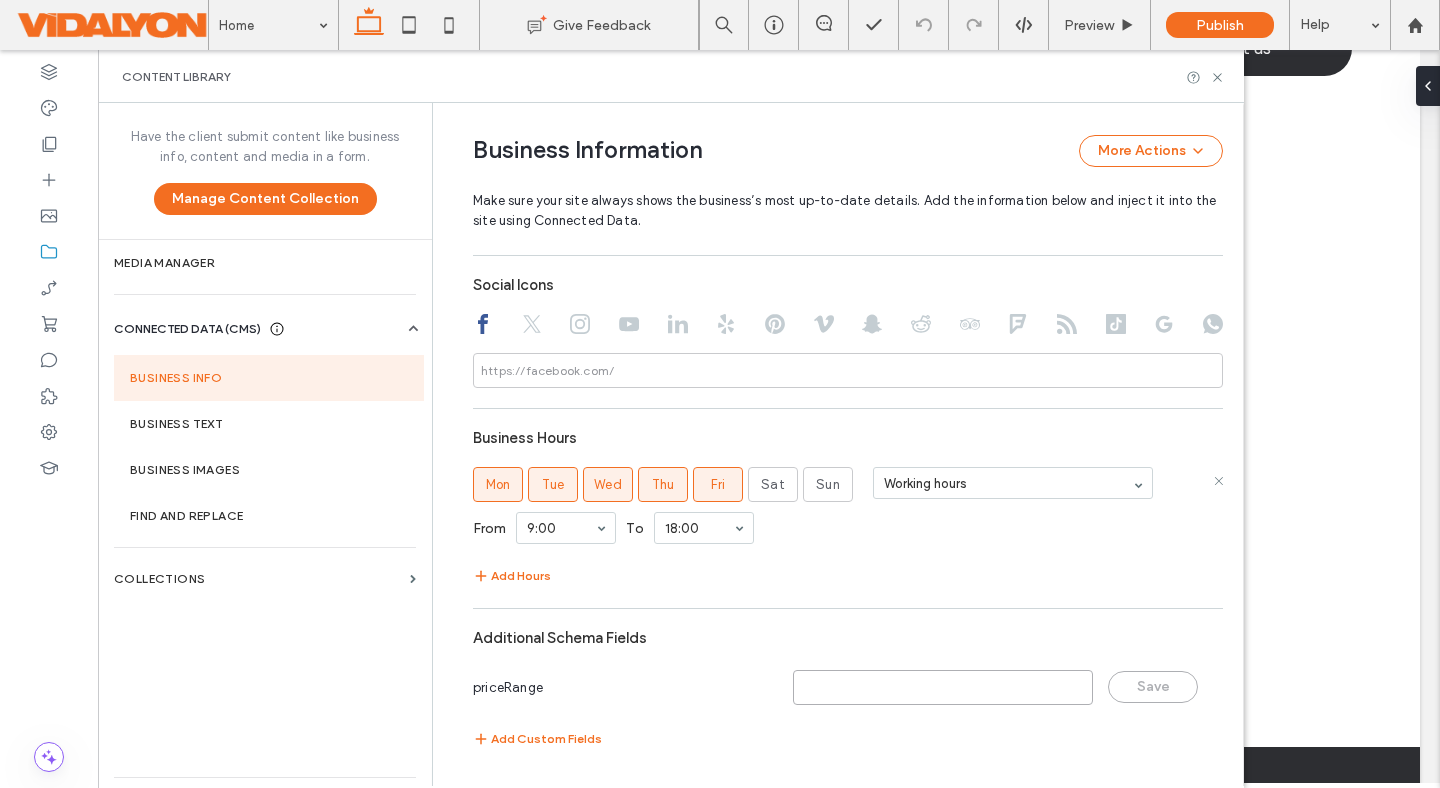 click at bounding box center (943, 687) 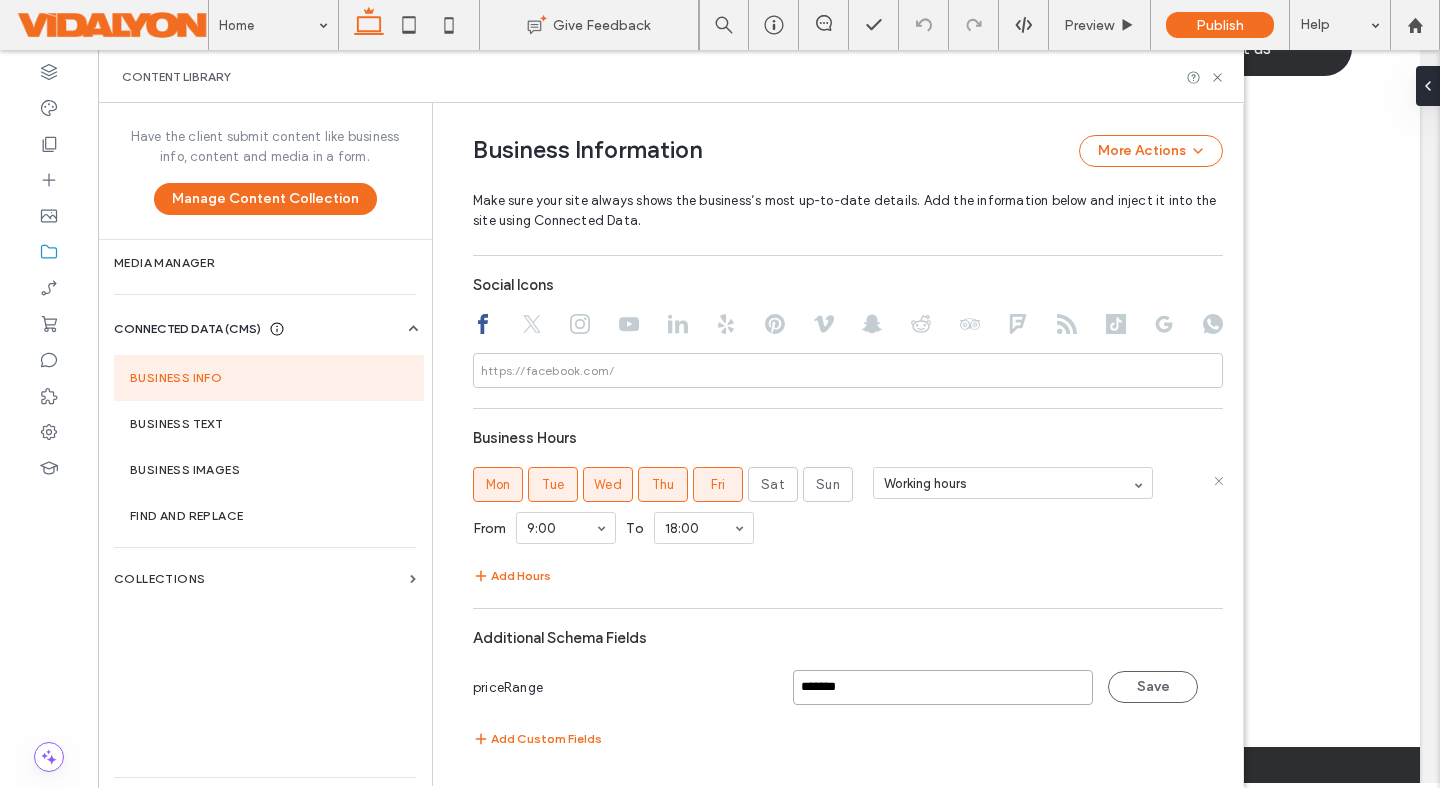 type on "********" 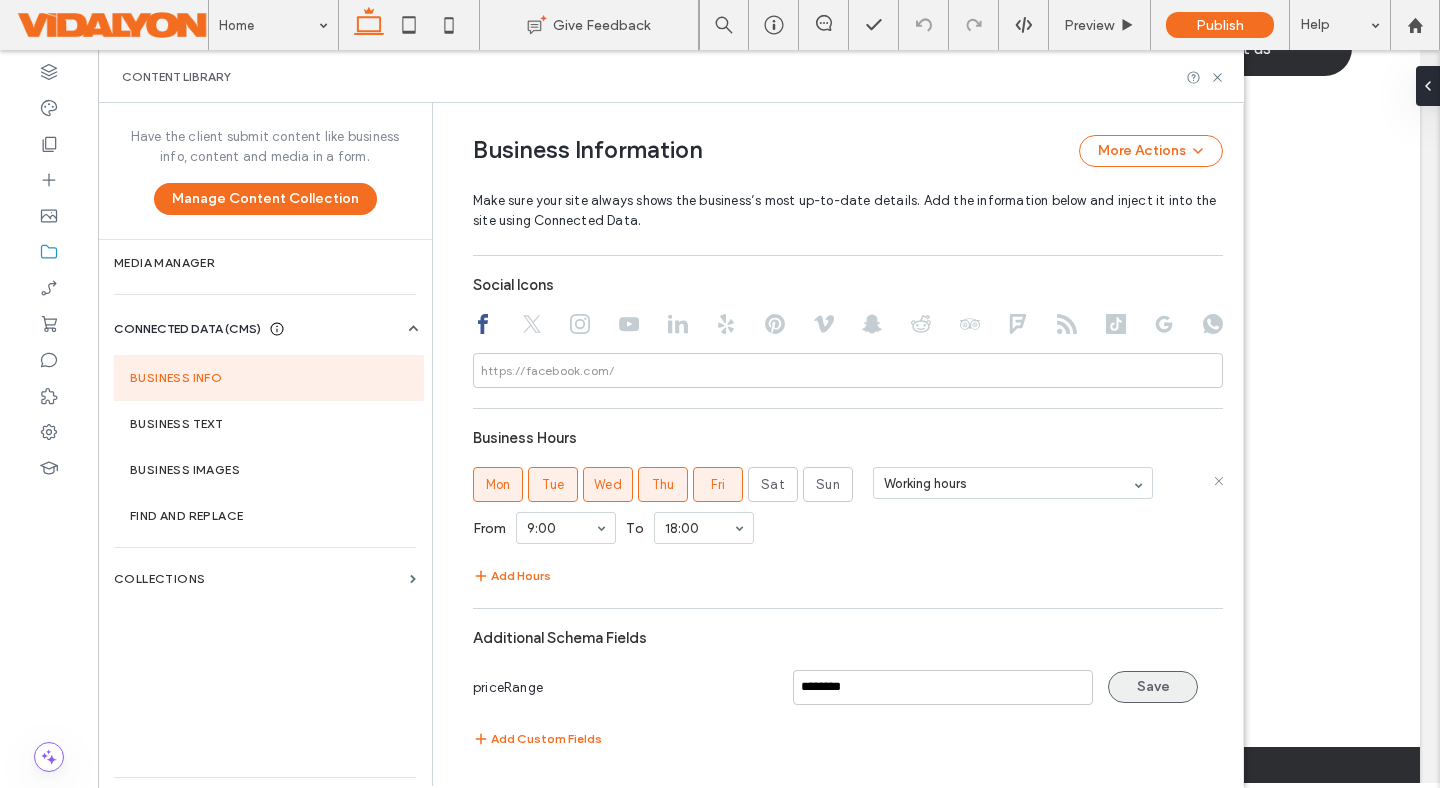 click on "Save" at bounding box center (1153, 687) 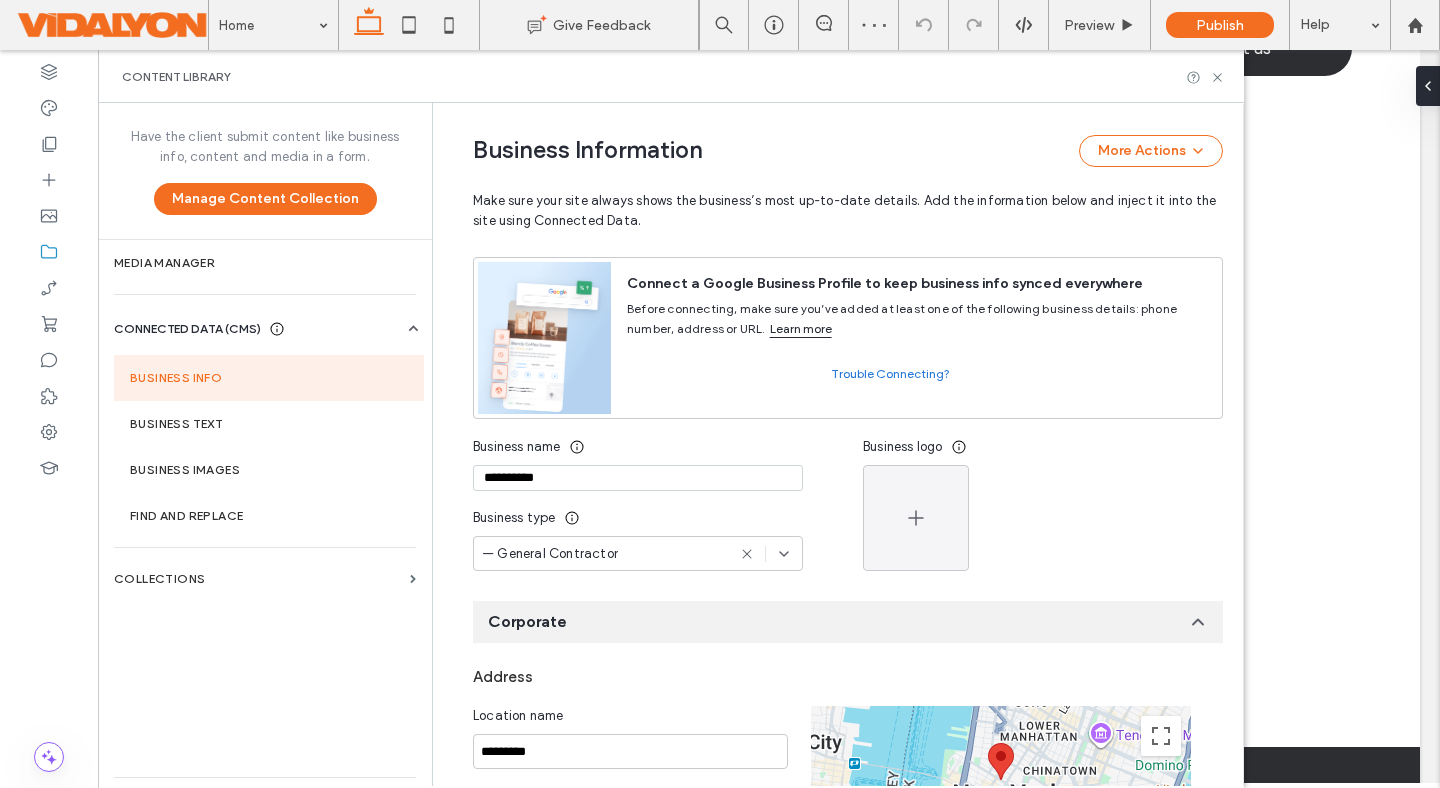scroll, scrollTop: 0, scrollLeft: 0, axis: both 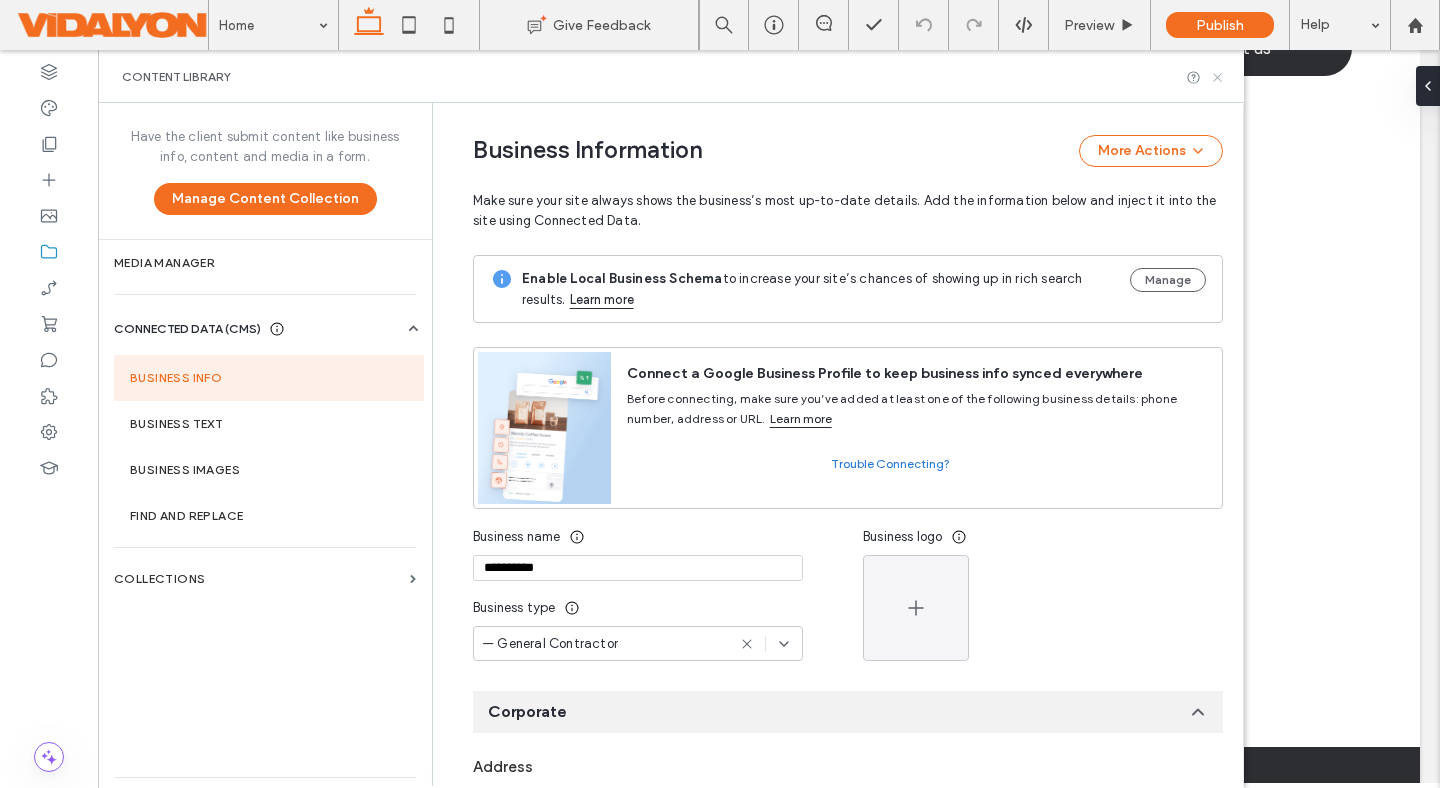 click 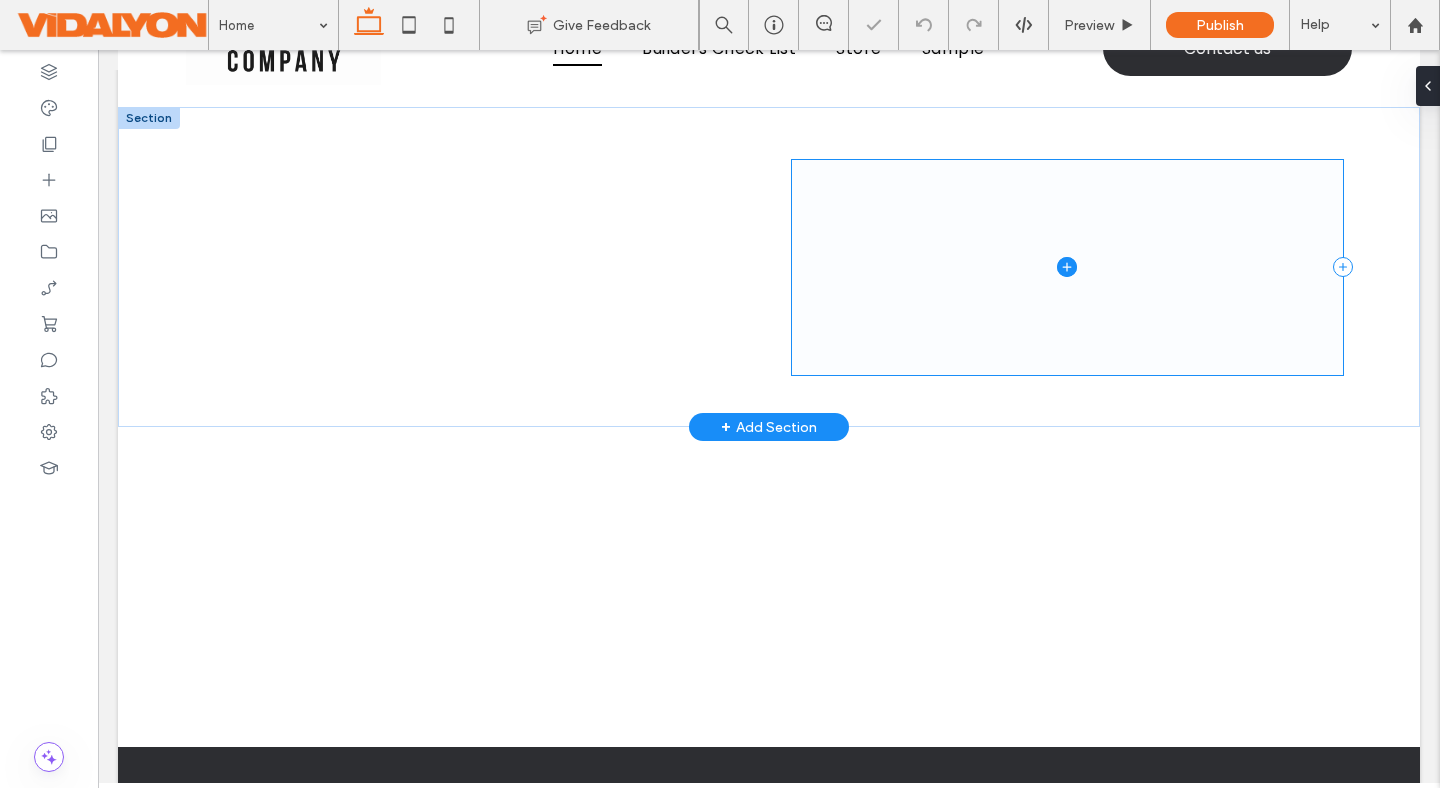 scroll, scrollTop: 0, scrollLeft: 0, axis: both 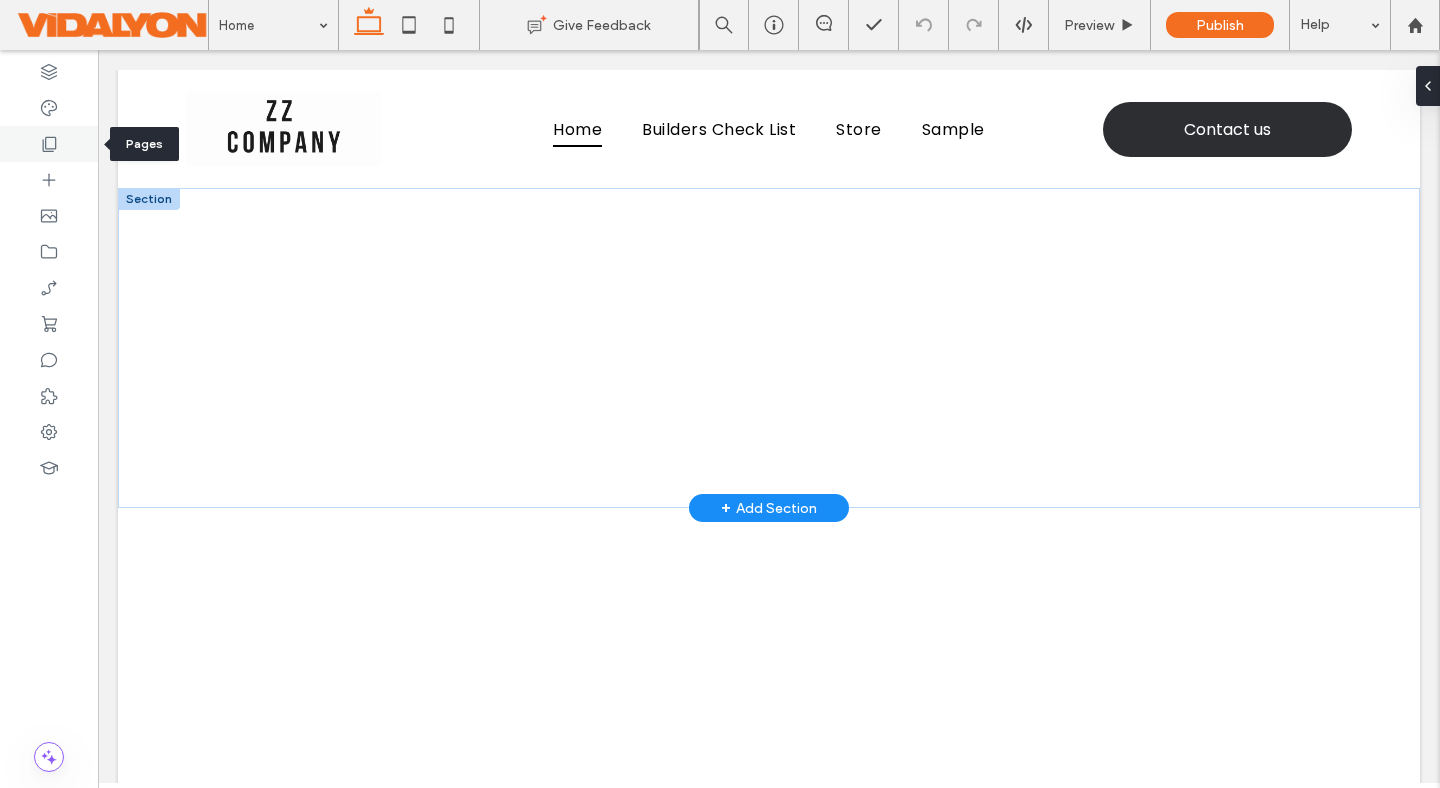 click at bounding box center [49, 144] 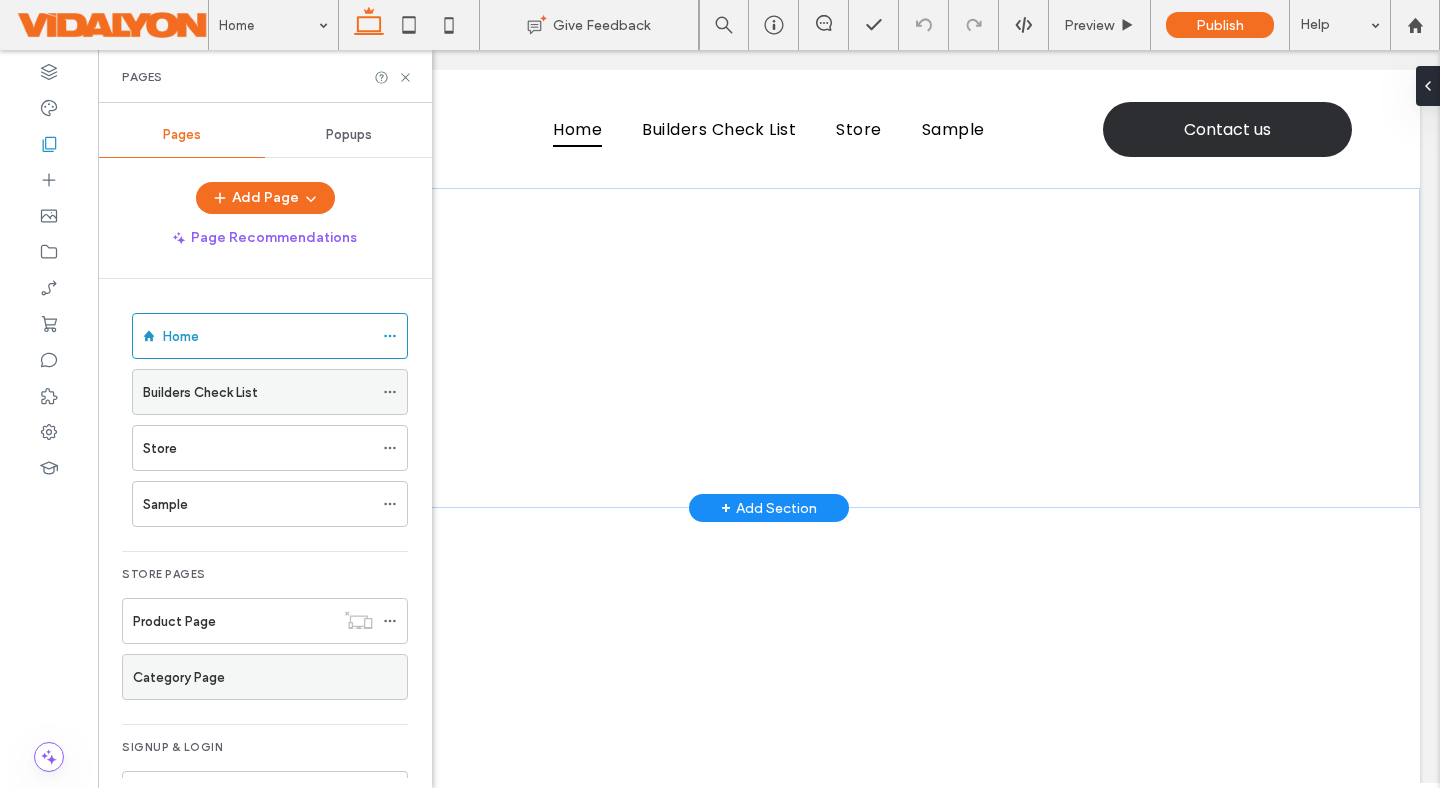 click 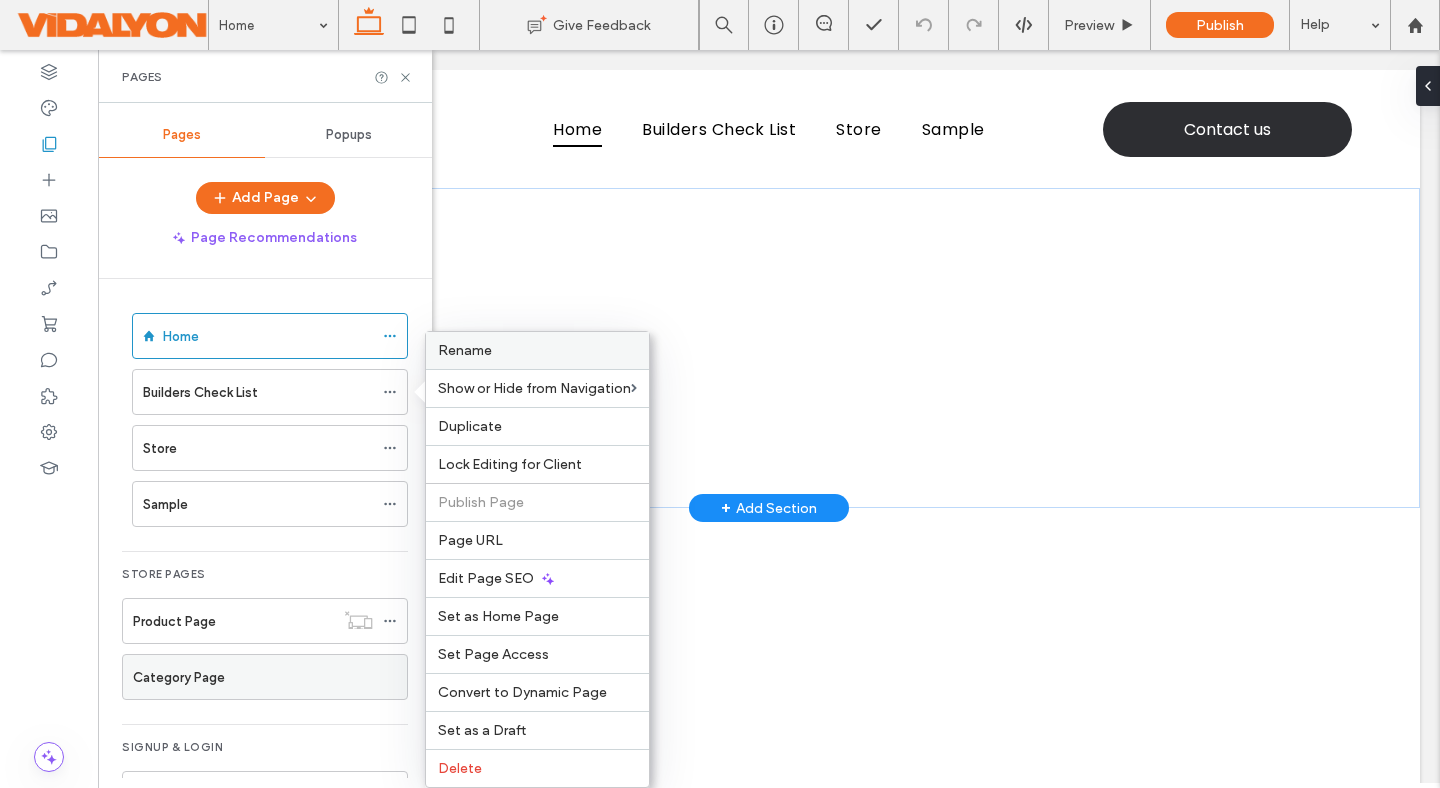 click on "Rename" at bounding box center (465, 350) 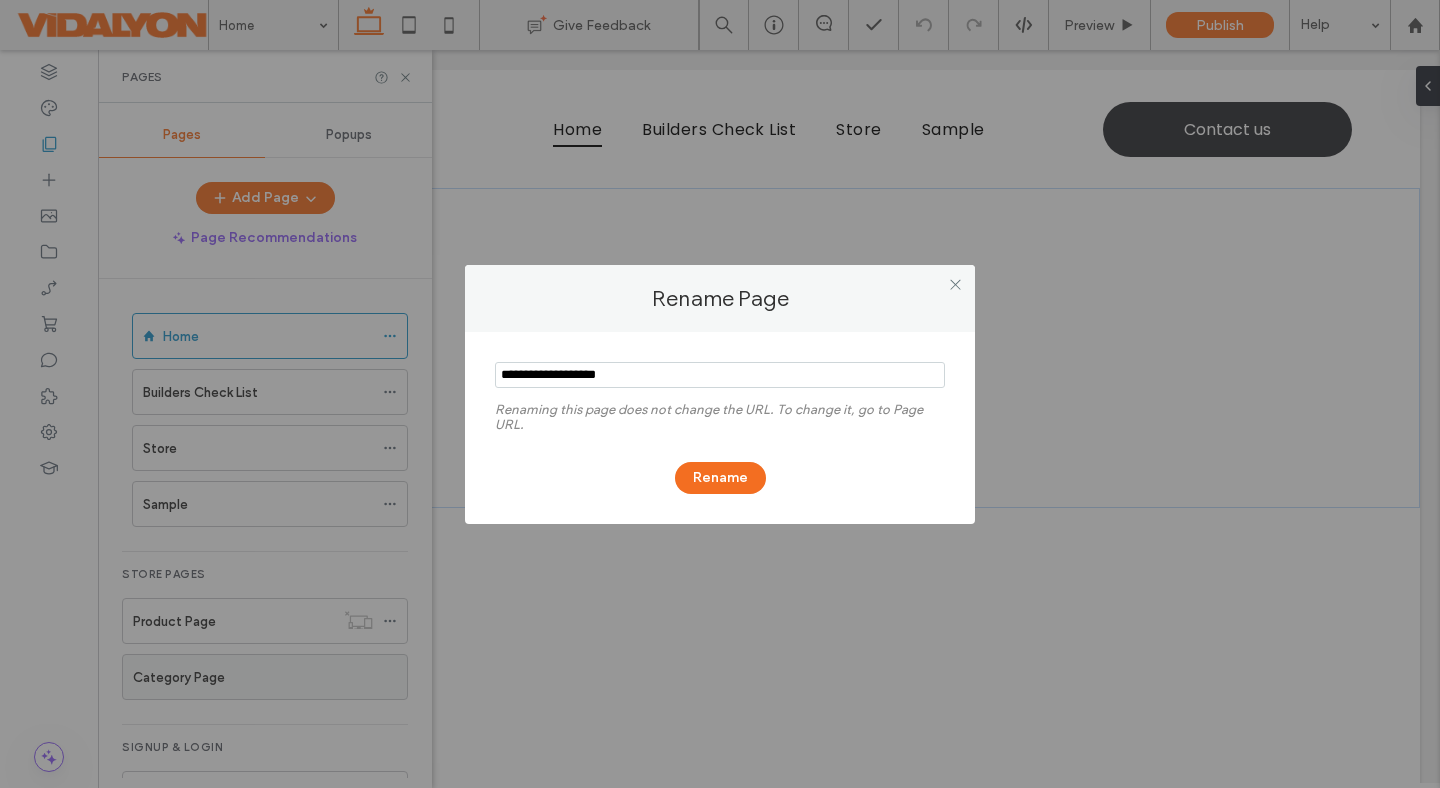 click at bounding box center (720, 375) 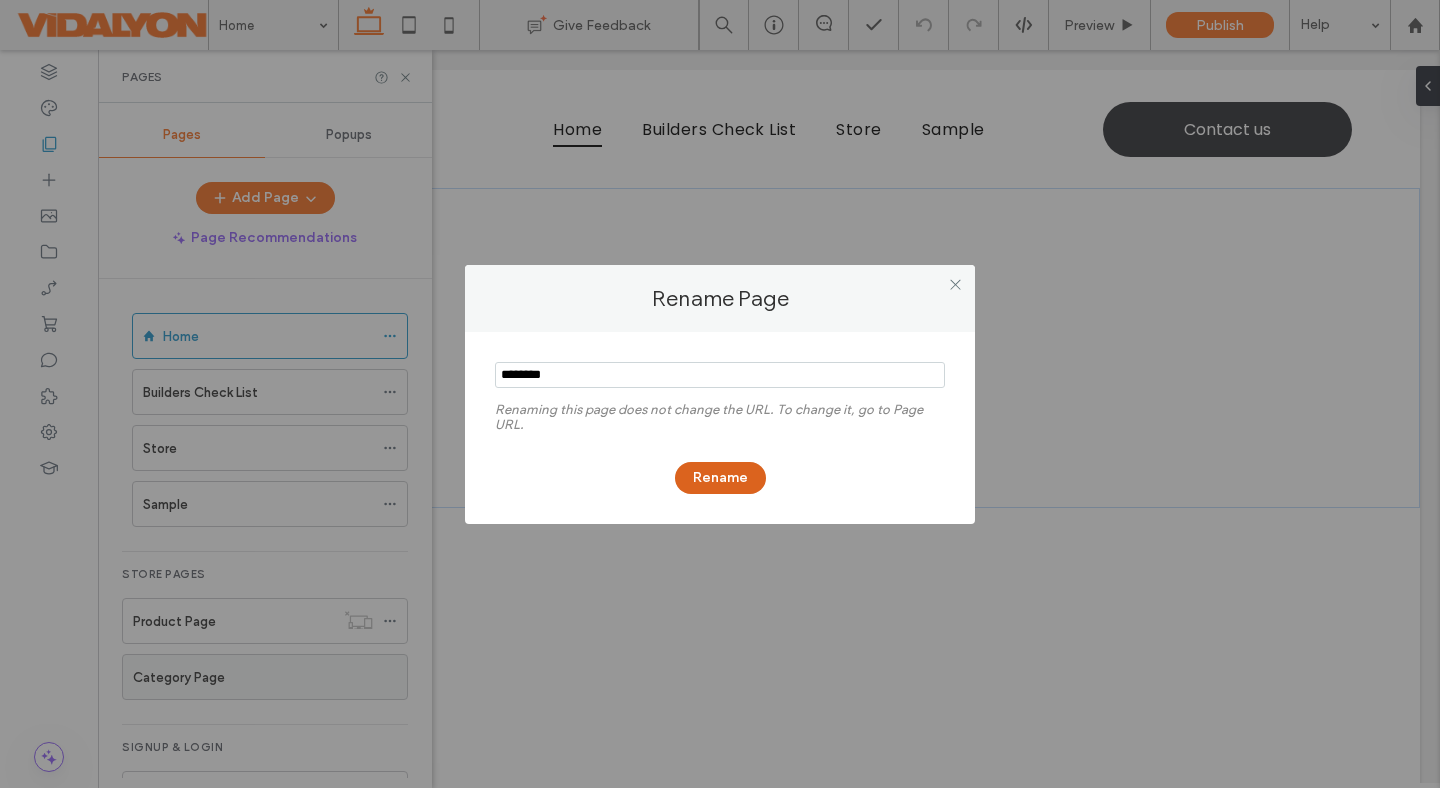 type on "********" 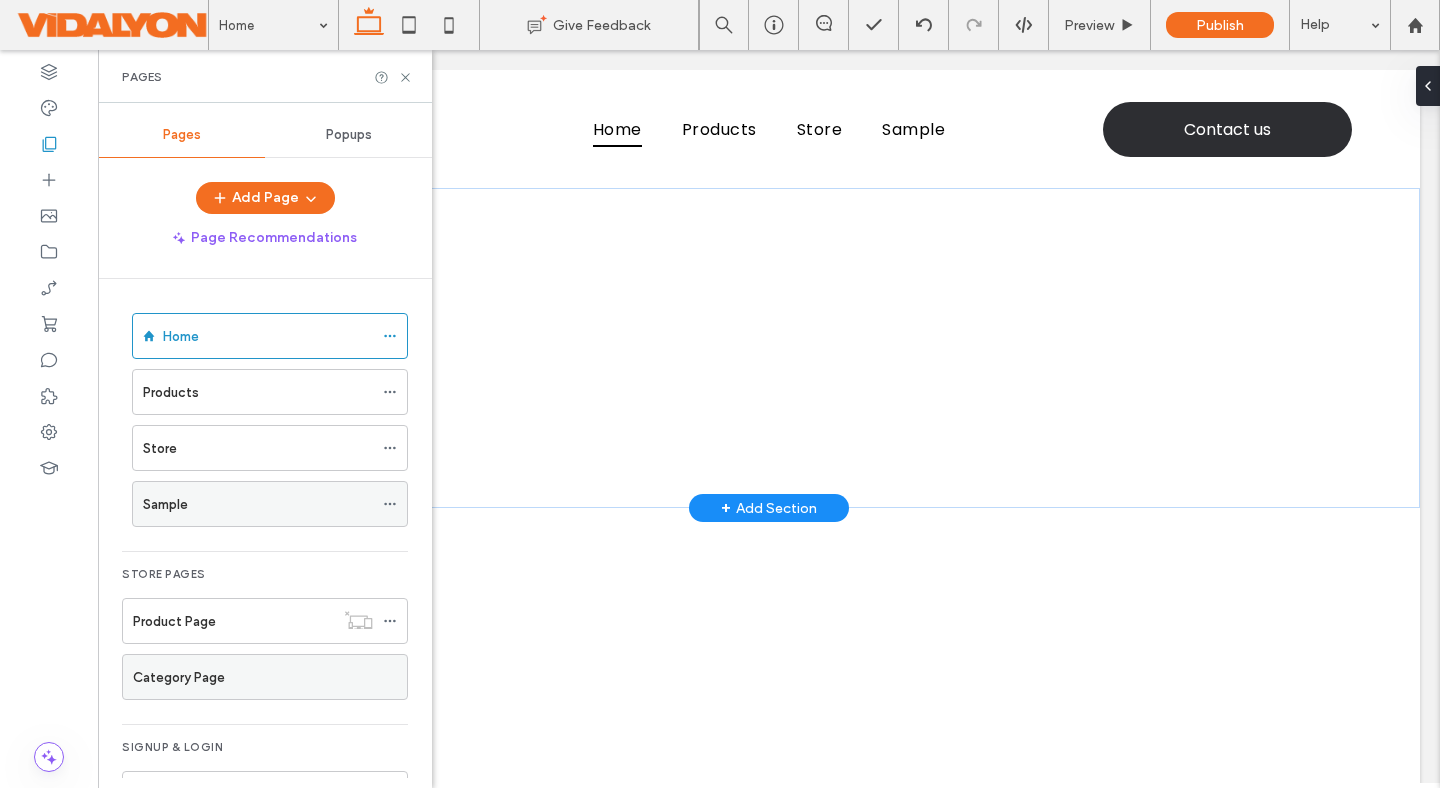 click on "Sample" at bounding box center [258, 504] 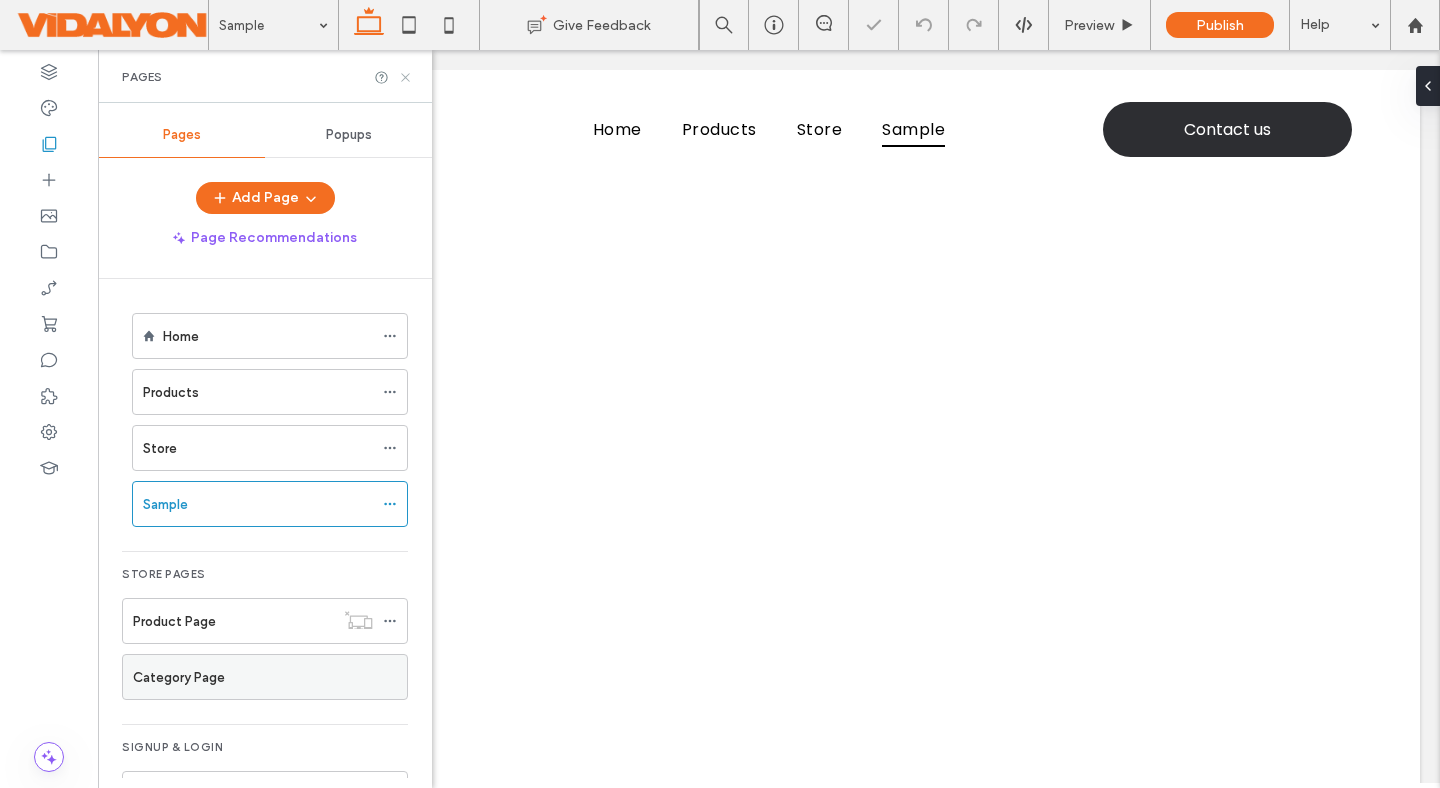 scroll, scrollTop: 0, scrollLeft: 0, axis: both 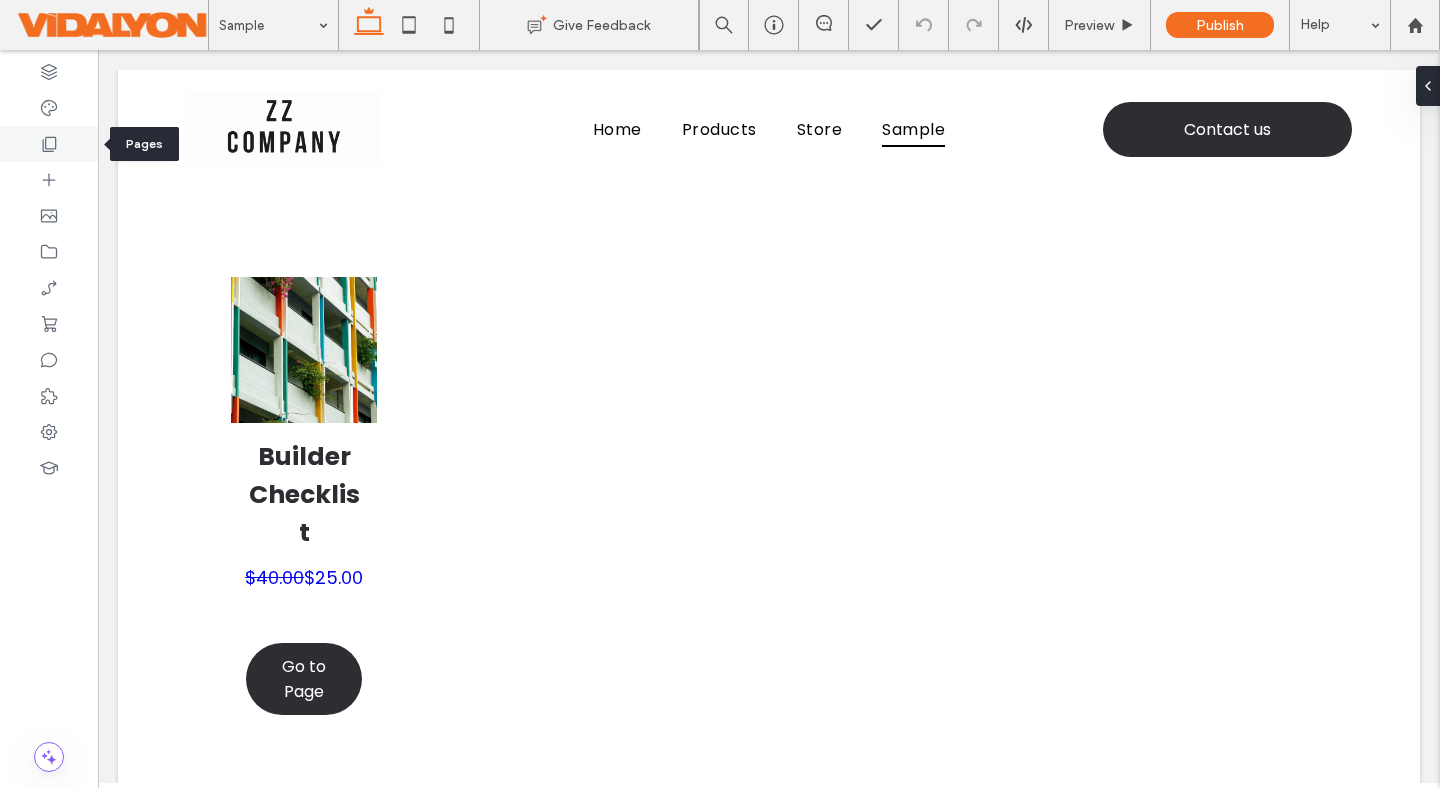 click at bounding box center (49, 144) 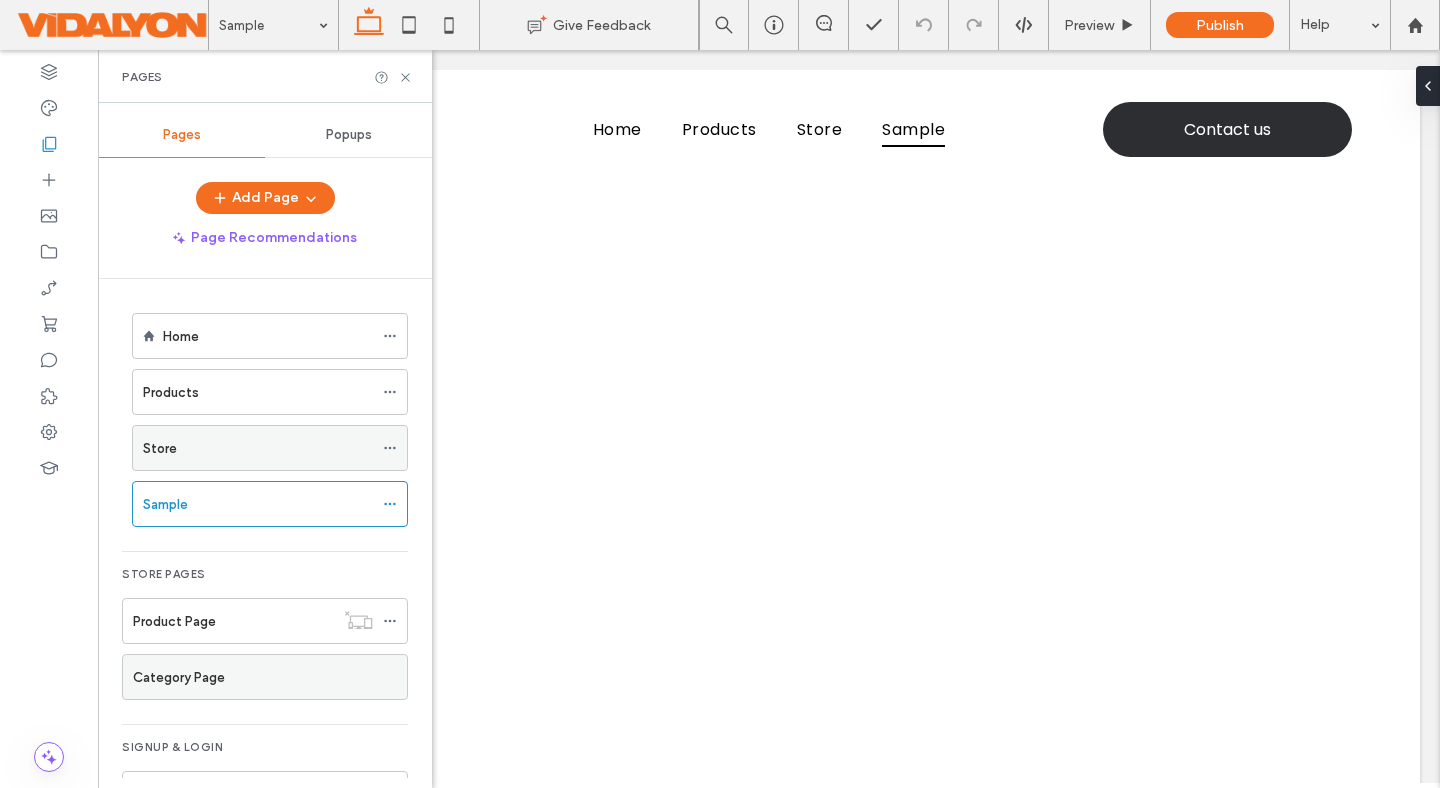 click on "Store" at bounding box center (258, 448) 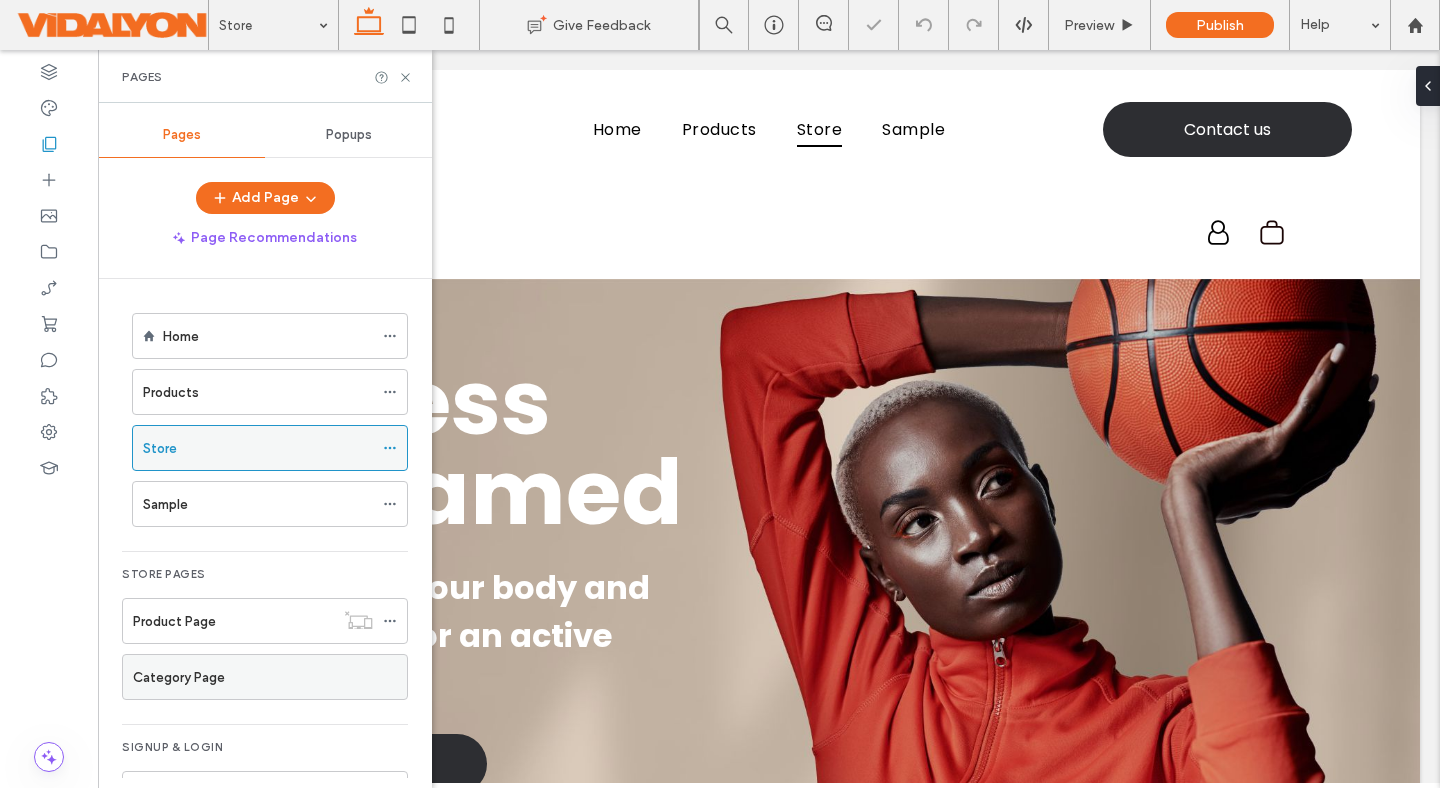 scroll, scrollTop: 0, scrollLeft: 0, axis: both 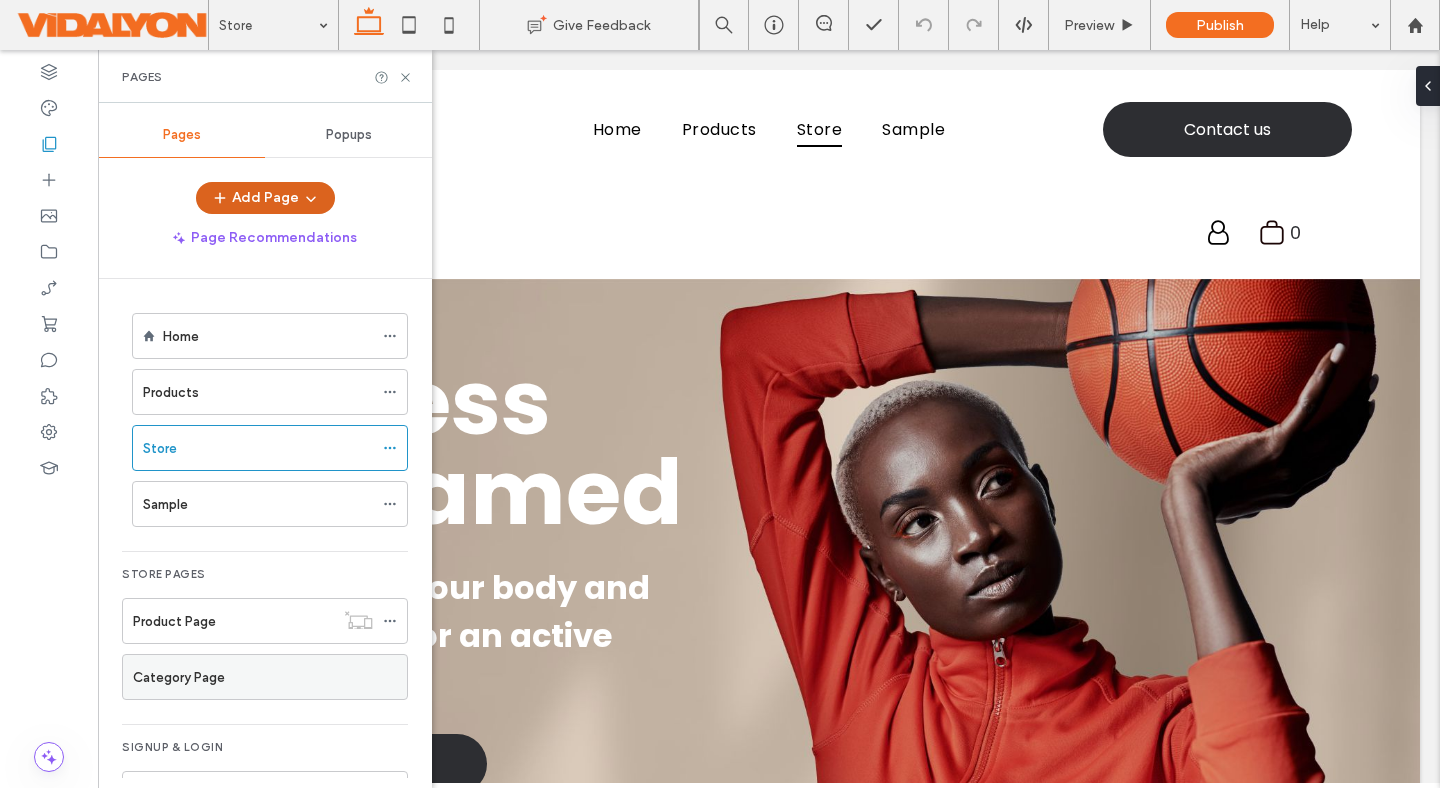 click on "Add Page" at bounding box center (265, 198) 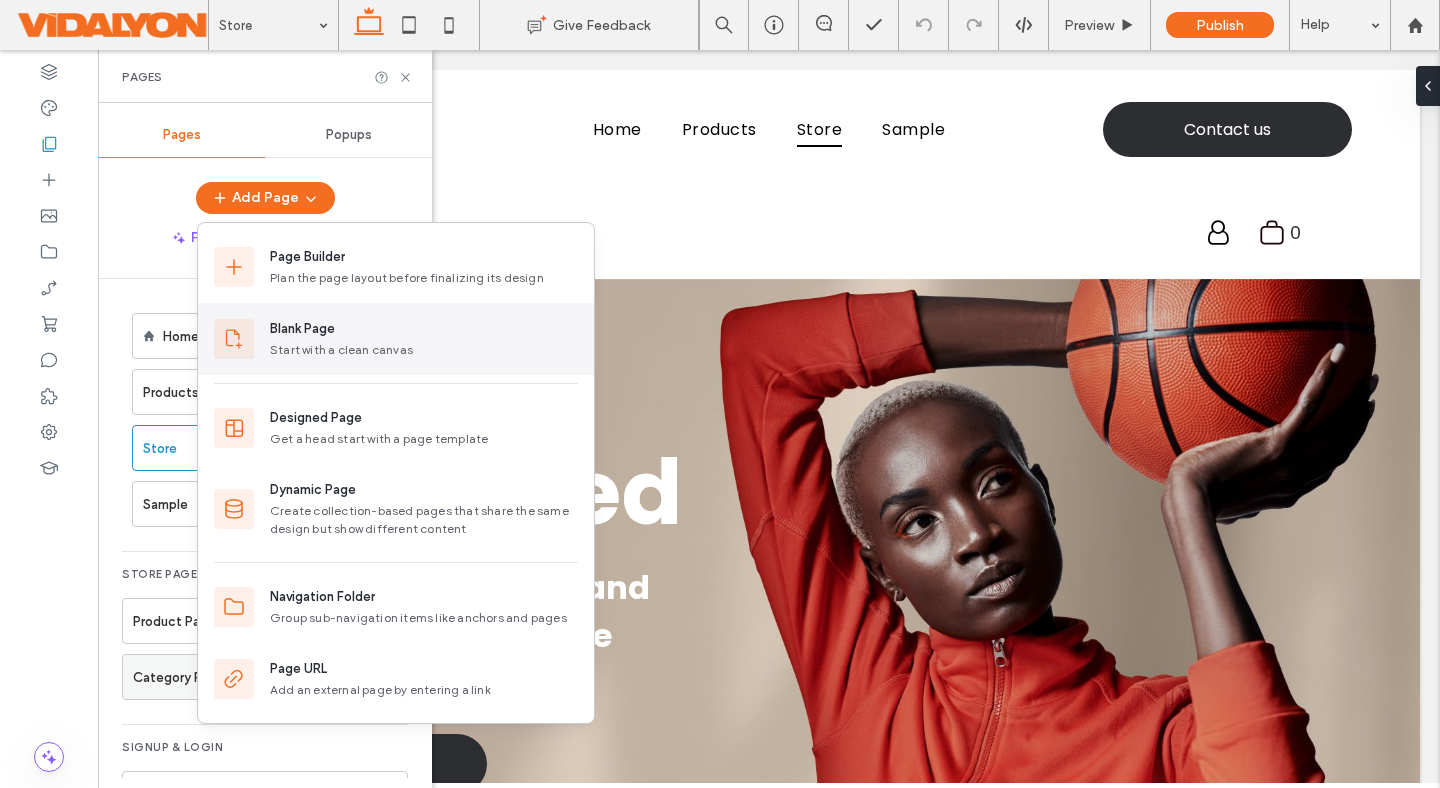 click on "Blank Page" at bounding box center (302, 329) 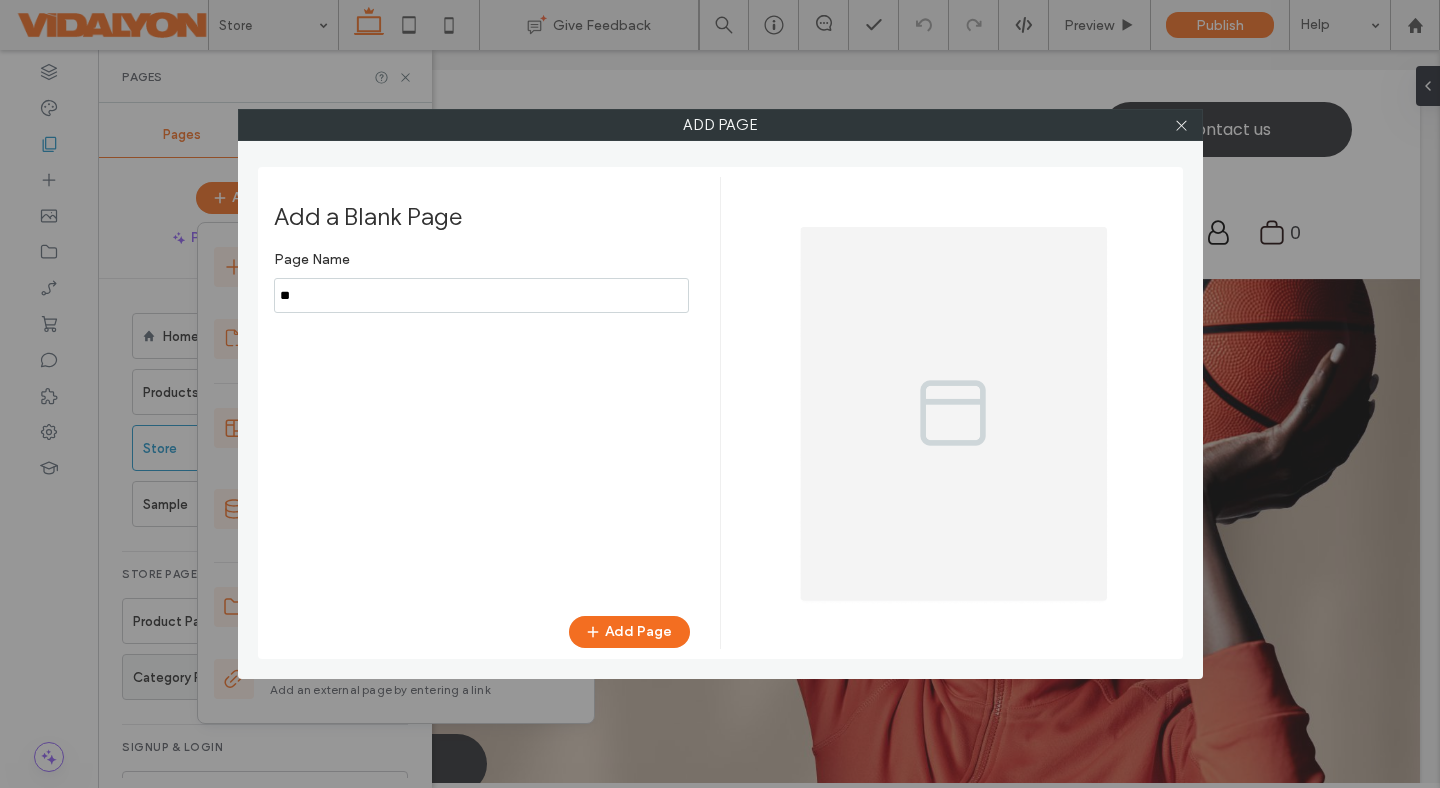 type on "*" 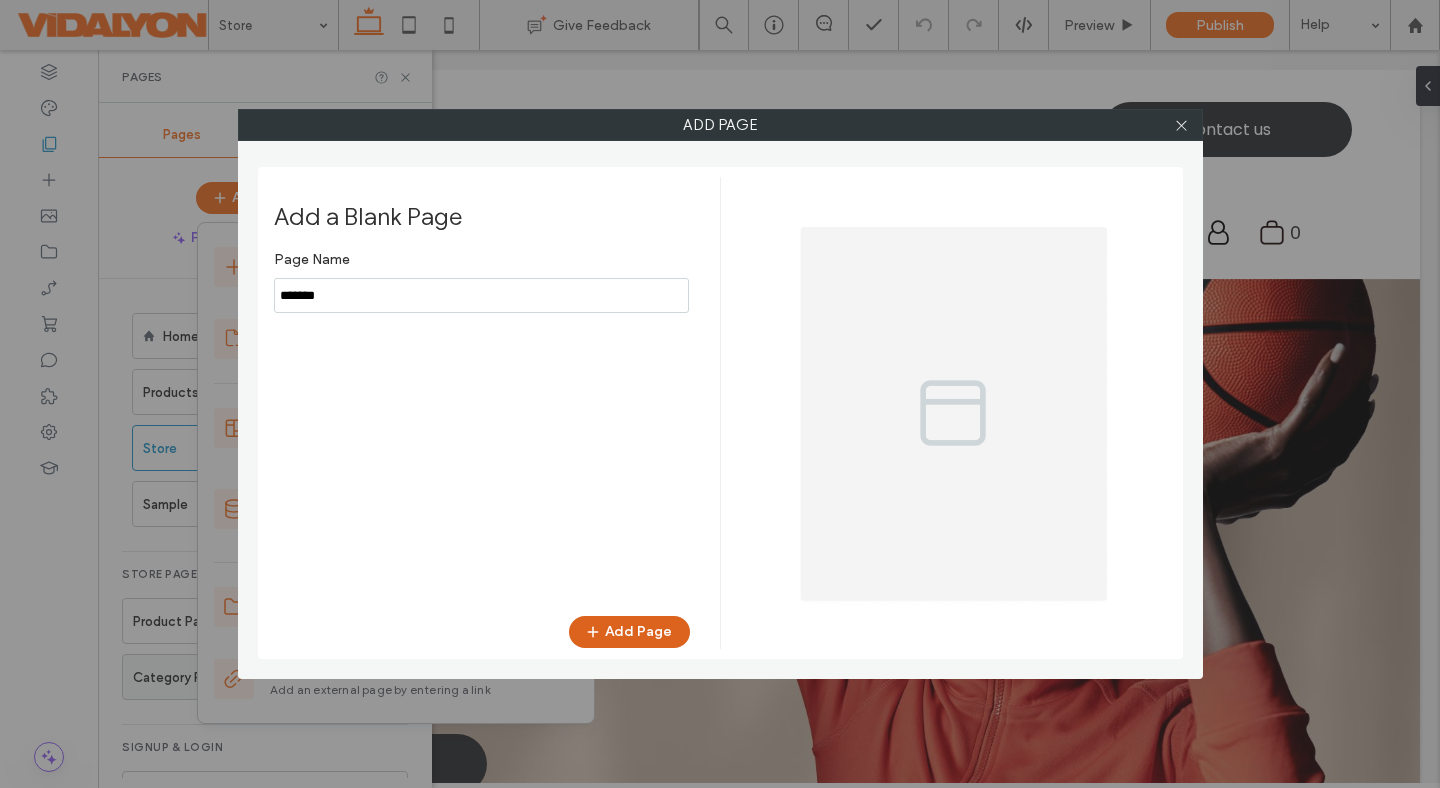type on "*******" 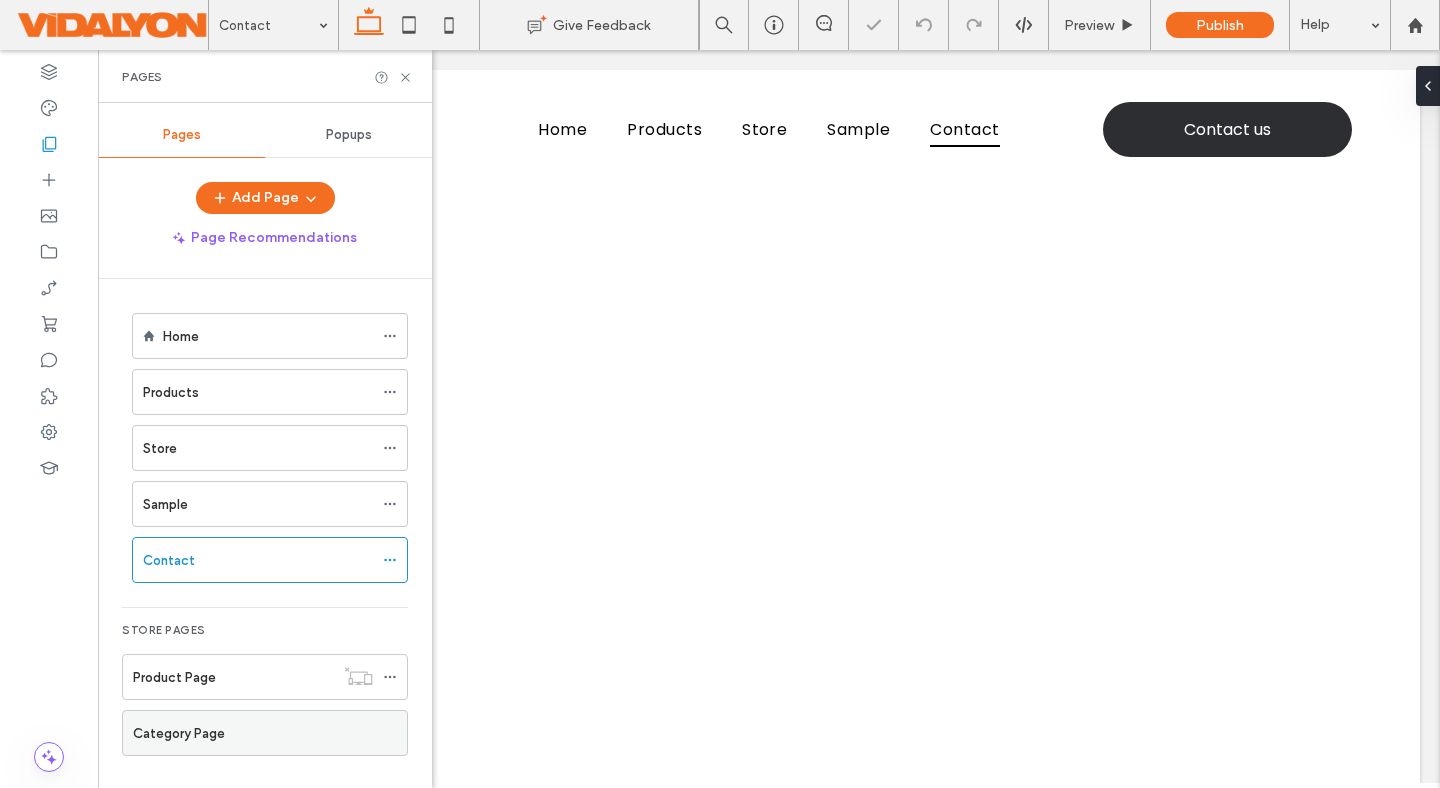 scroll, scrollTop: 0, scrollLeft: 0, axis: both 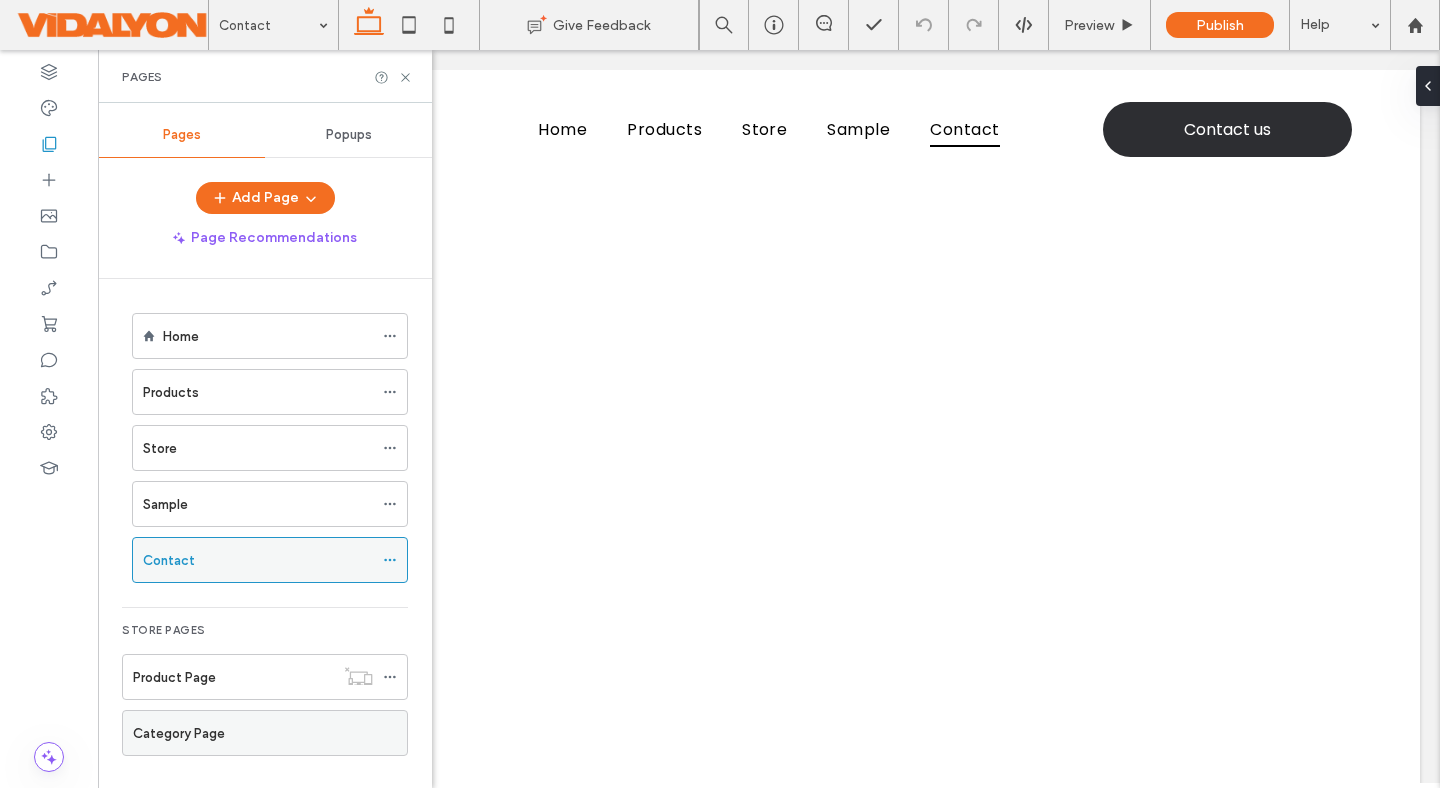 click on "Contact" at bounding box center [258, 560] 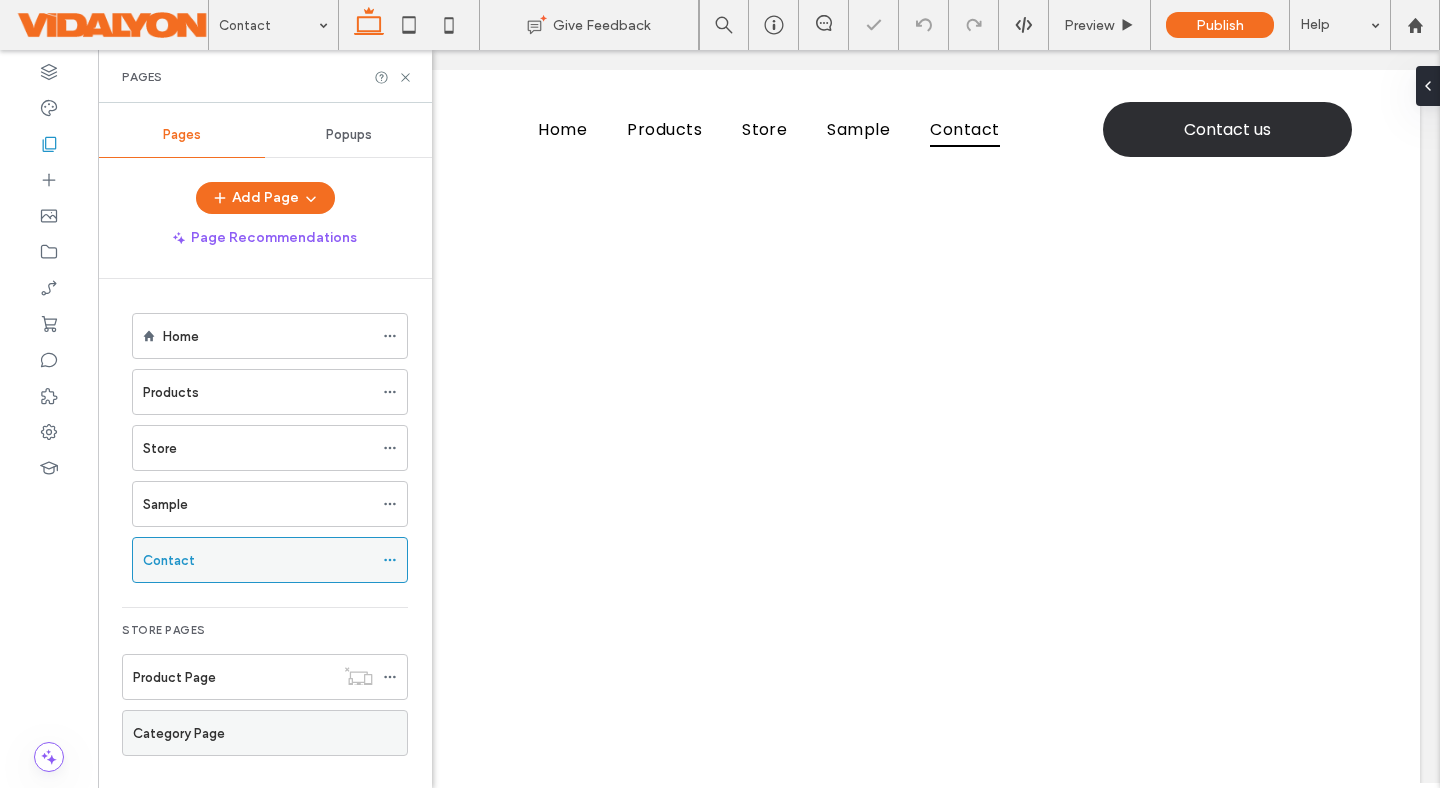 scroll, scrollTop: 0, scrollLeft: 0, axis: both 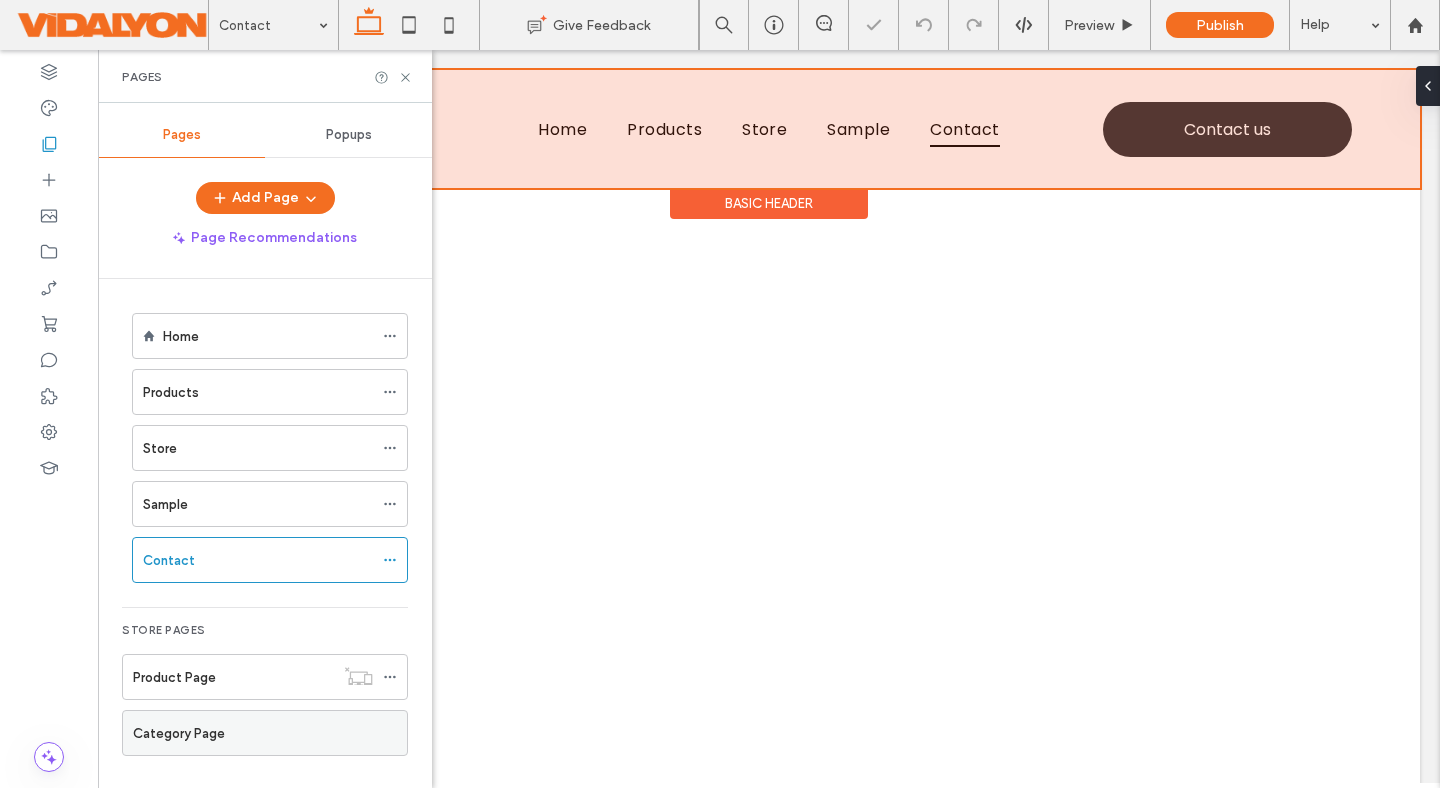 click at bounding box center [769, 129] 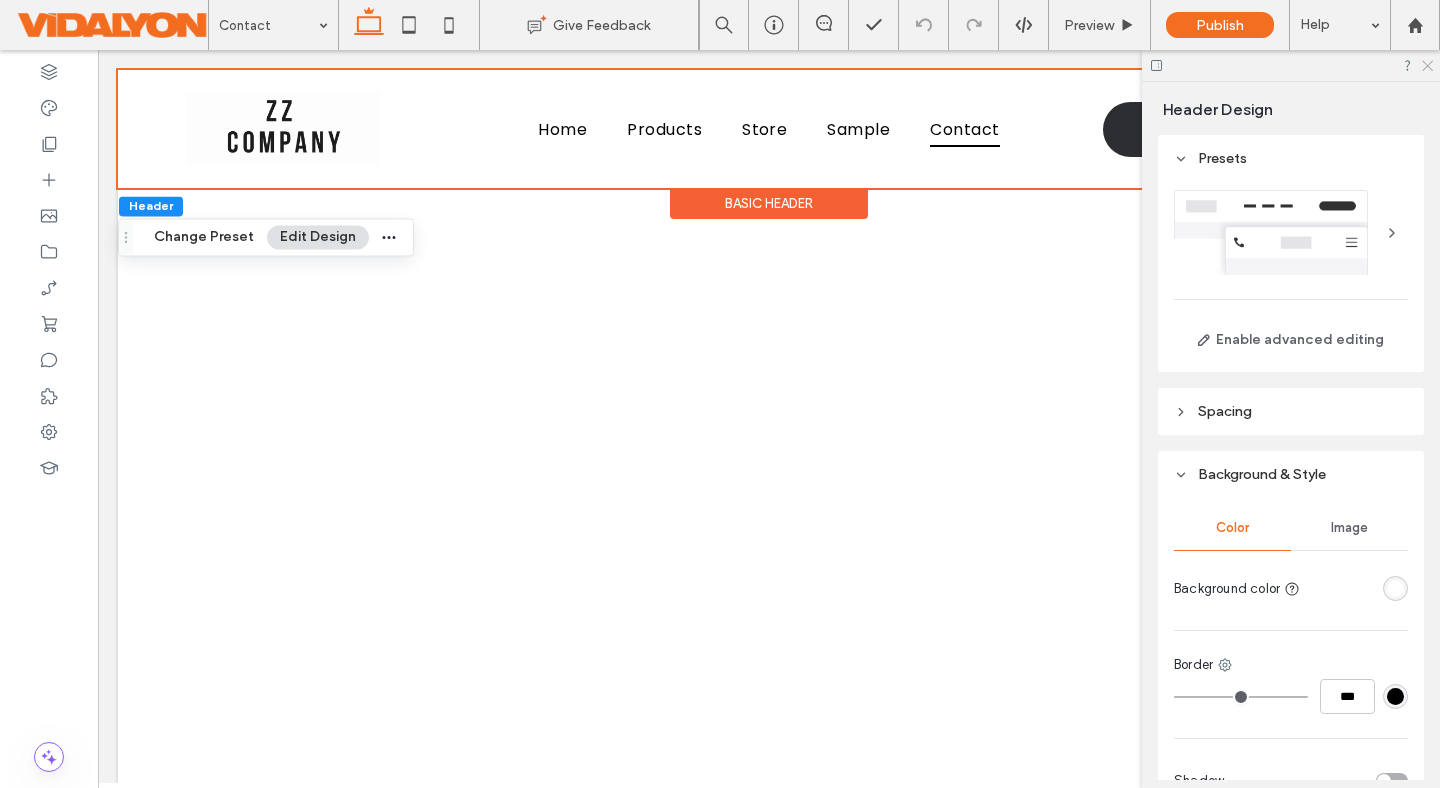 click 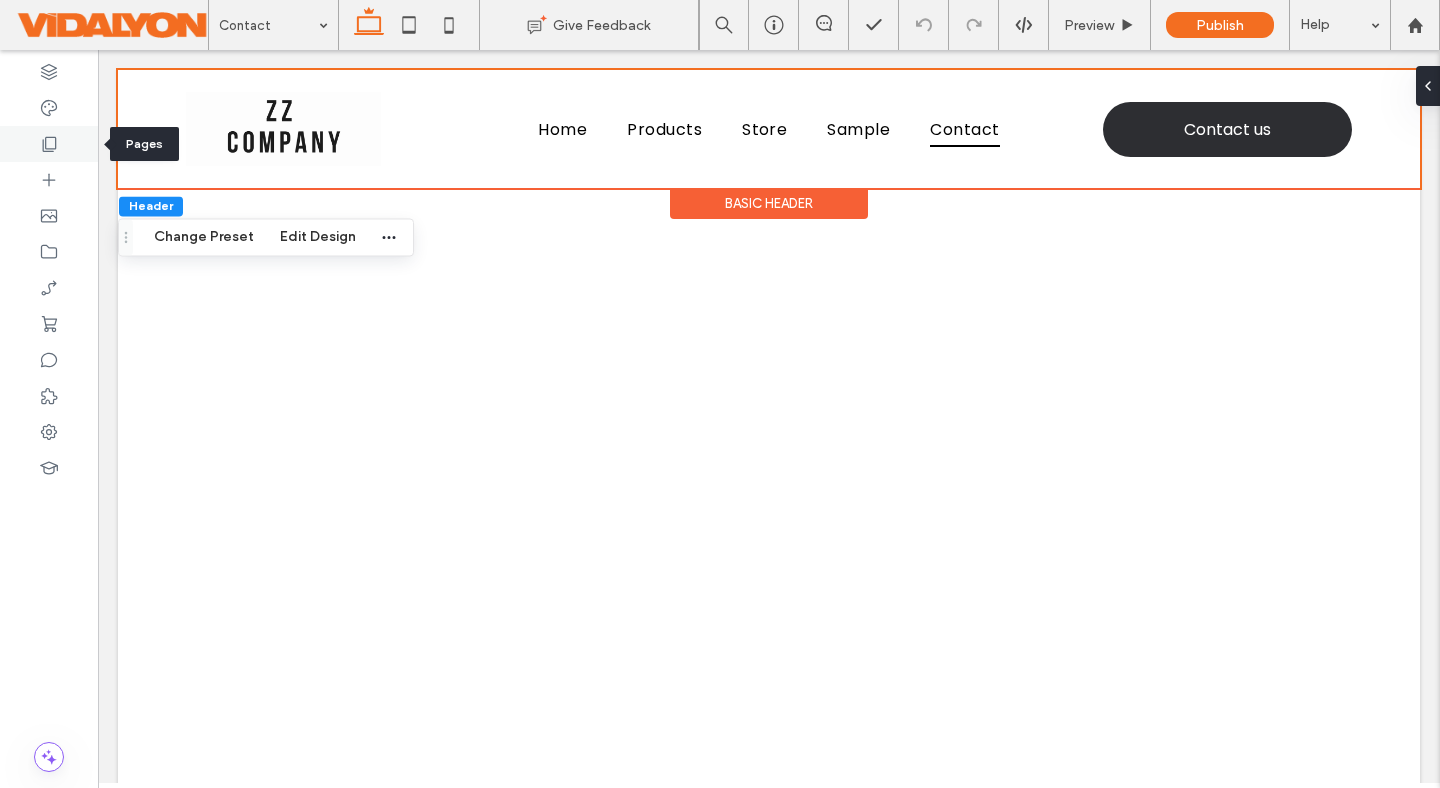 click 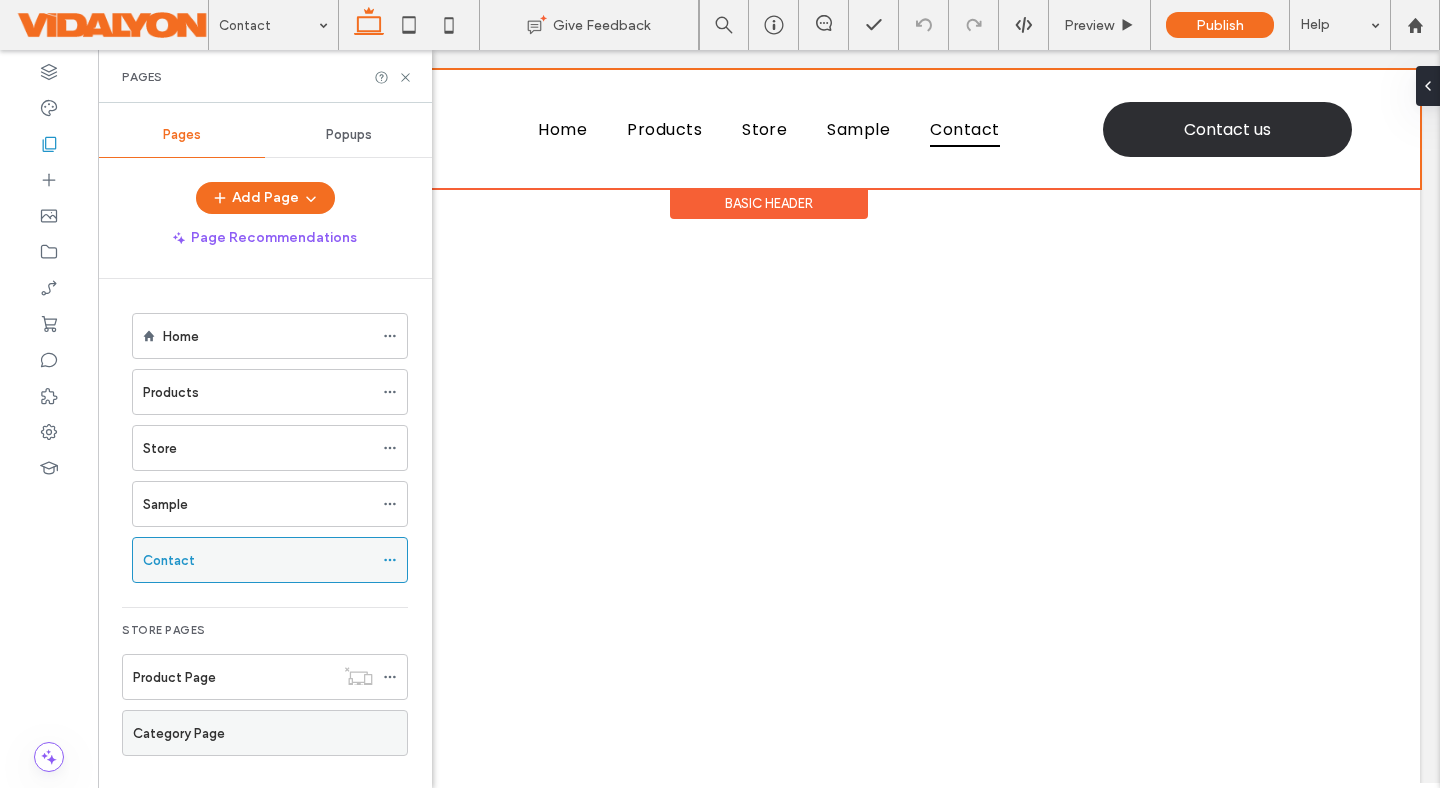 click at bounding box center (390, 560) 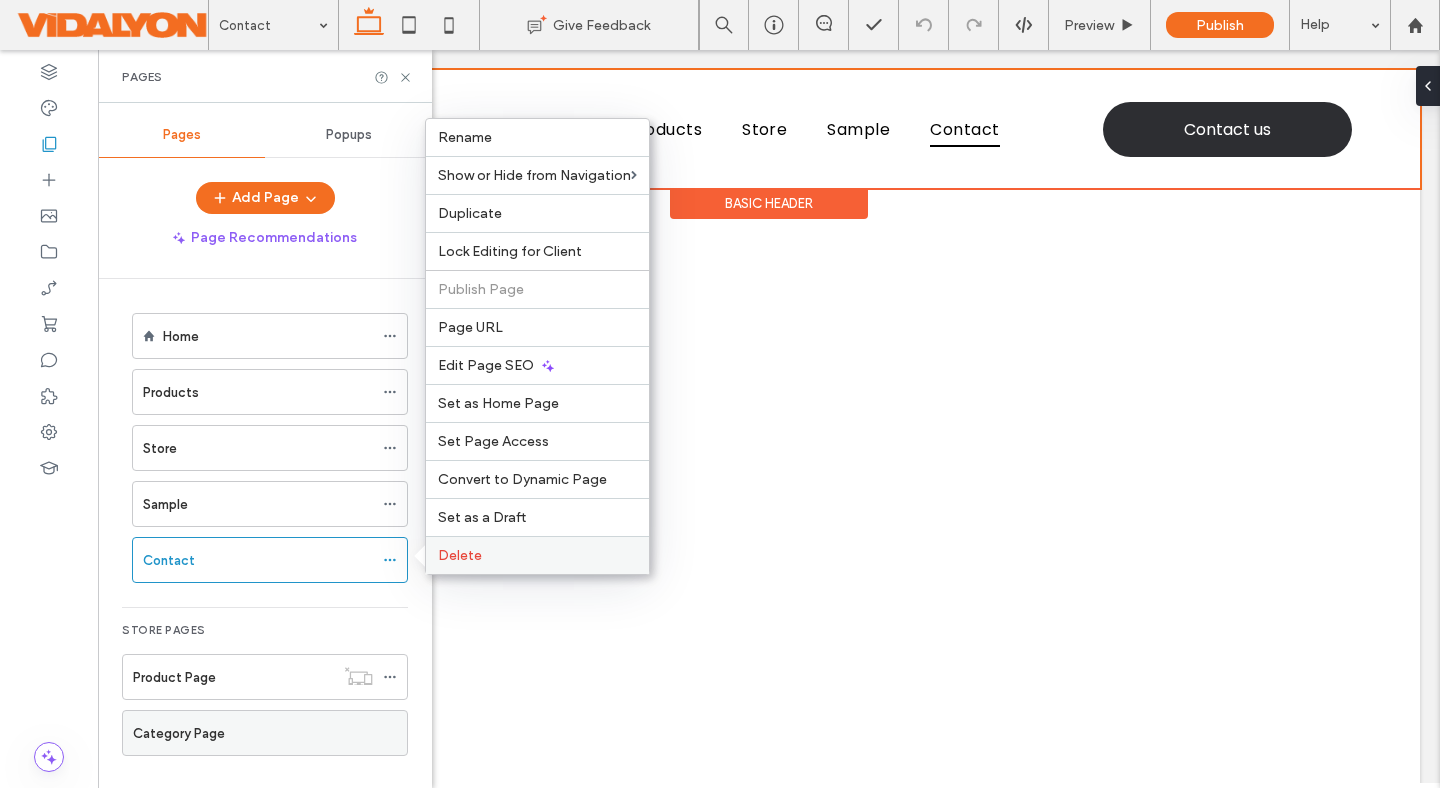 click on "Delete" at bounding box center [460, 555] 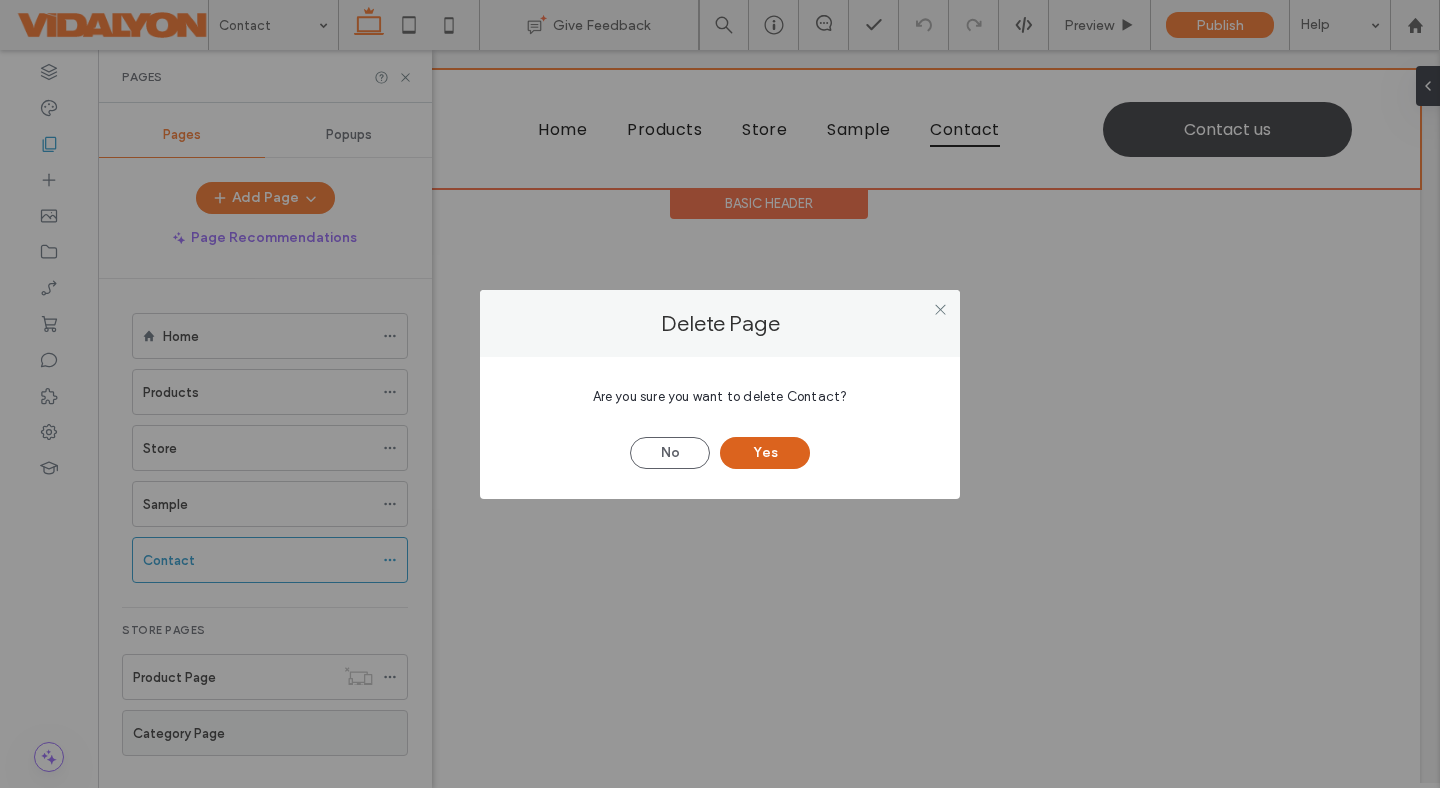click on "Yes" at bounding box center [765, 453] 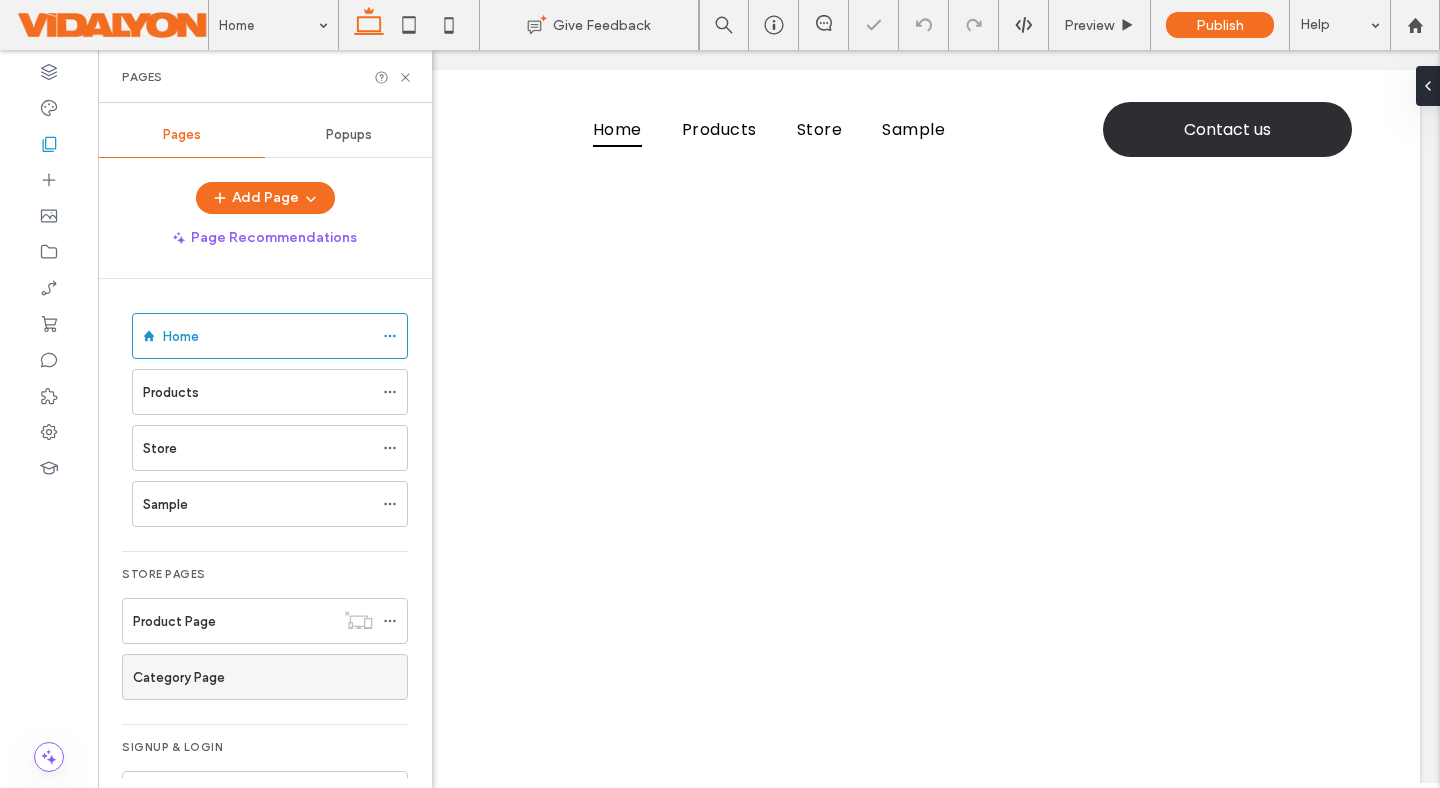 scroll, scrollTop: 0, scrollLeft: 0, axis: both 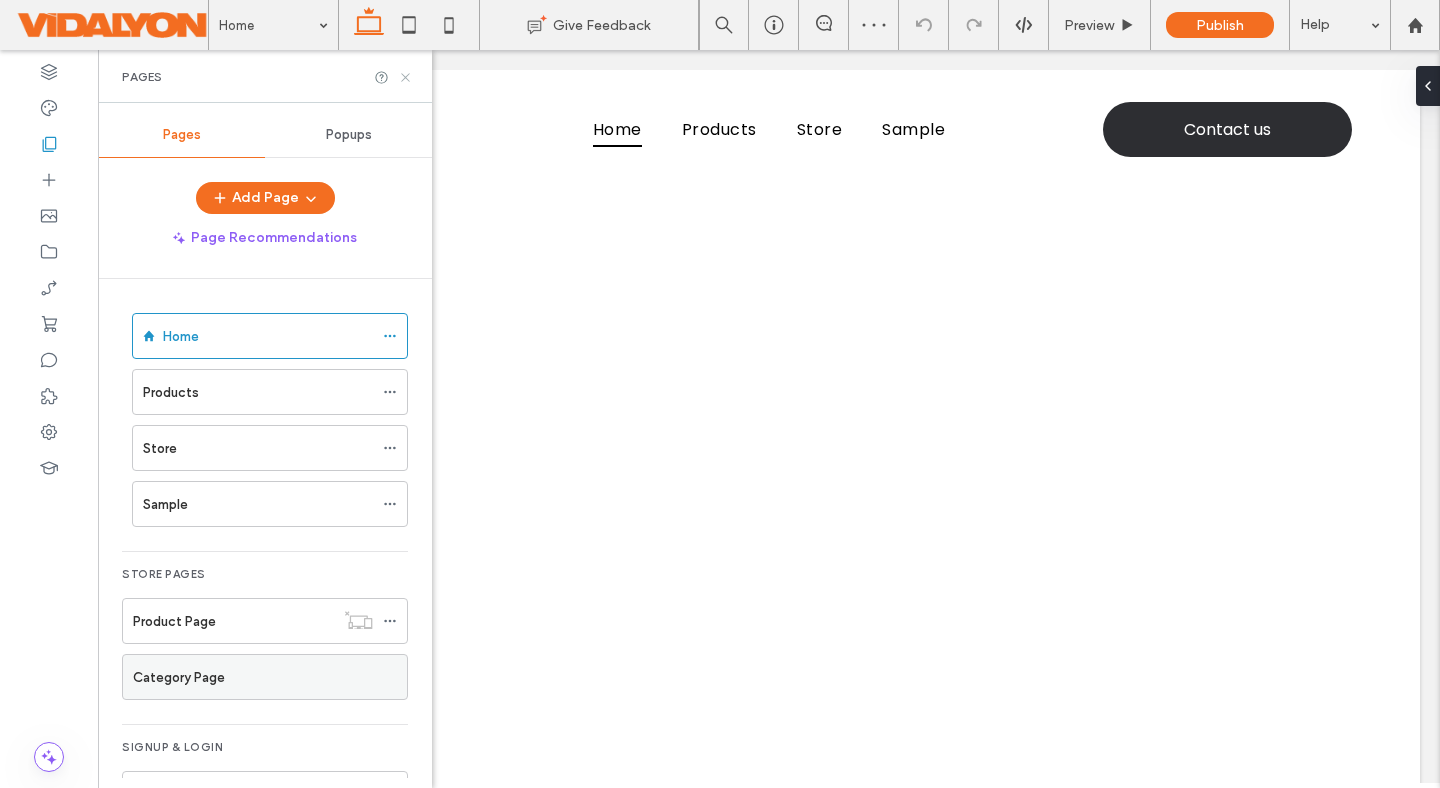 click 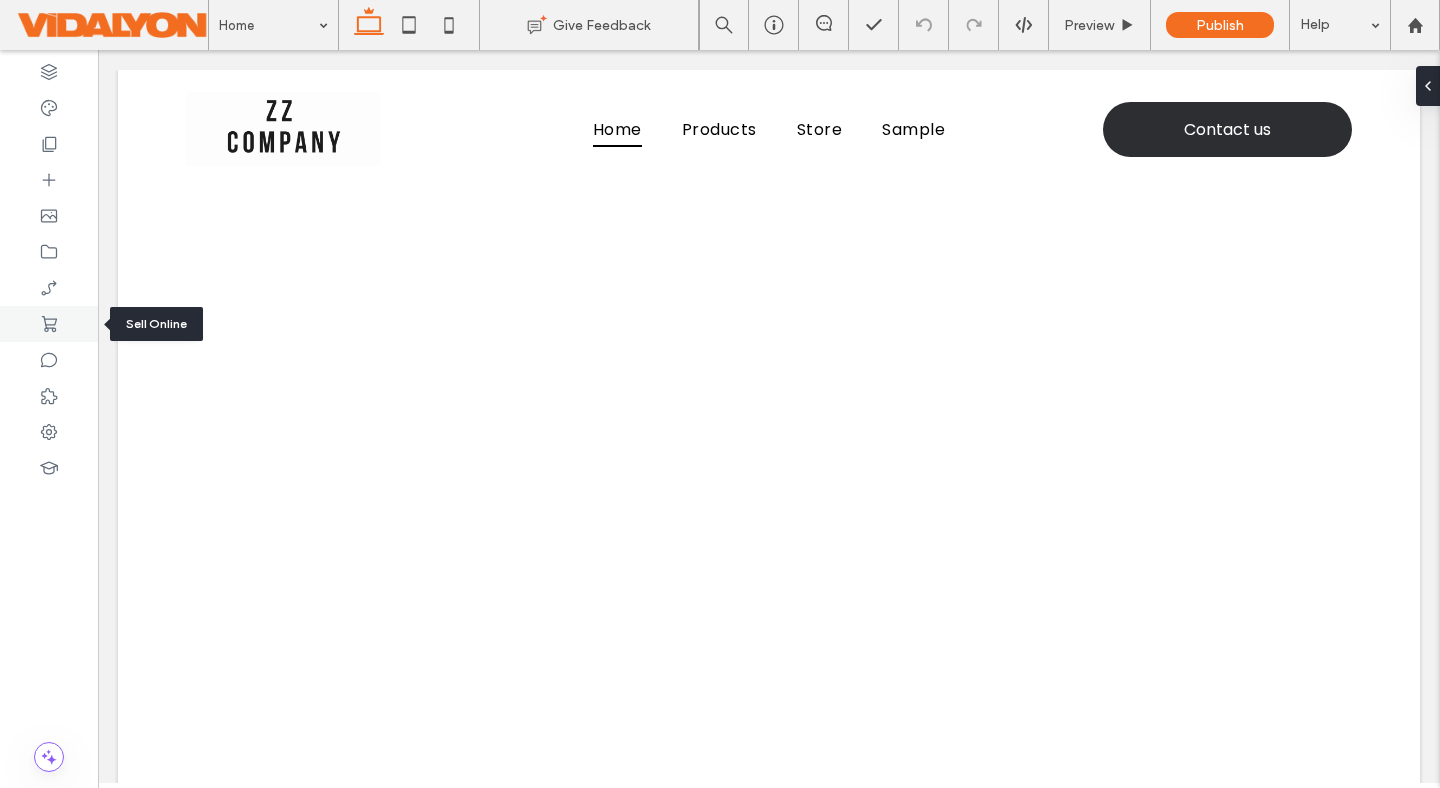 click 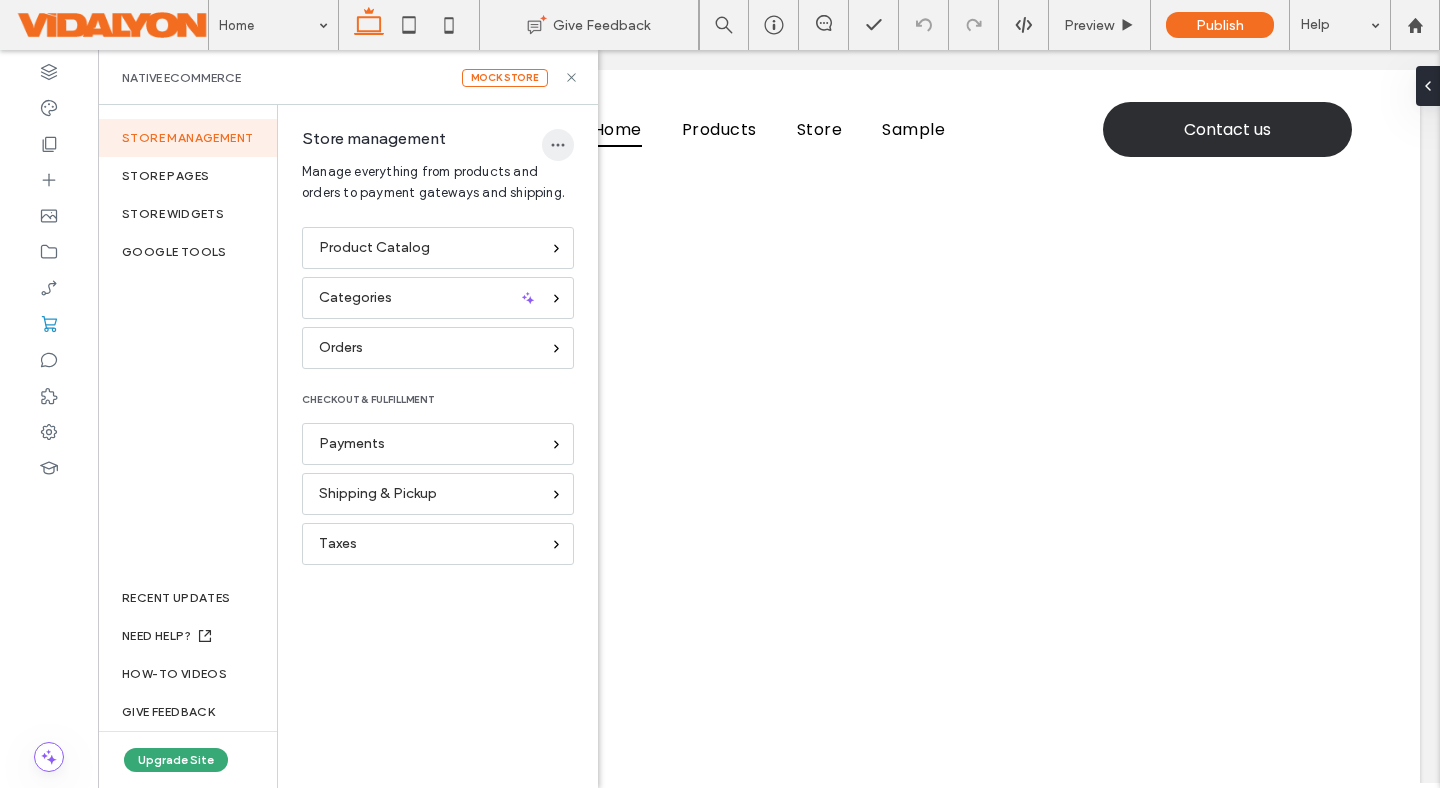 click 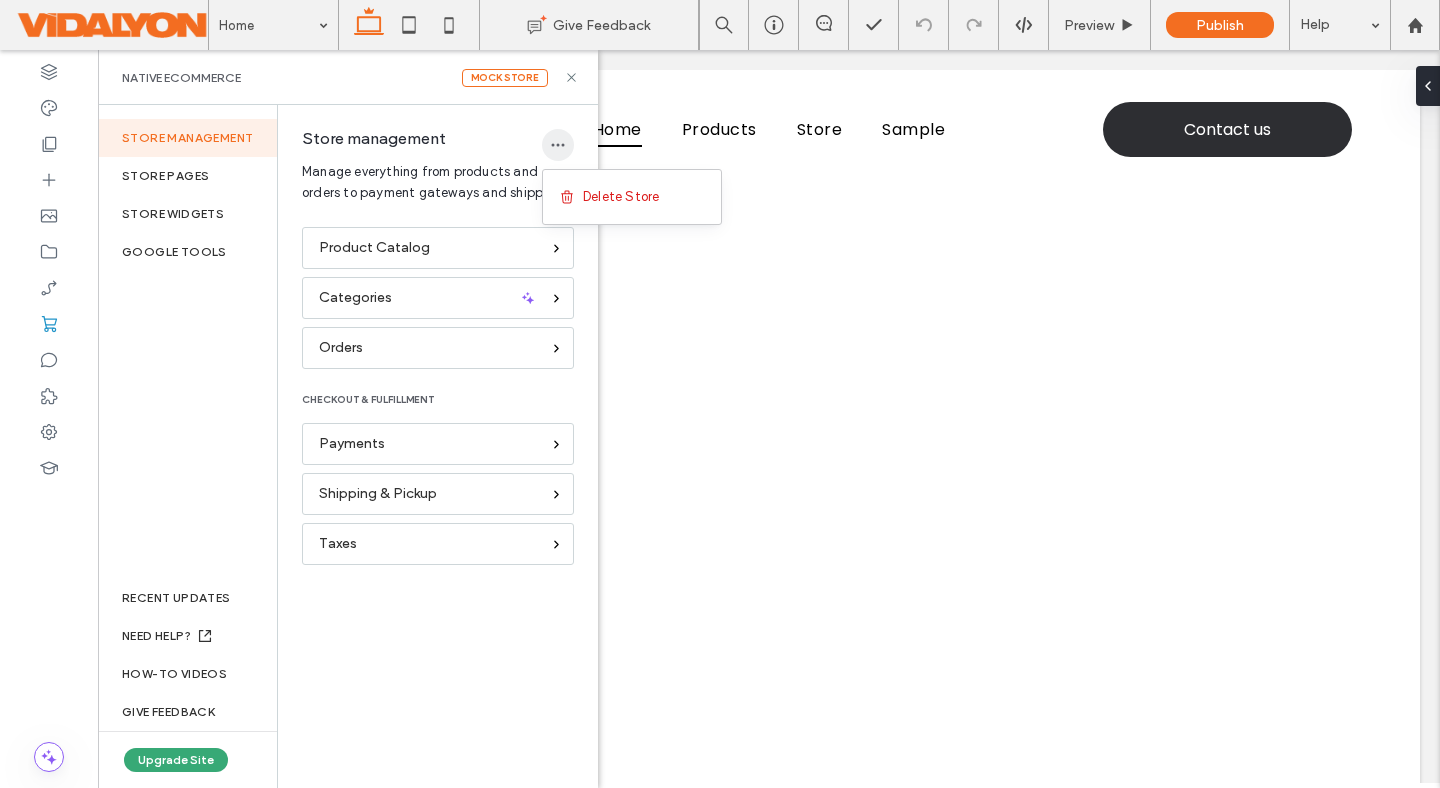 click 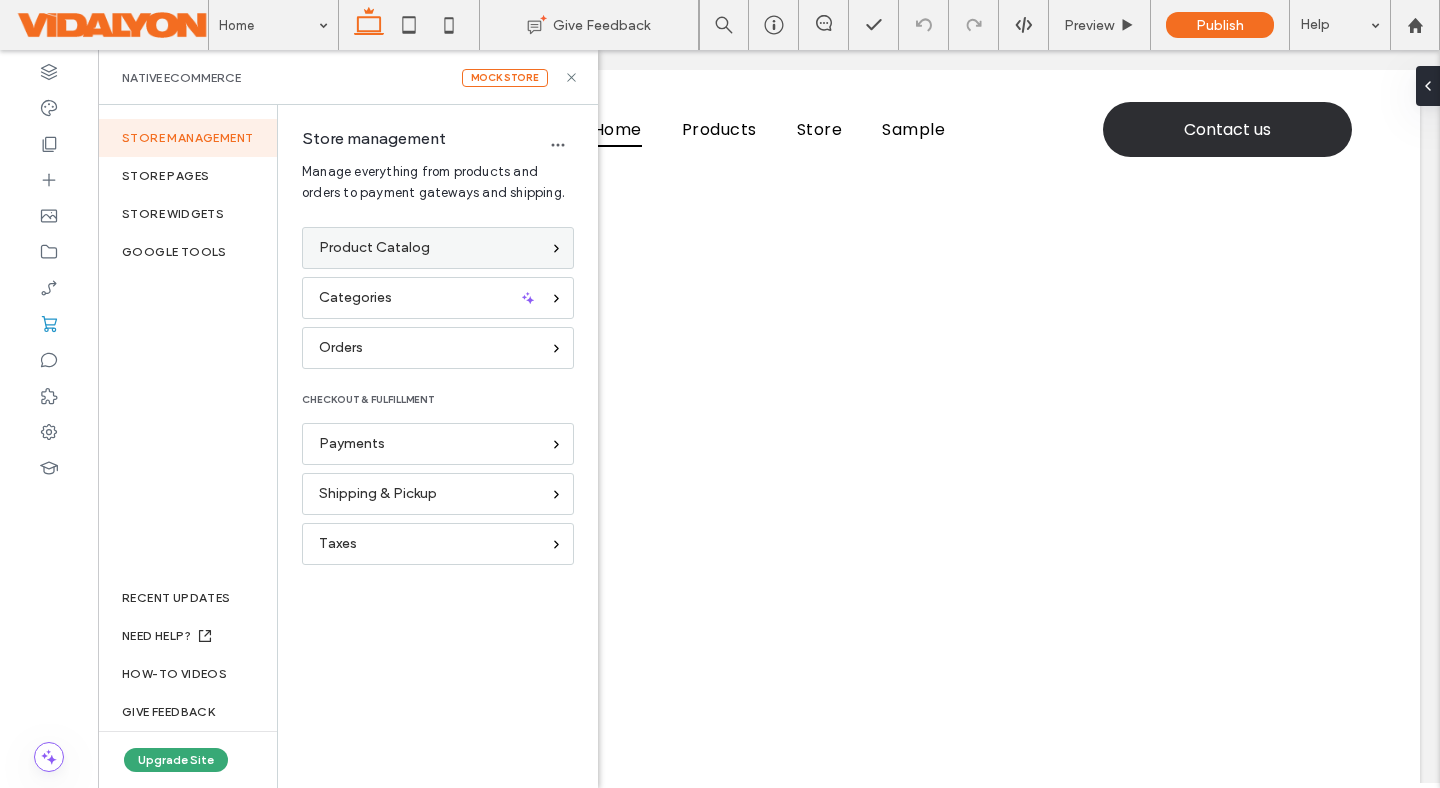 click on "Product Catalog" at bounding box center (429, 248) 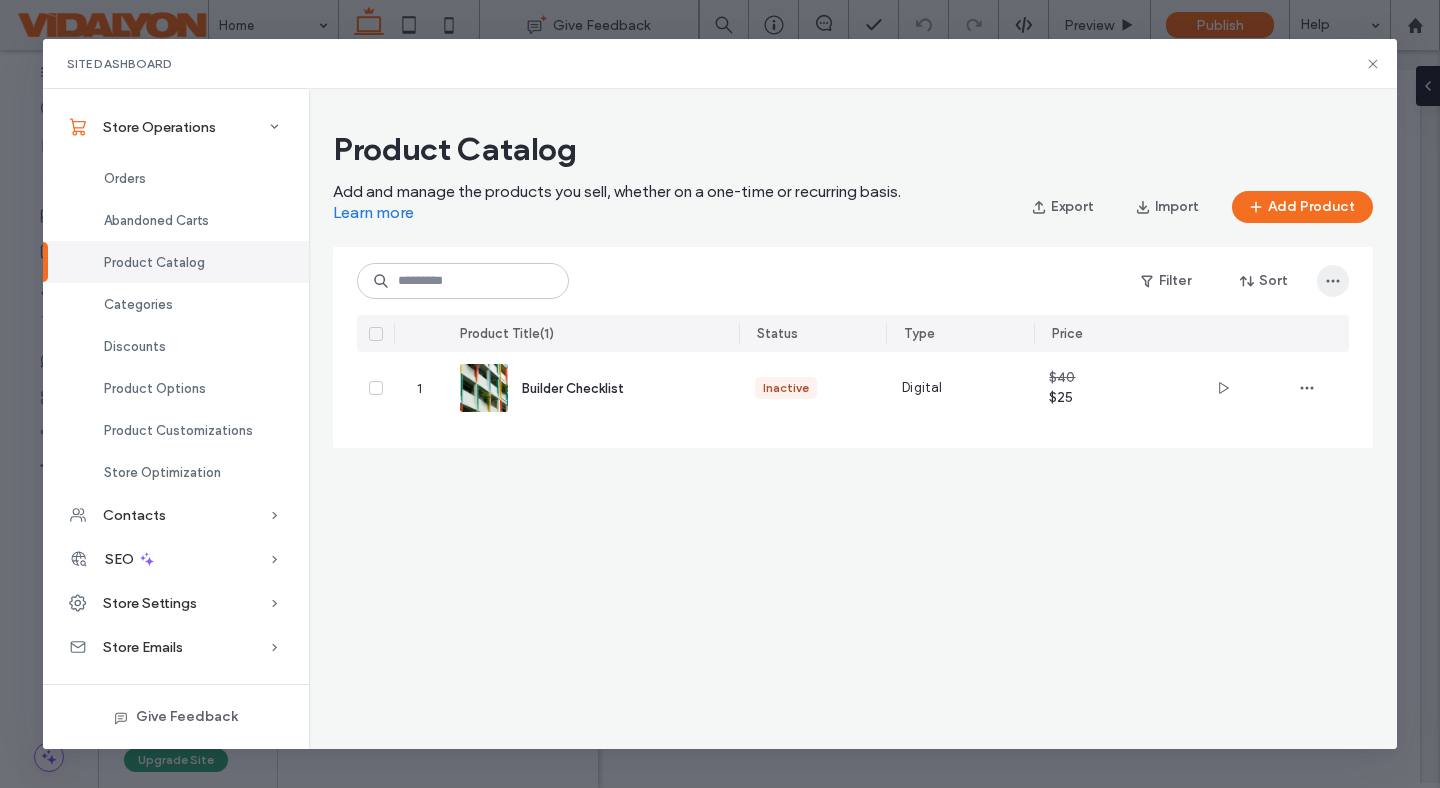 click 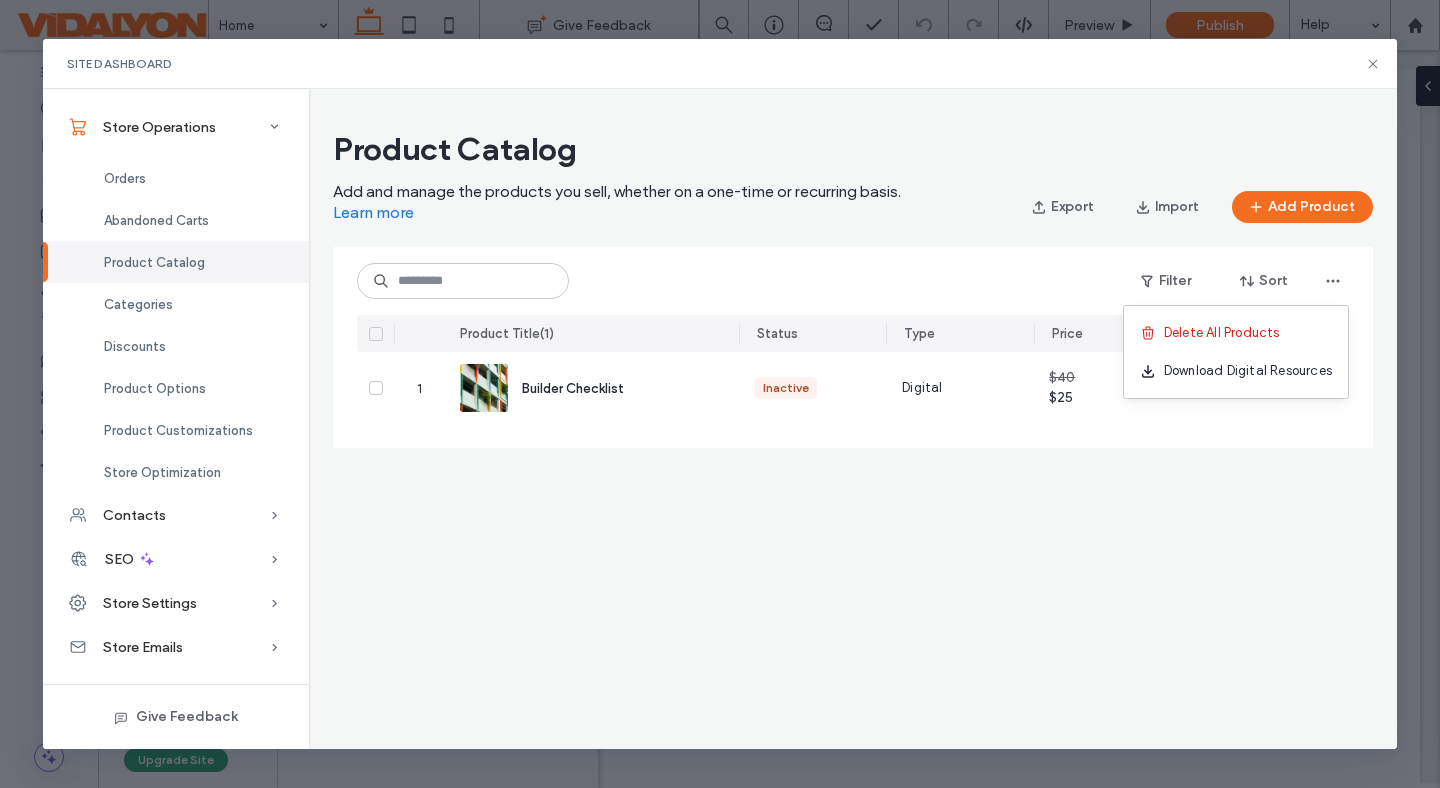 click on "Product Catalog Add and manage the products you sell, whether on a one-time or recurring basis. Learn more Export Import Add Product 0 products selected Filter Sort Product Title ( 1 ) Status Type Price 1 Builder Checklist Inactive Digital $40 $25" at bounding box center [853, 284] 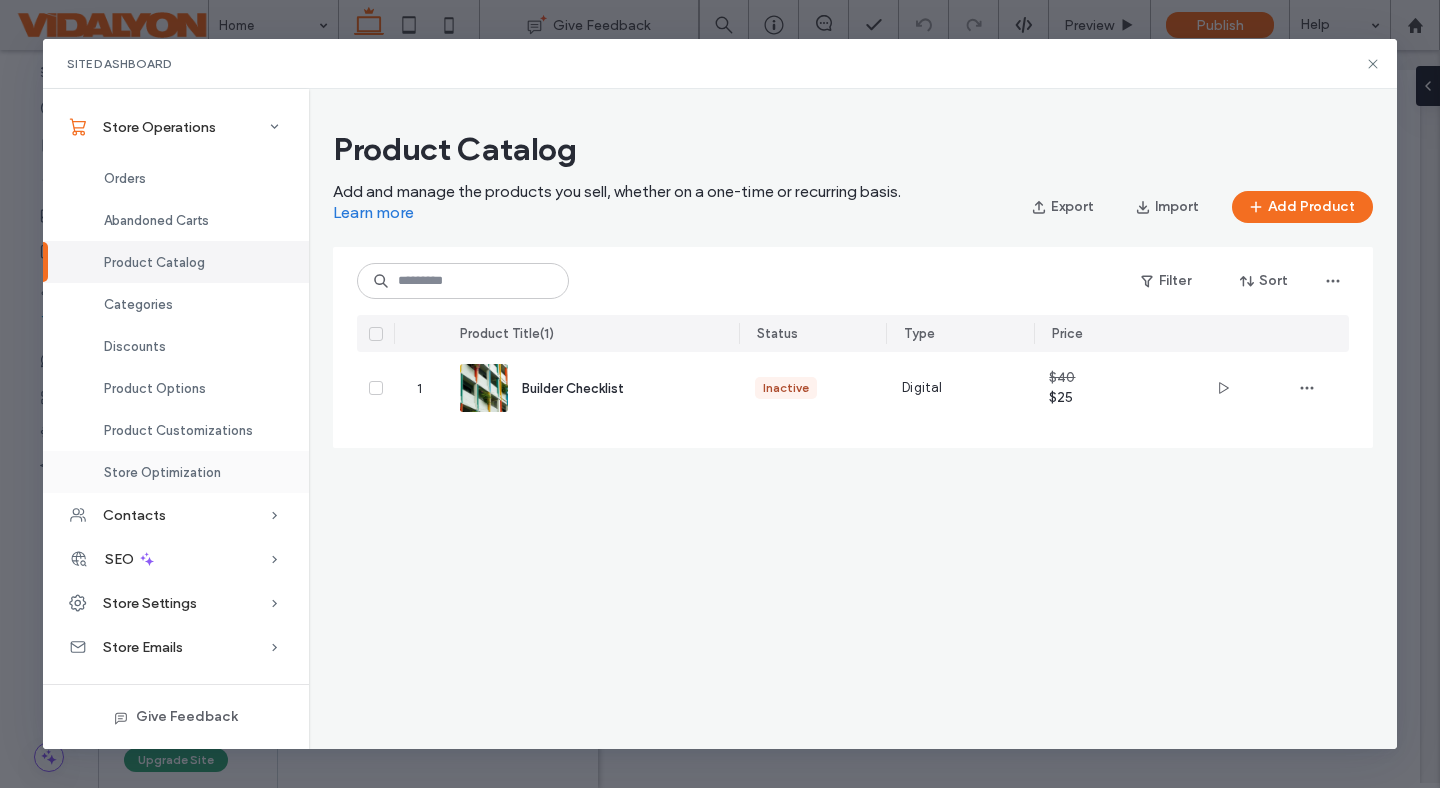 click on "Store Optimization" at bounding box center (162, 472) 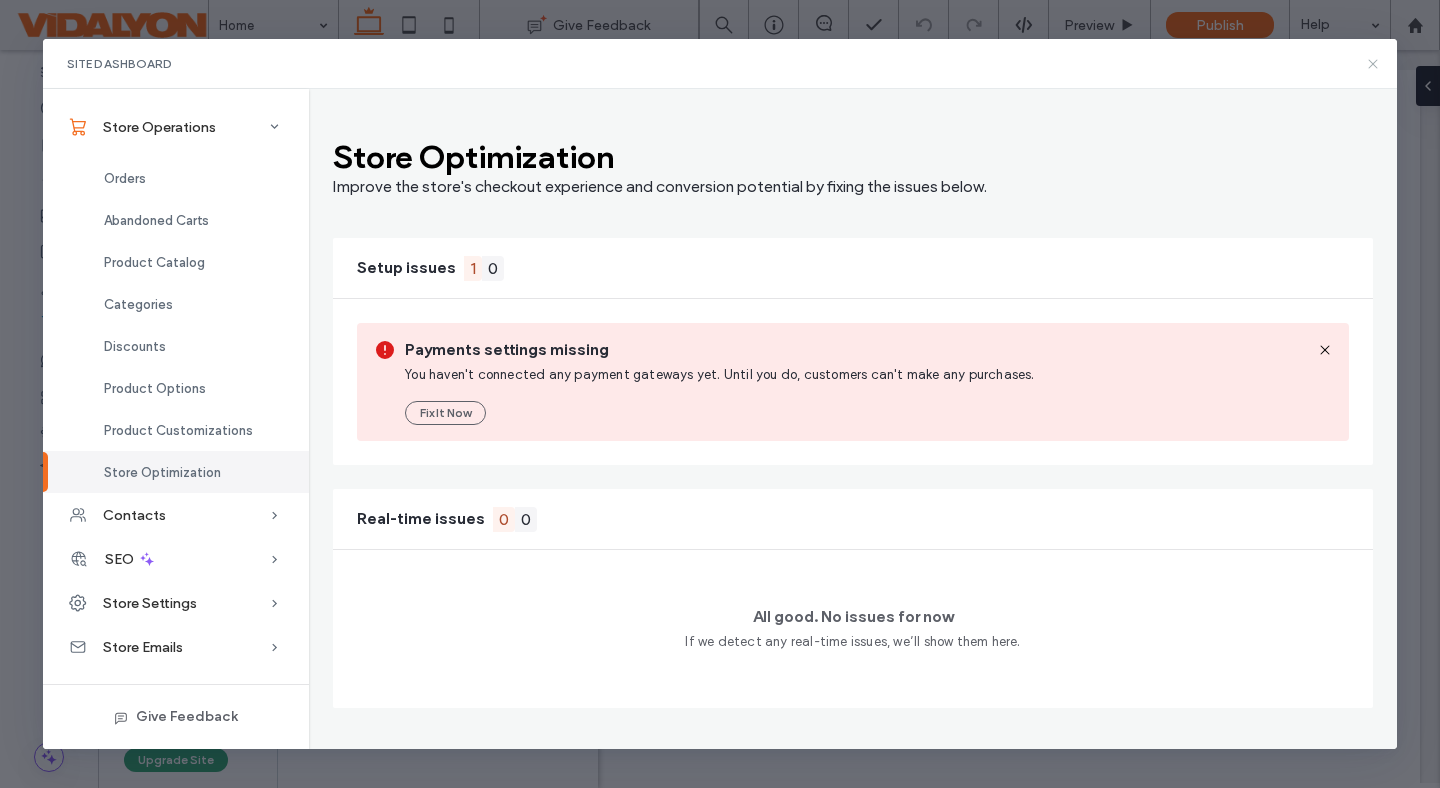 click 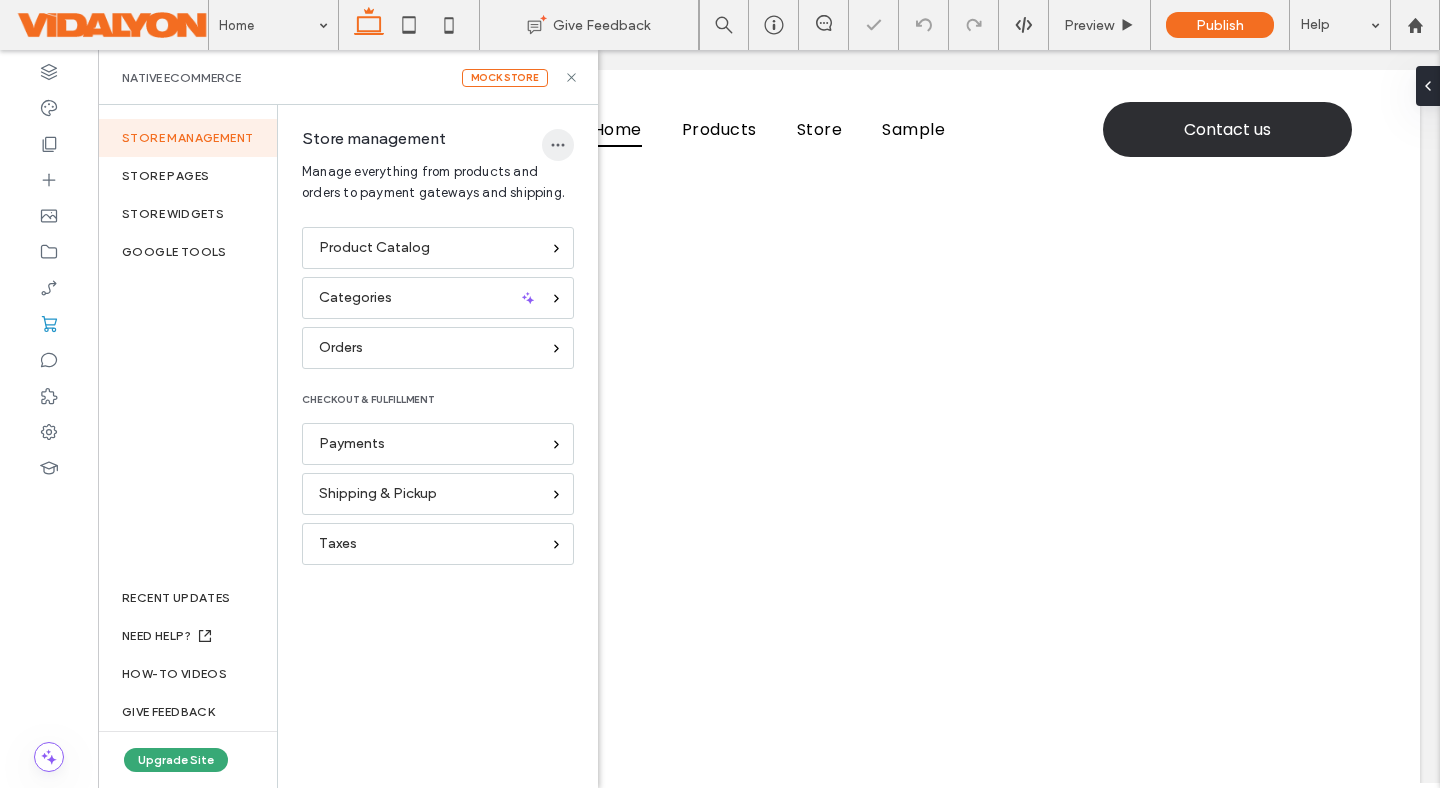 scroll, scrollTop: 0, scrollLeft: 0, axis: both 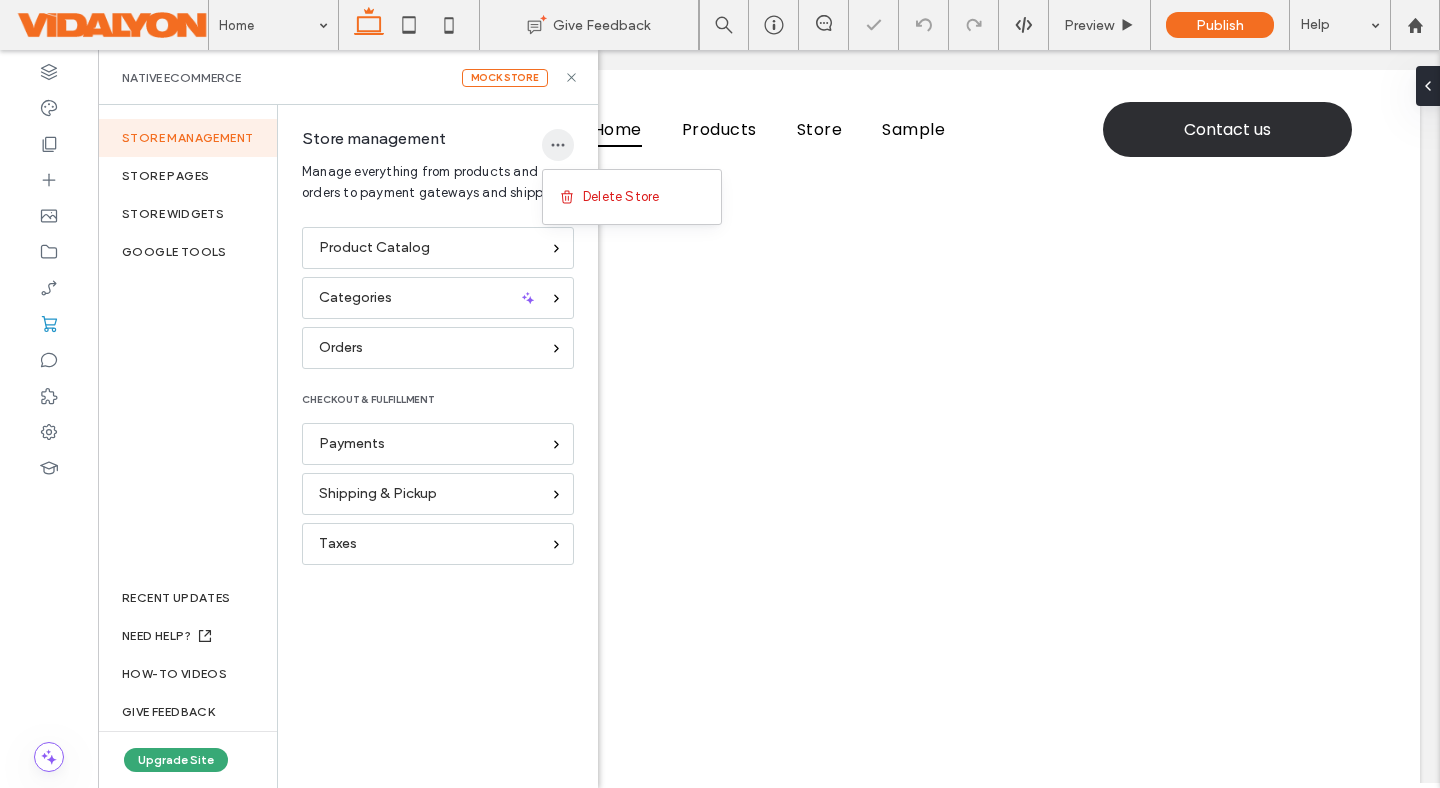 click 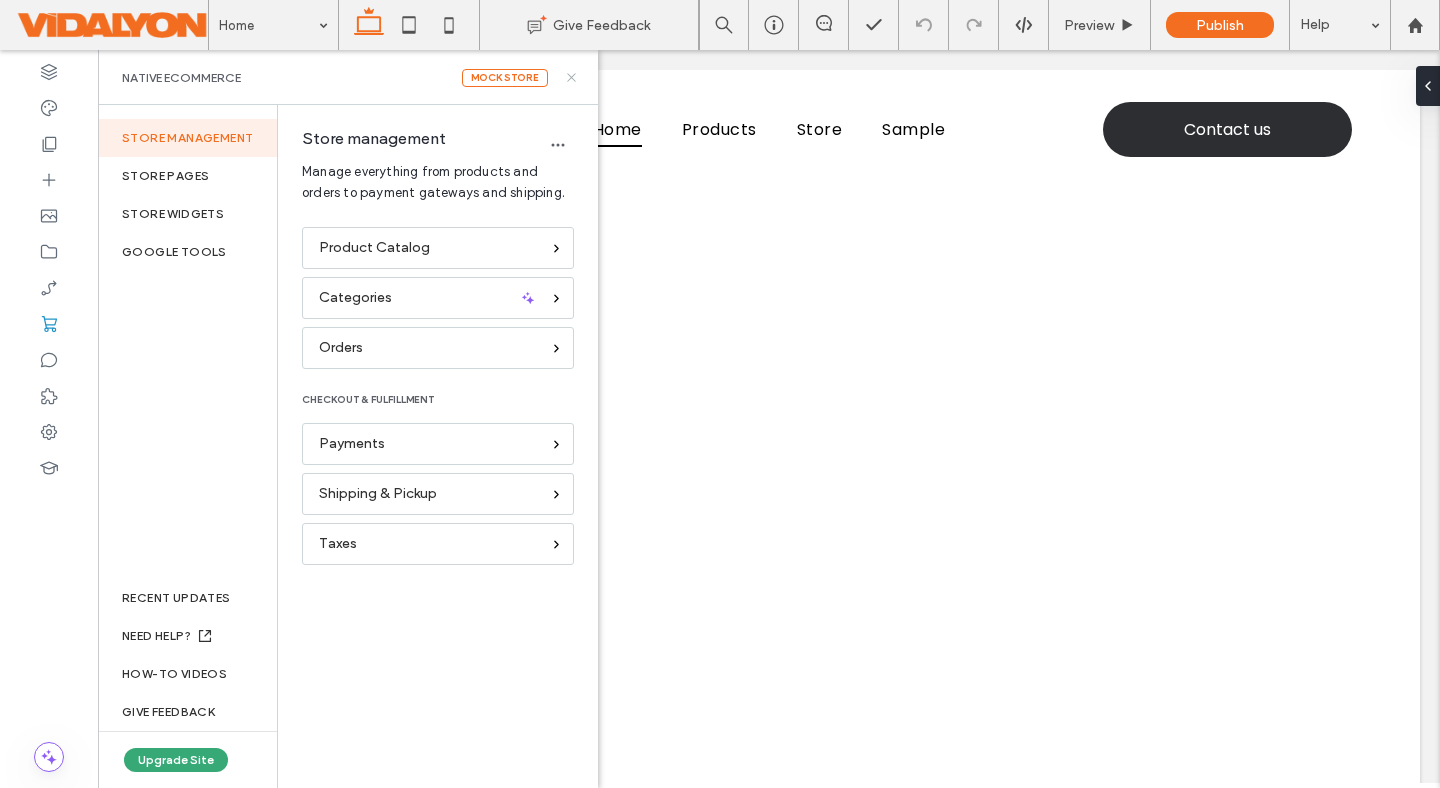 click 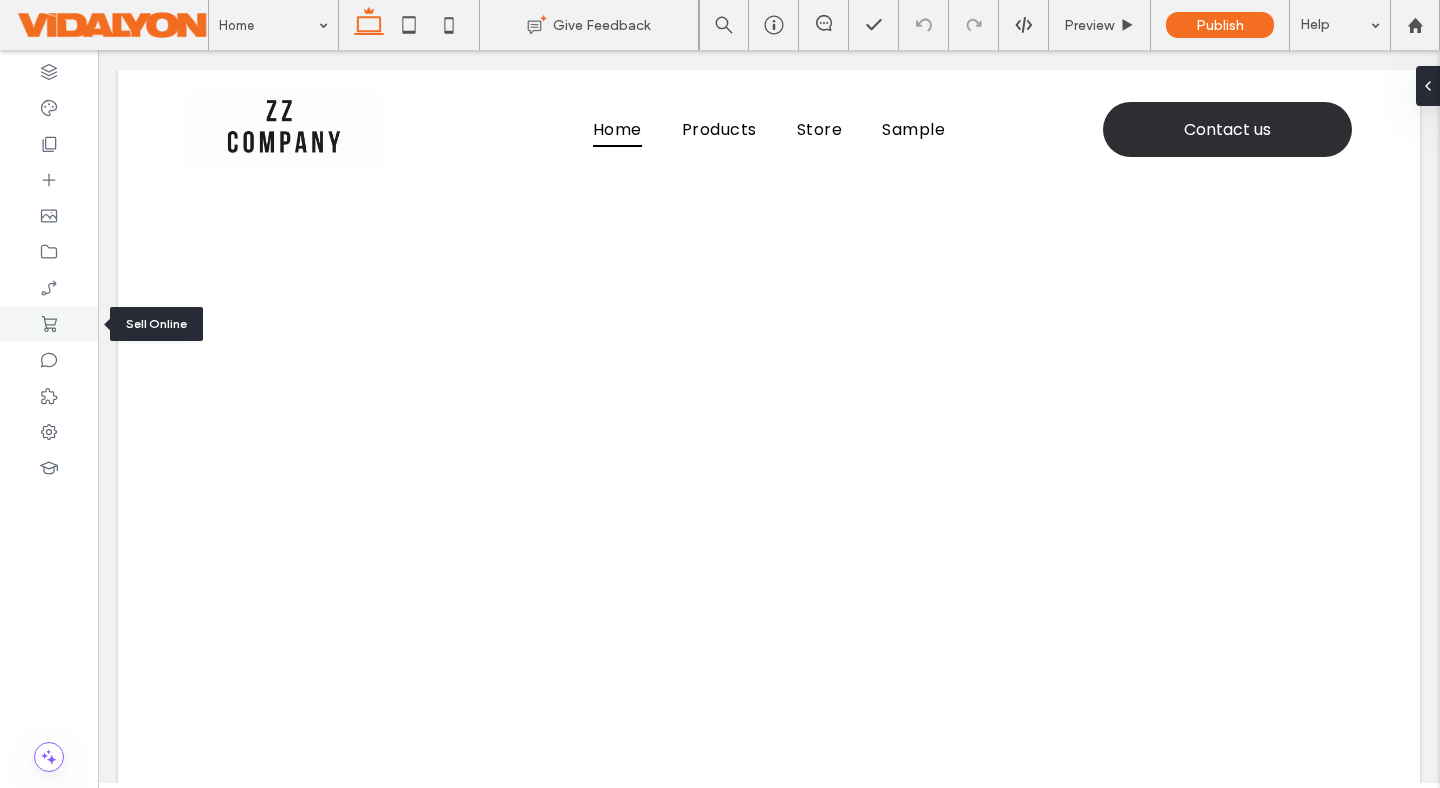 click 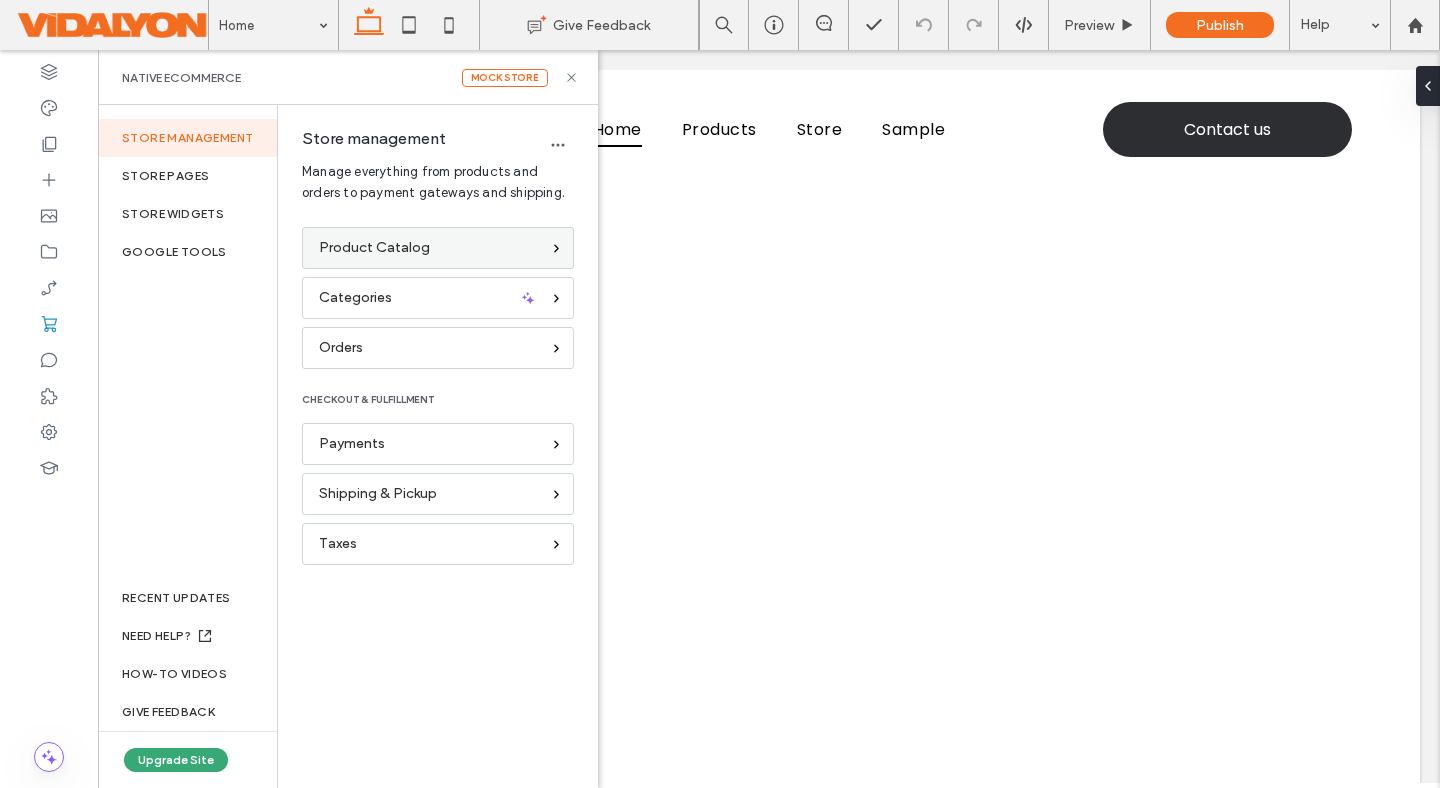 click on "Product Catalog" at bounding box center (374, 248) 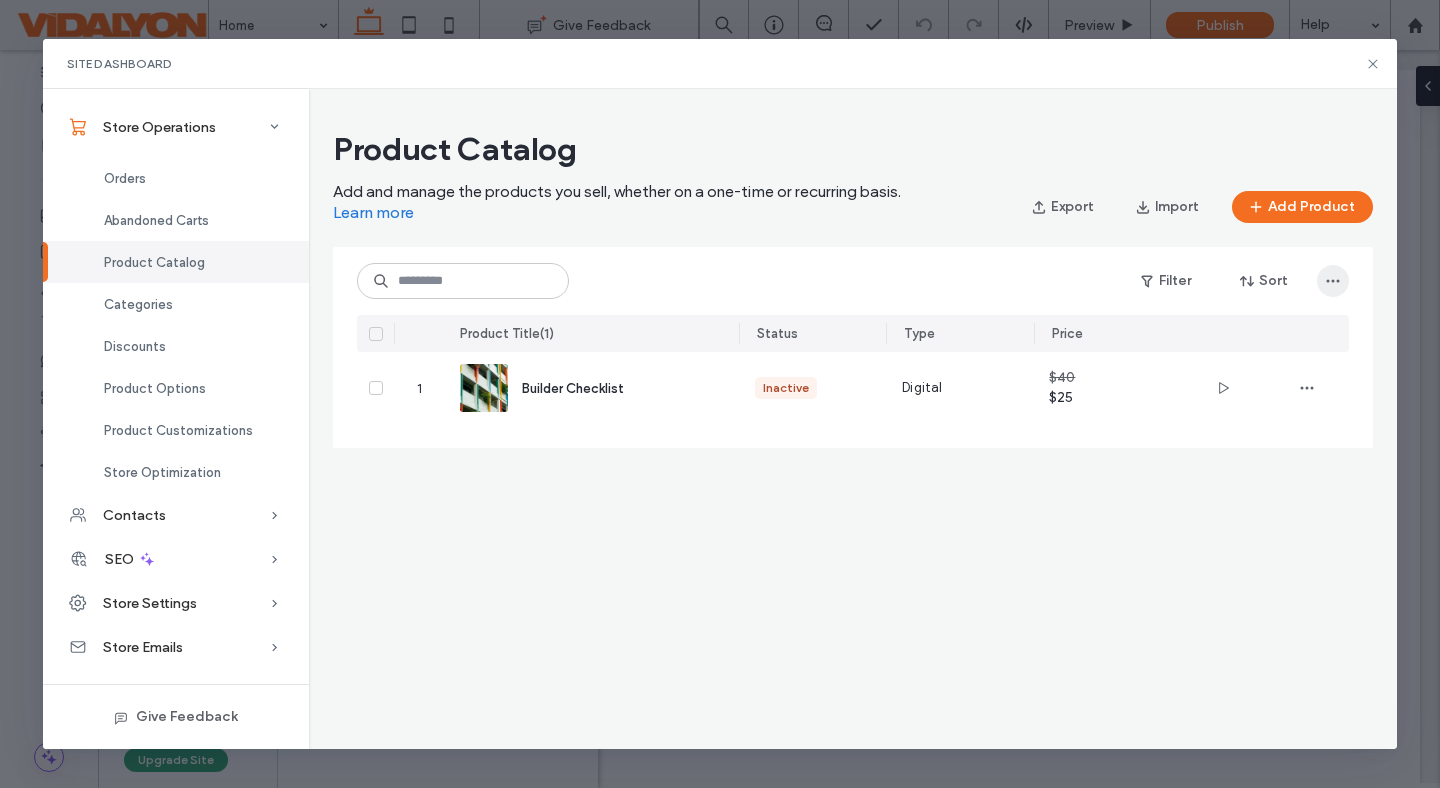 click 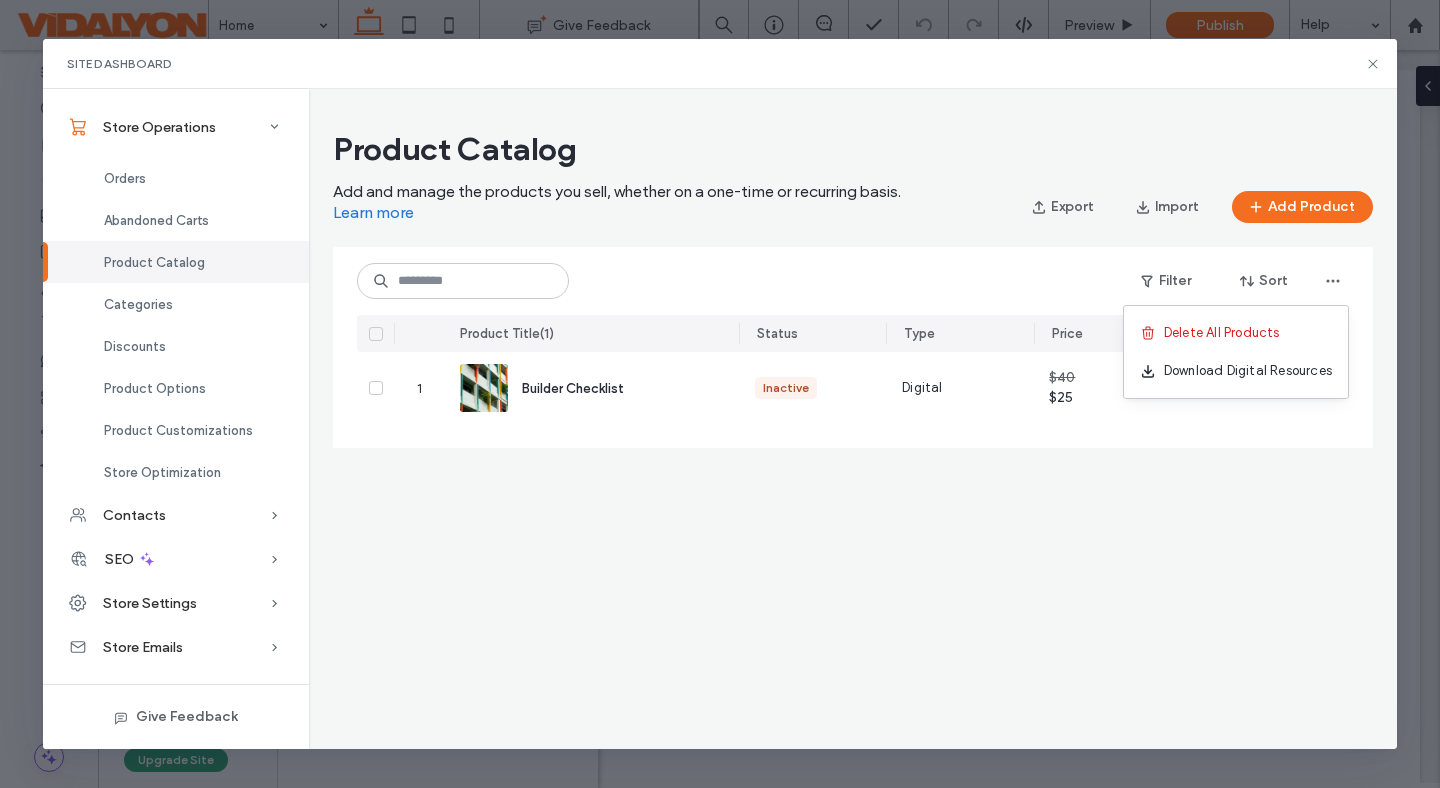 click on "Add and manage the products you sell, whether on a one-time or recurring basis." at bounding box center (617, 191) 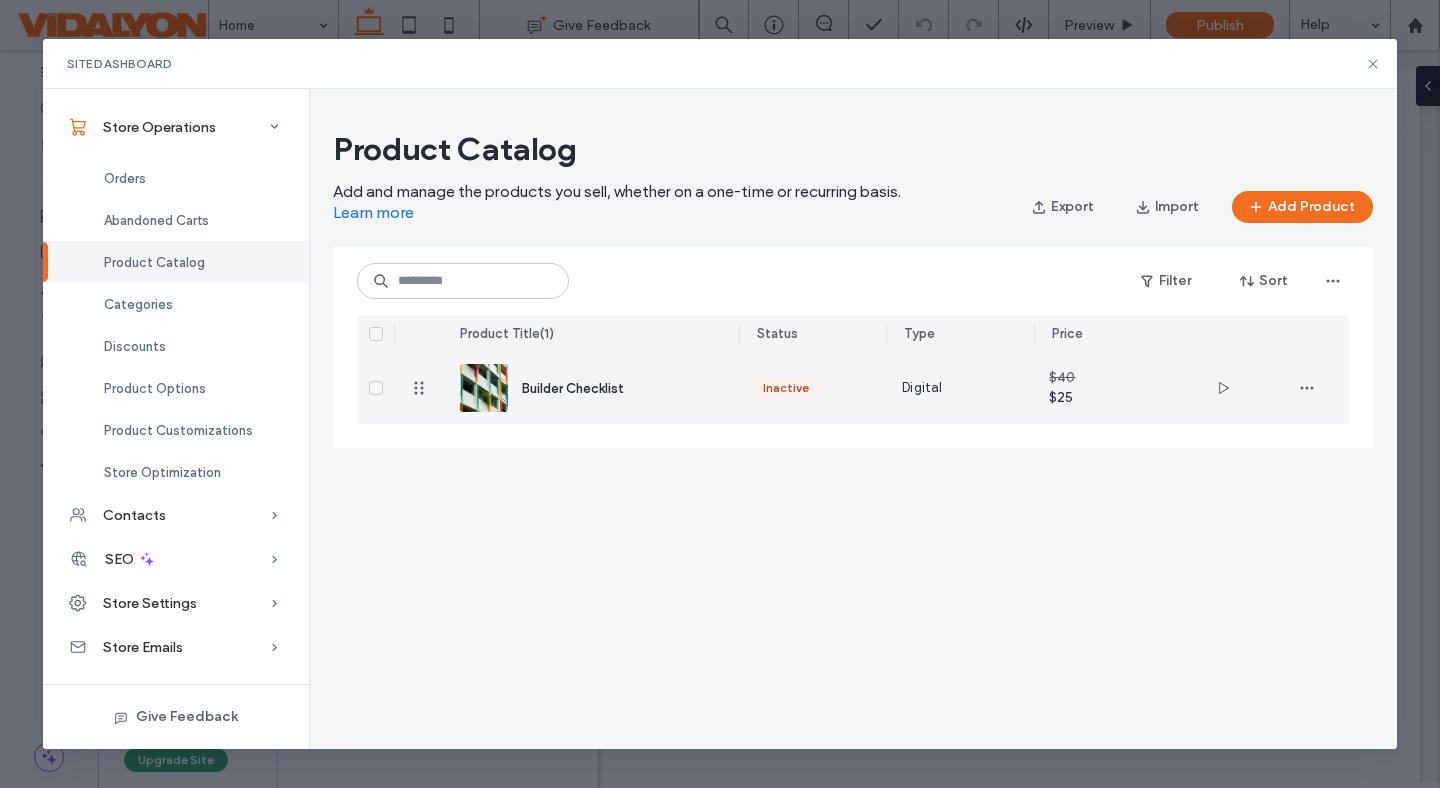 click on "Builder Checklist" at bounding box center (573, 388) 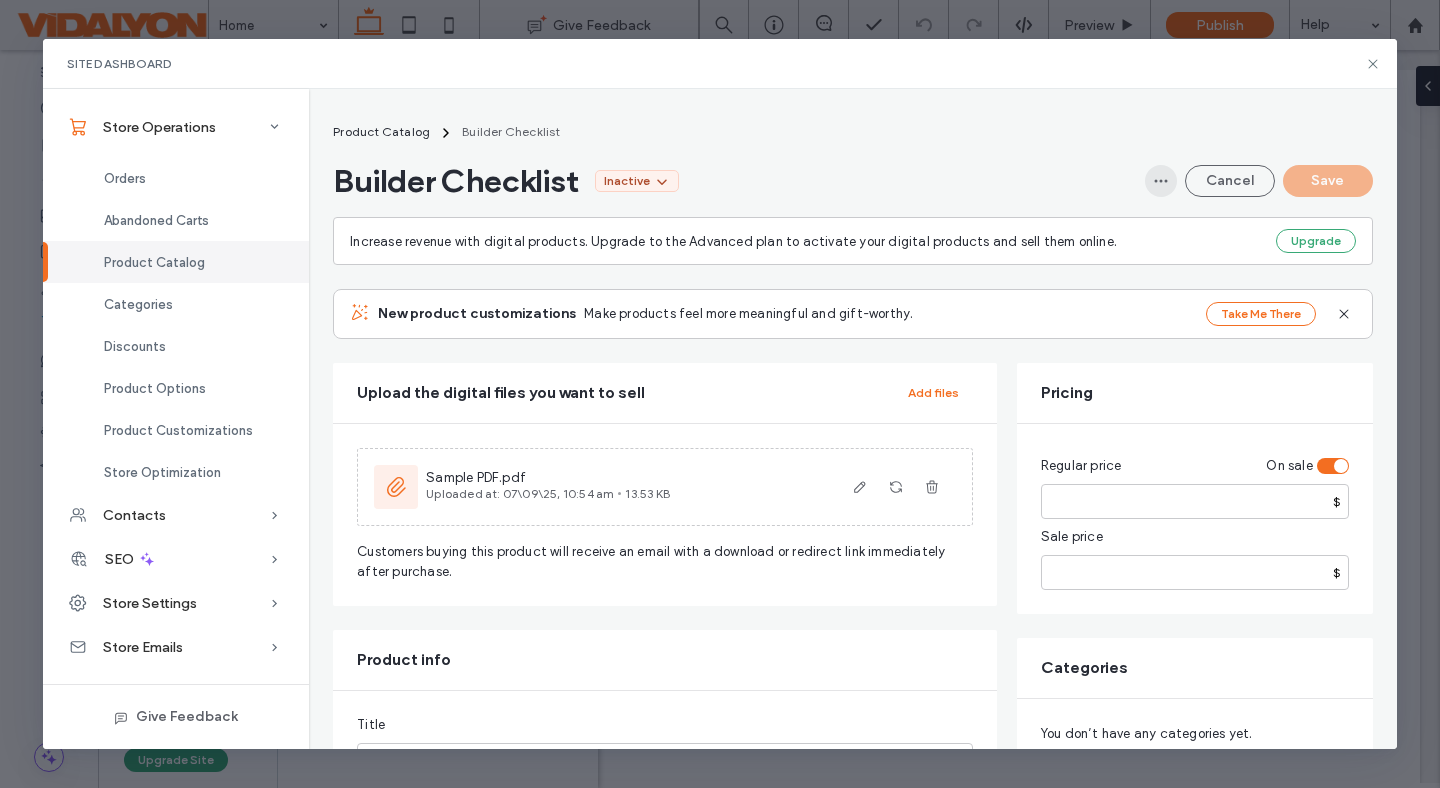 click 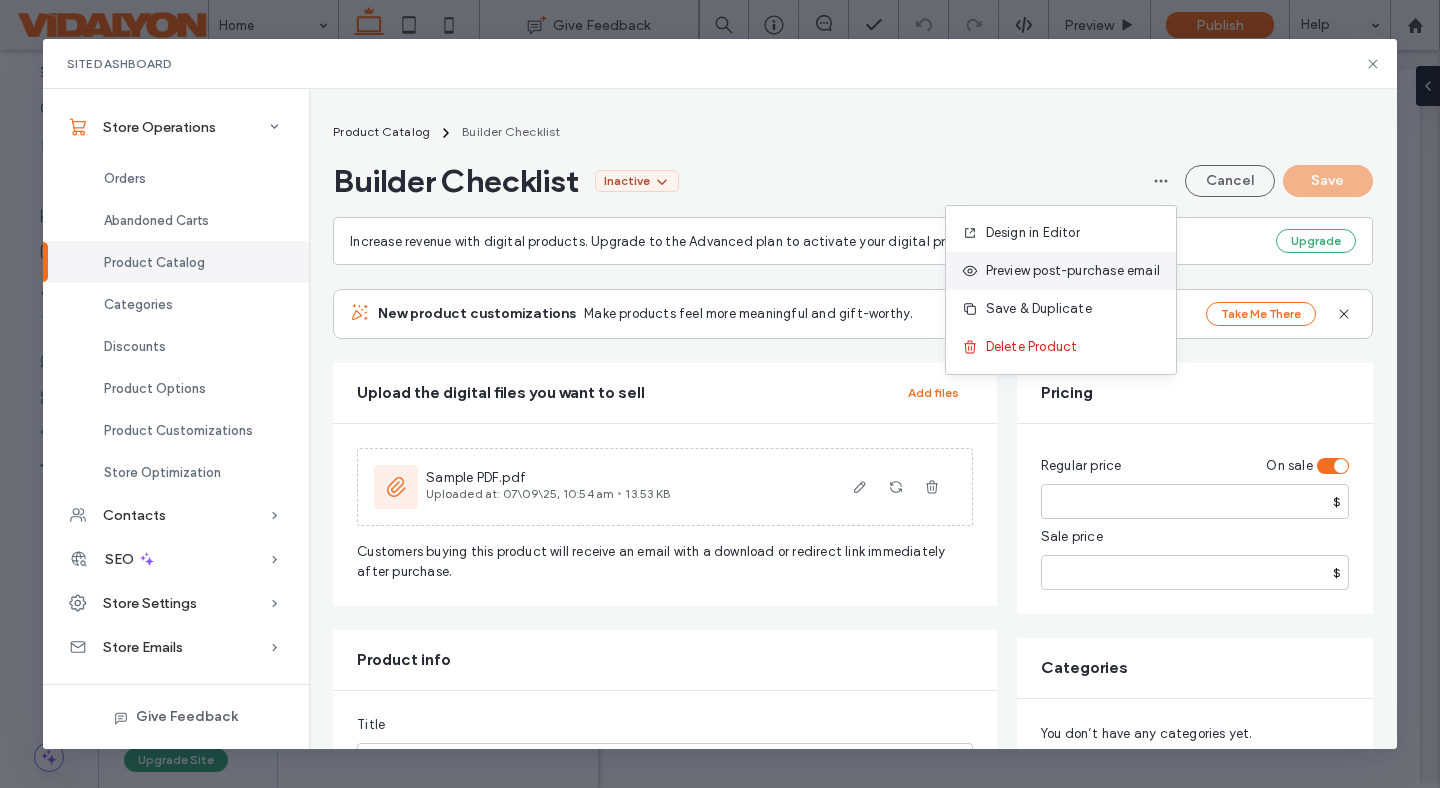 click on "Preview post-purchase email" at bounding box center [1073, 271] 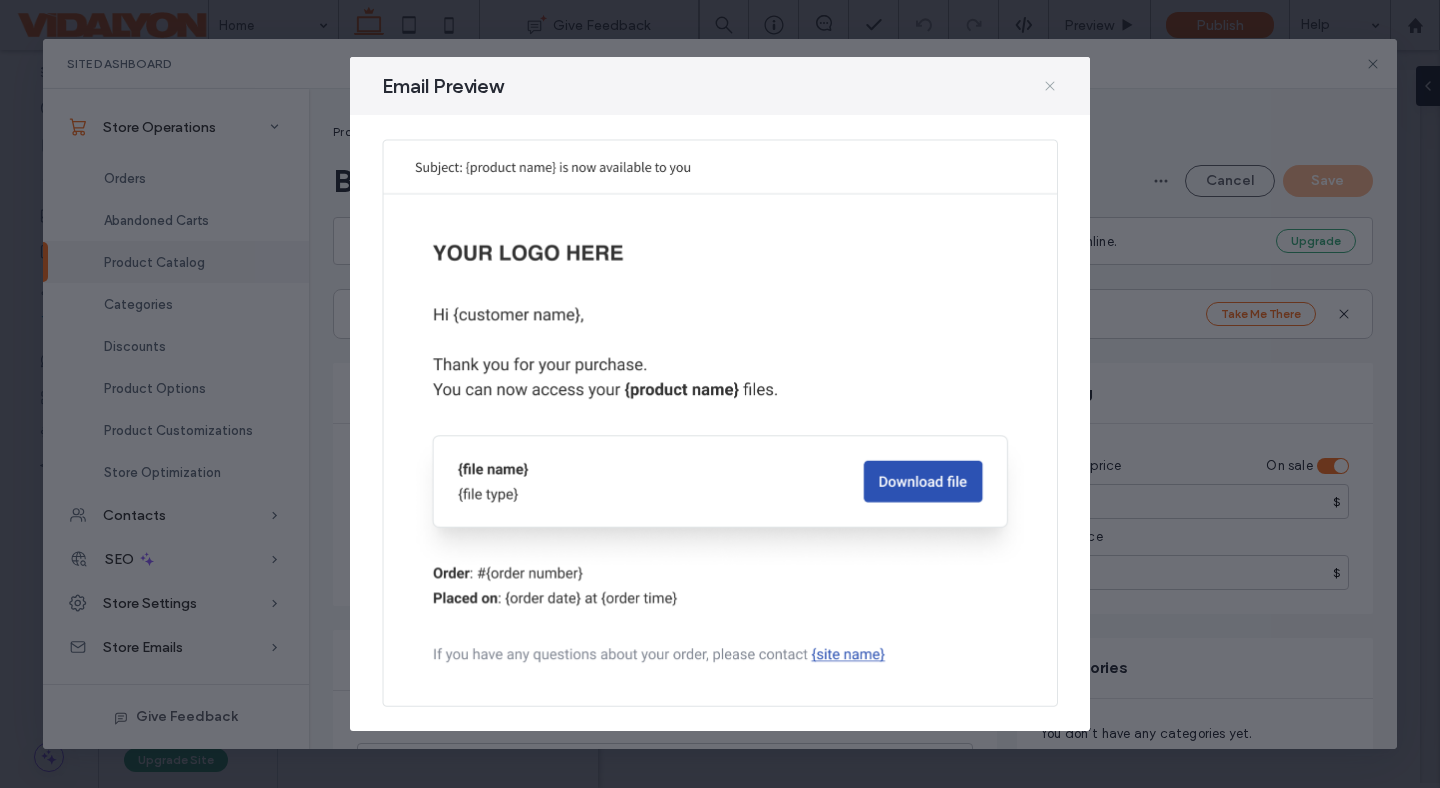 click 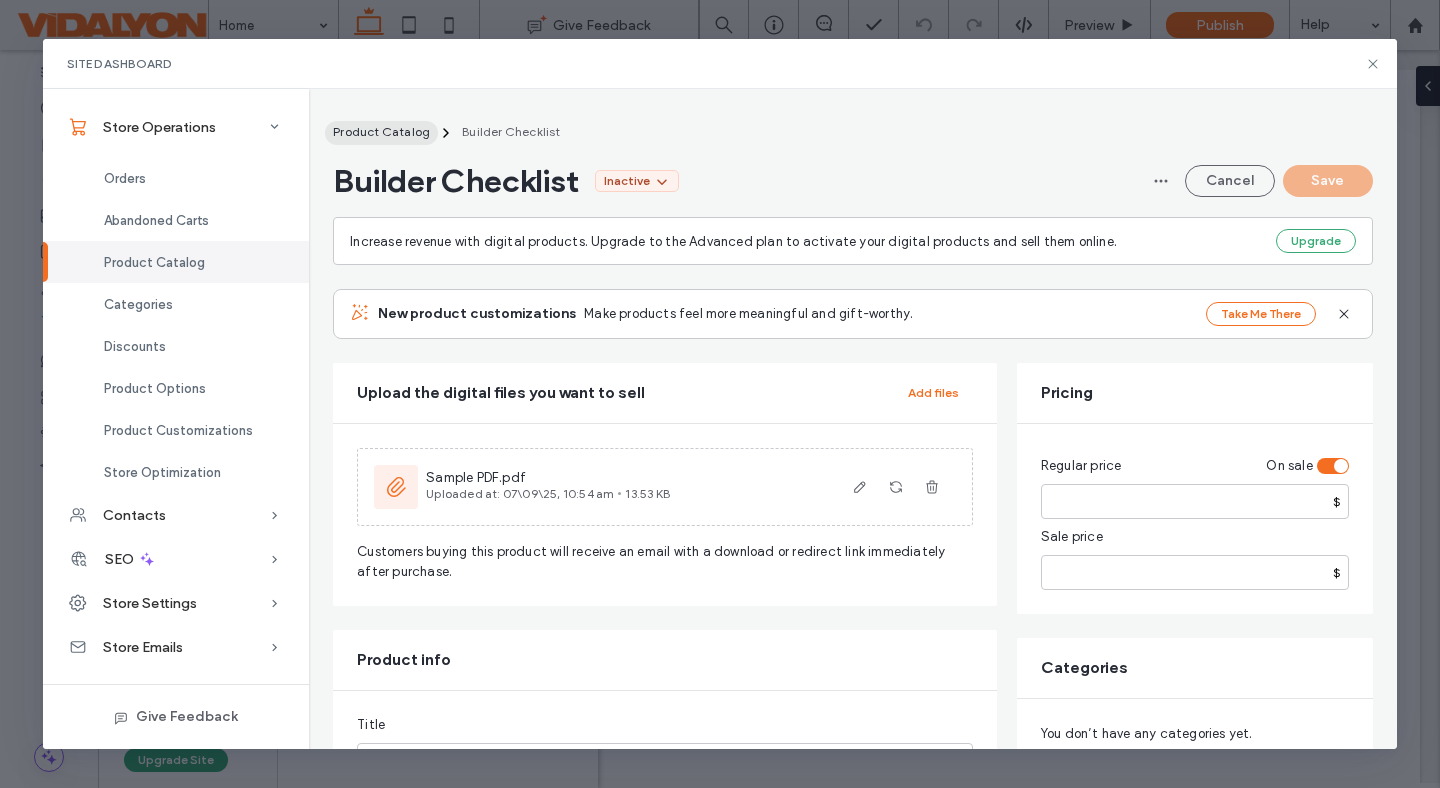 click on "Product Catalog" at bounding box center [381, 131] 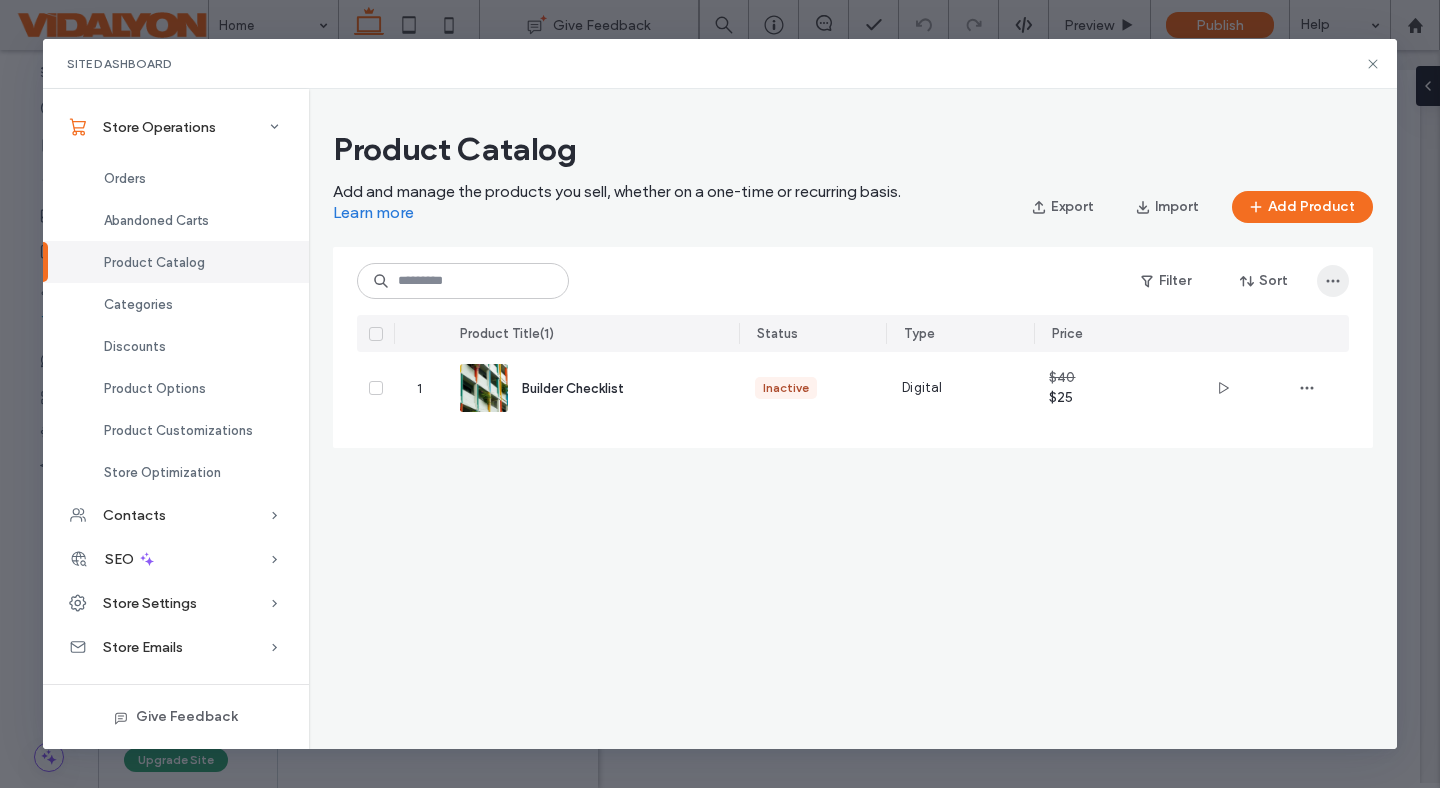 click 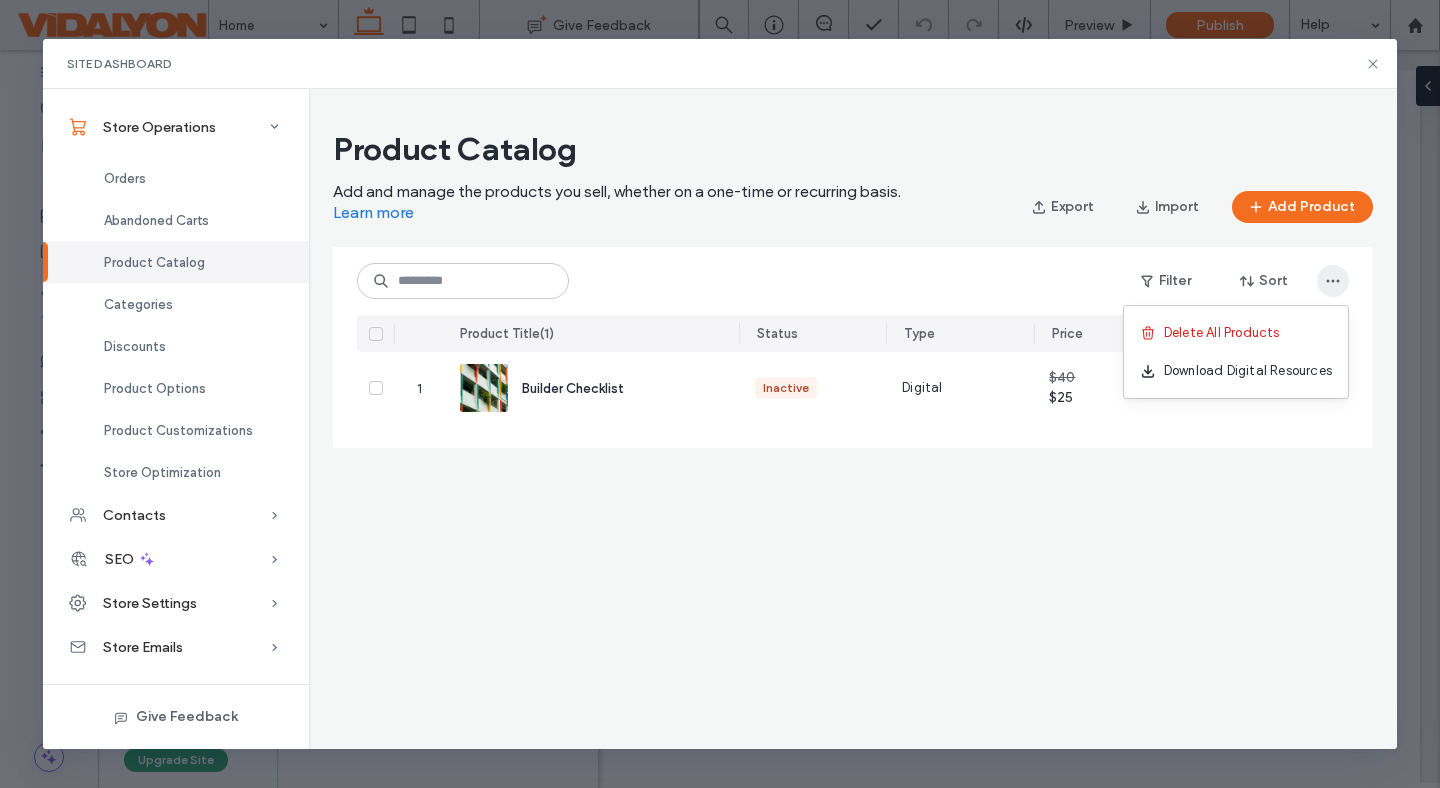 click 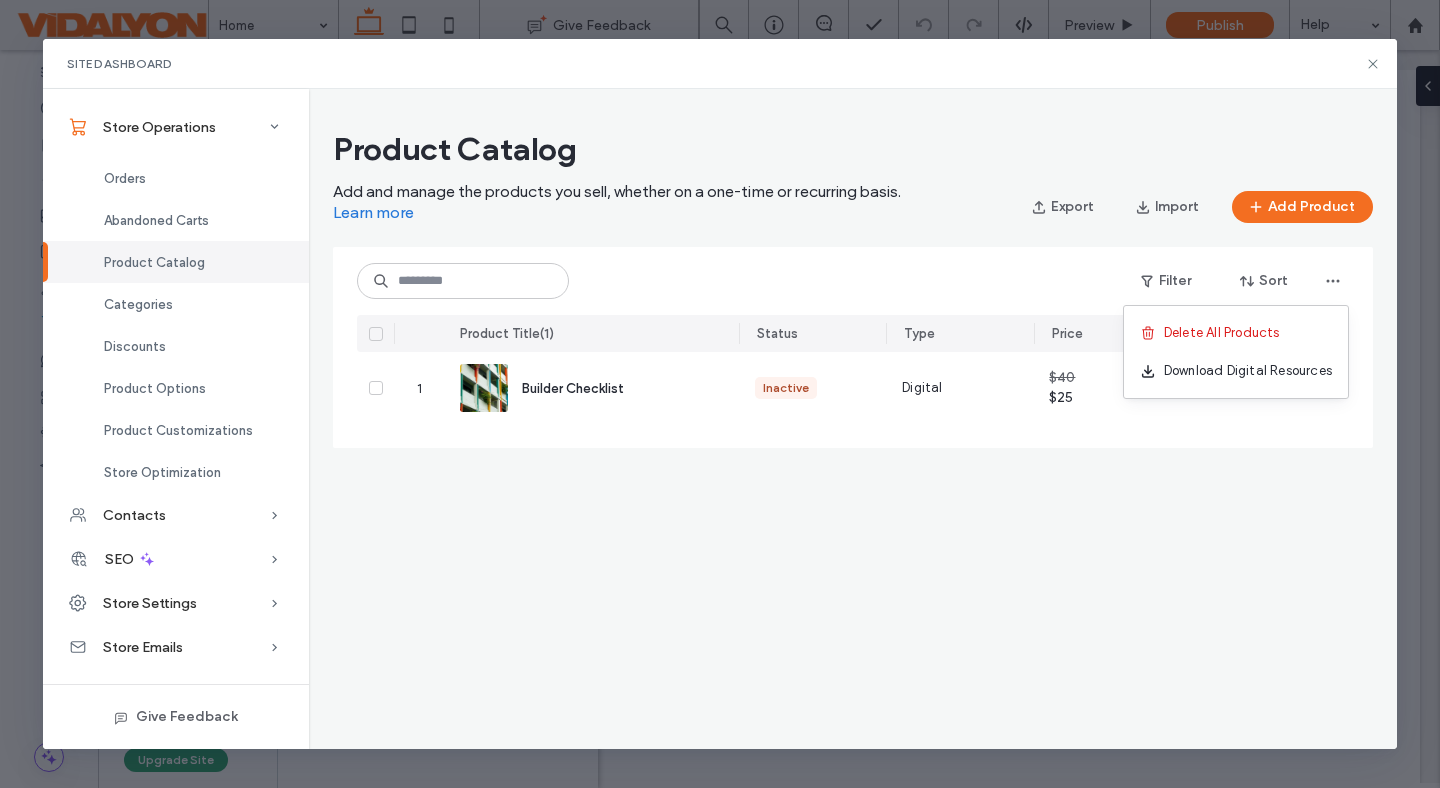 click on "Filter Sort" at bounding box center (853, 281) 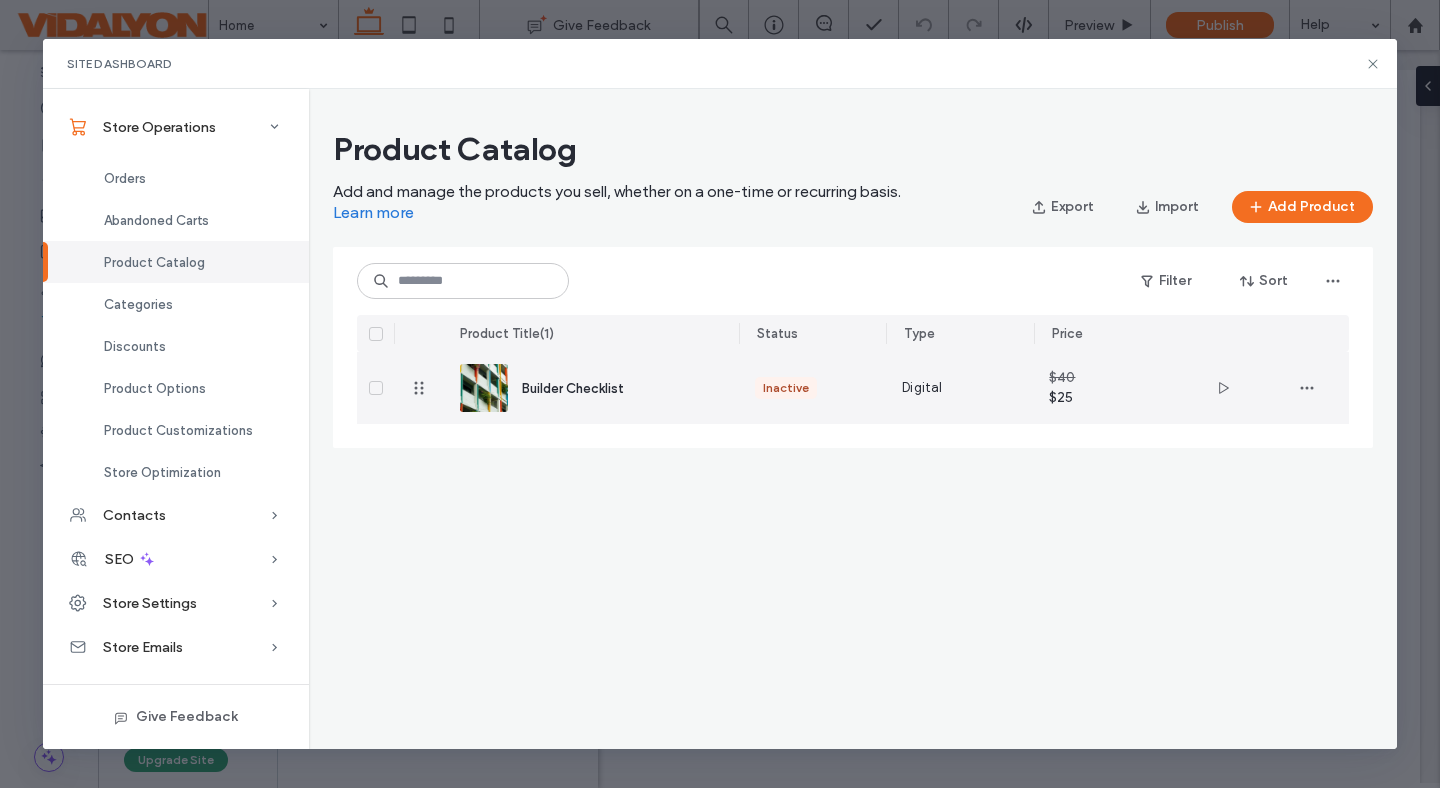 click on "Builder Checklist" at bounding box center (573, 388) 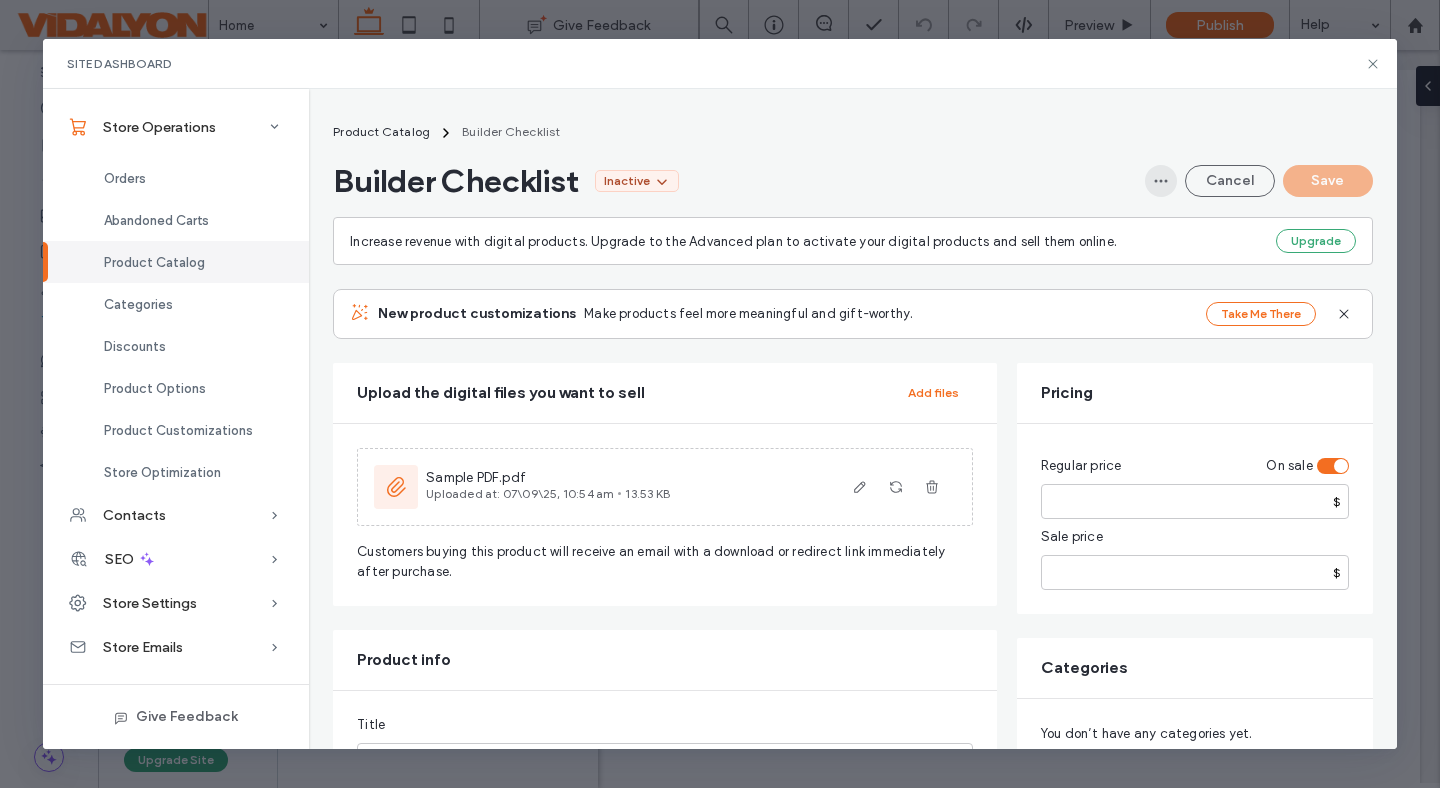 click 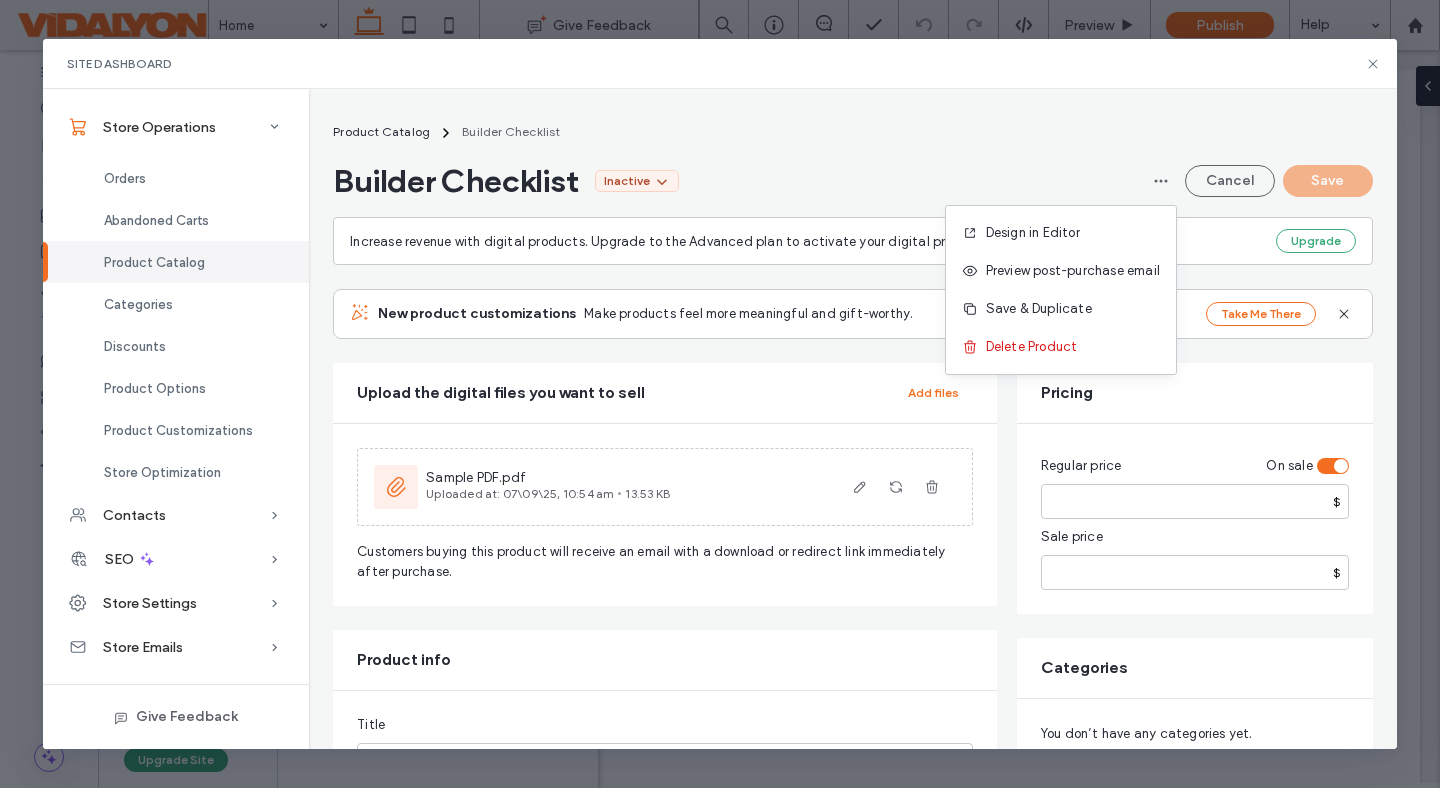 click on "Product Catalog Builder Checklist Builder Checklist Inactive Cancel Save" at bounding box center [853, 161] 